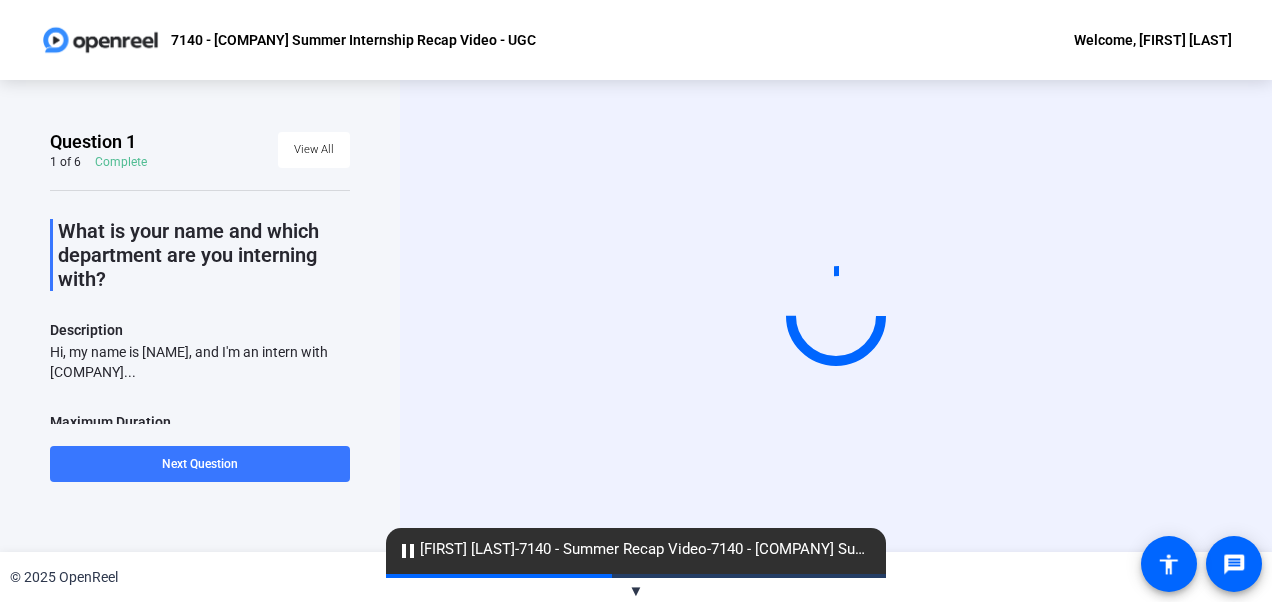 scroll, scrollTop: 0, scrollLeft: 0, axis: both 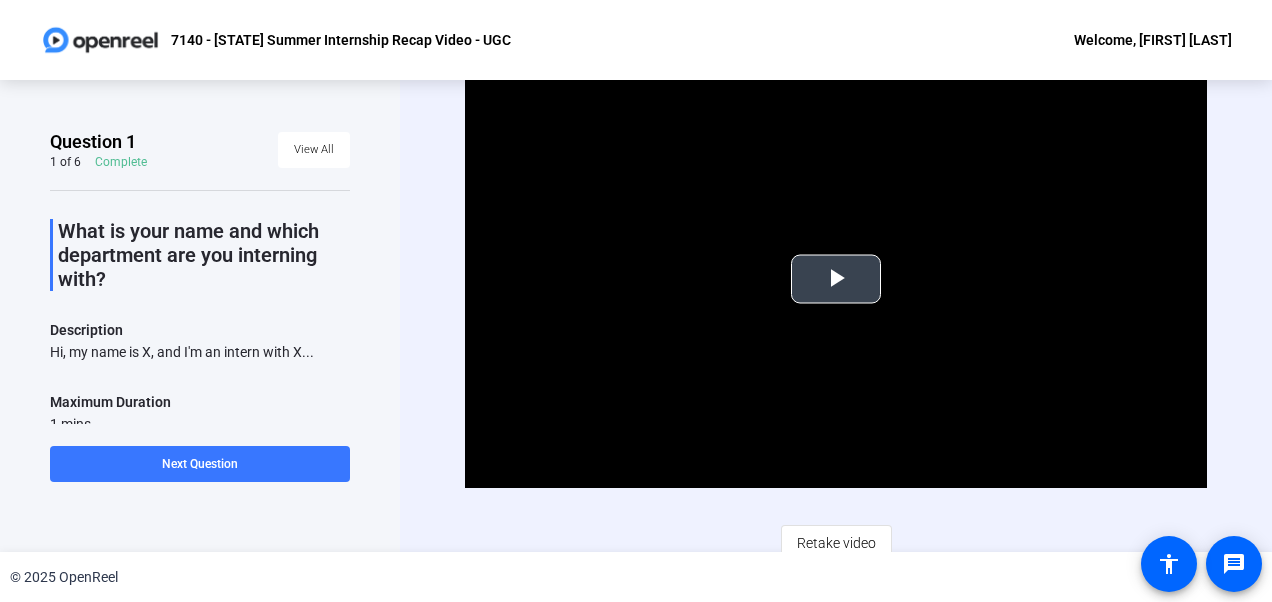 click at bounding box center [835, 279] 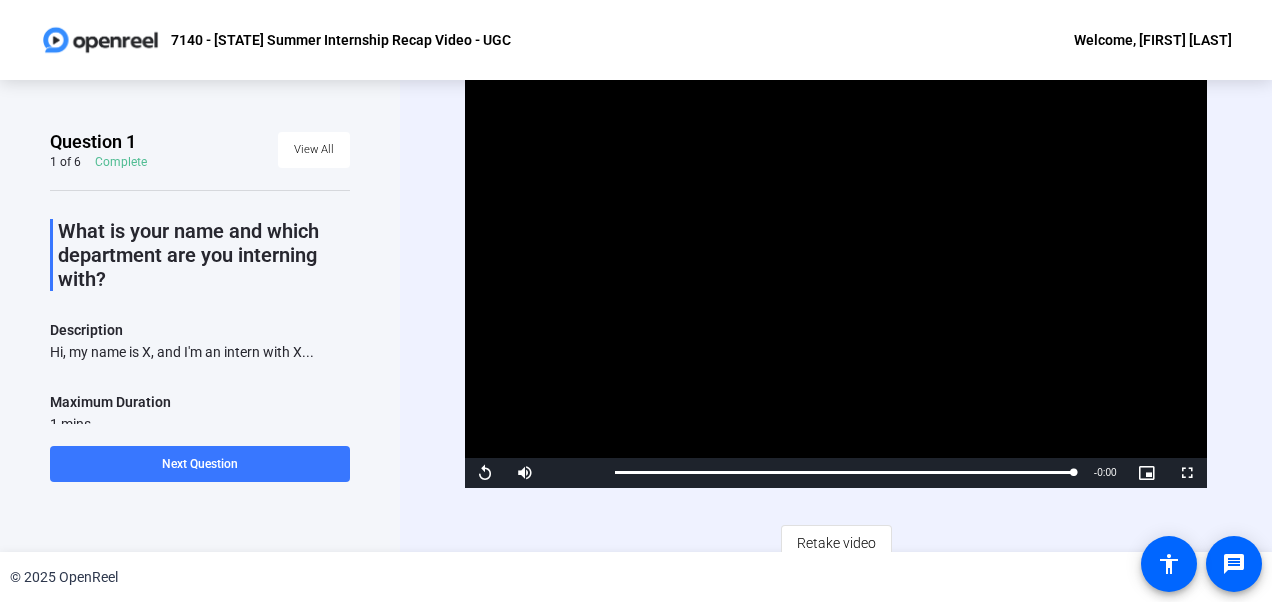 drag, startPoint x: 814, startPoint y: 248, endPoint x: 814, endPoint y: 237, distance: 11 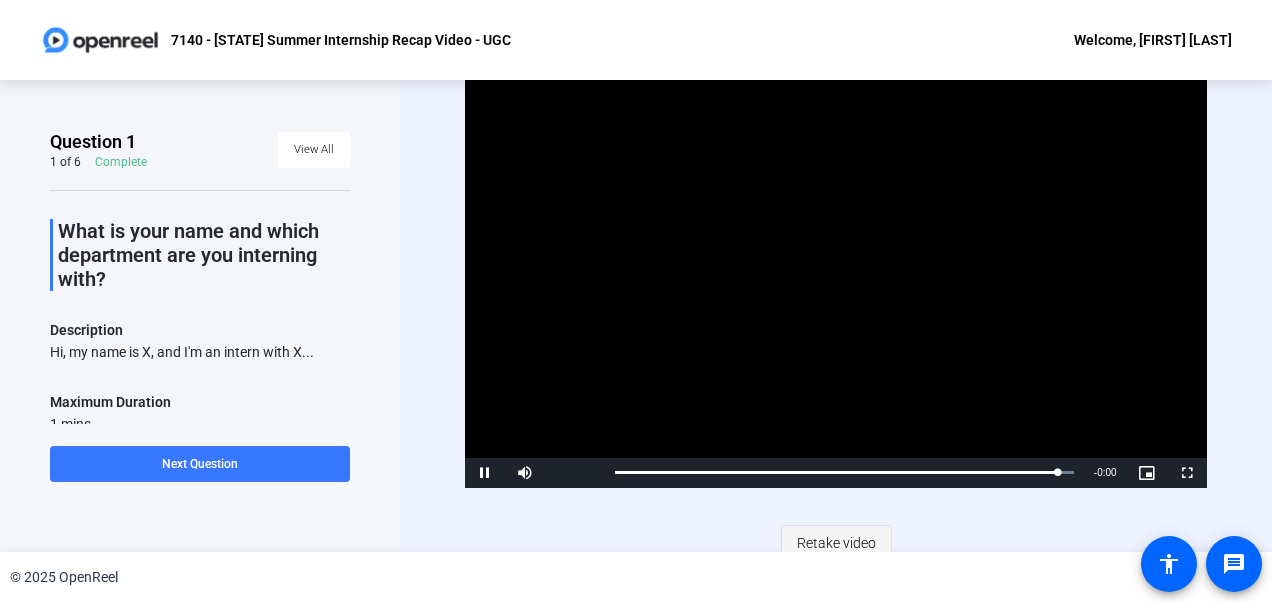 click on "Retake video" 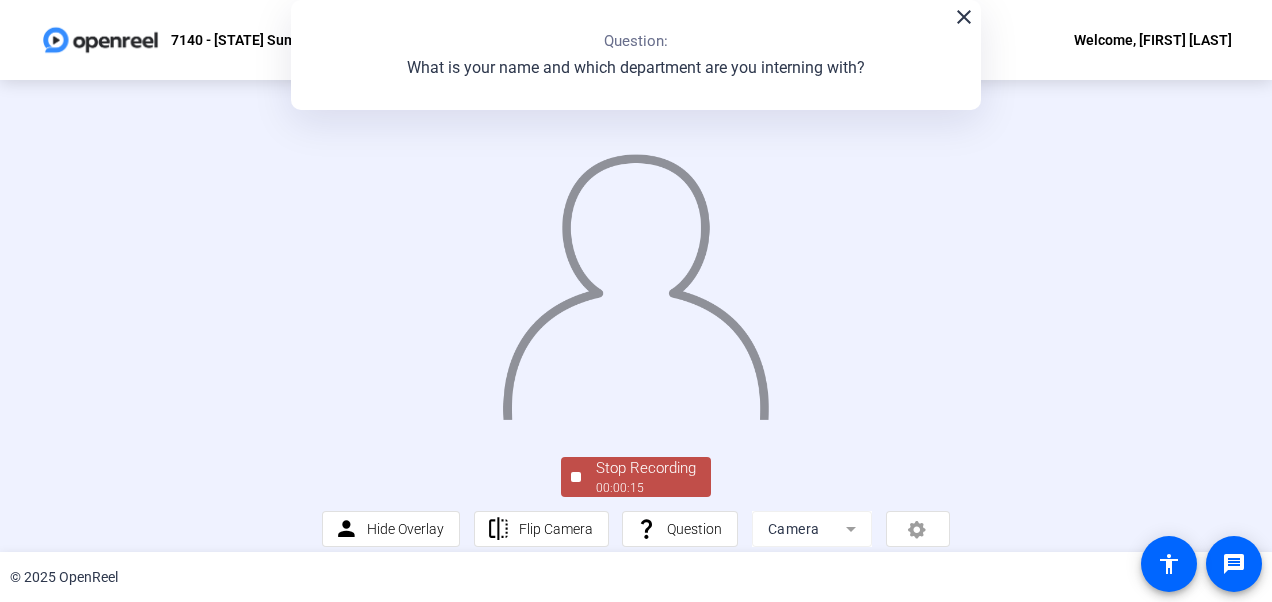 click on "close" 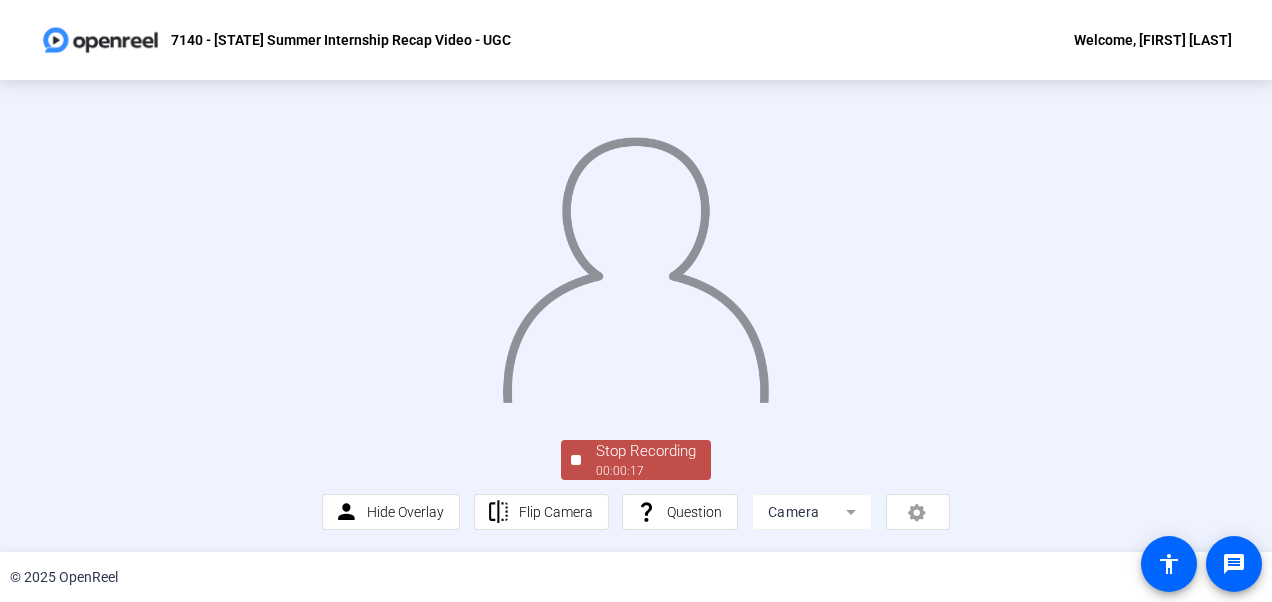 scroll, scrollTop: 142, scrollLeft: 0, axis: vertical 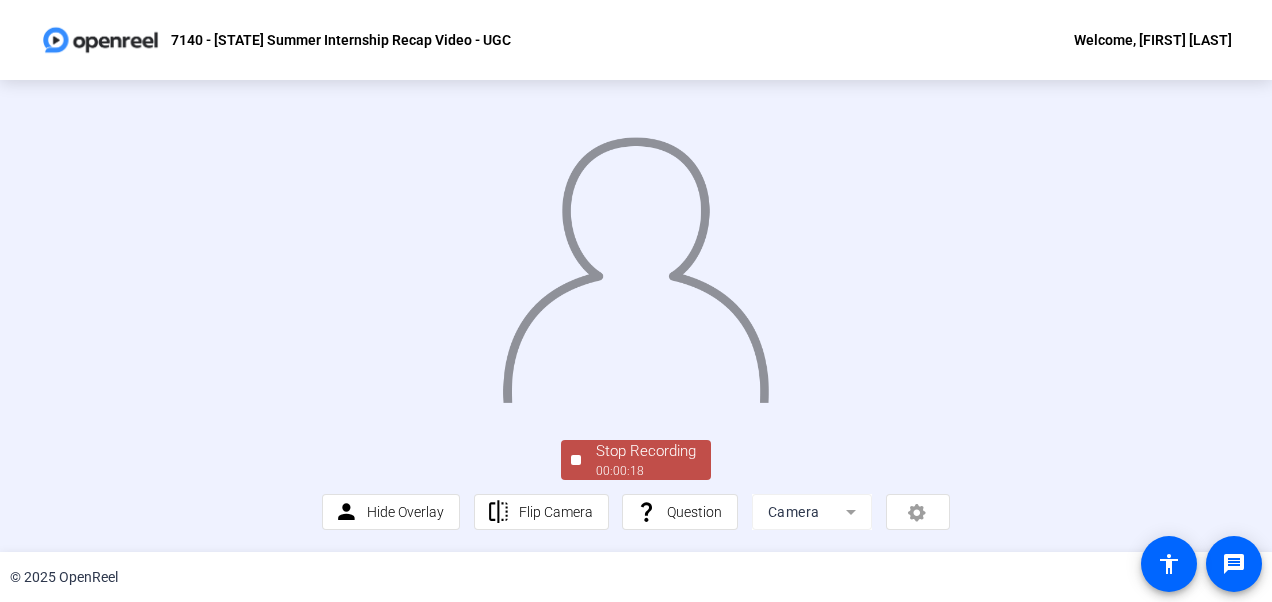 click on "00:00:18" 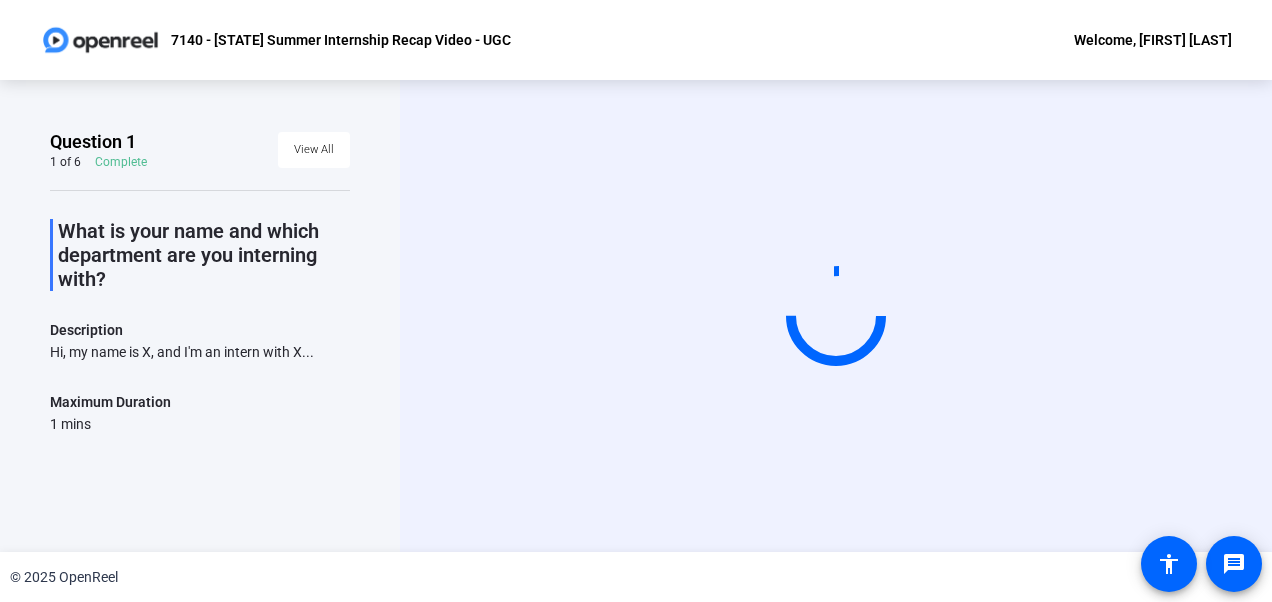 scroll, scrollTop: 0, scrollLeft: 0, axis: both 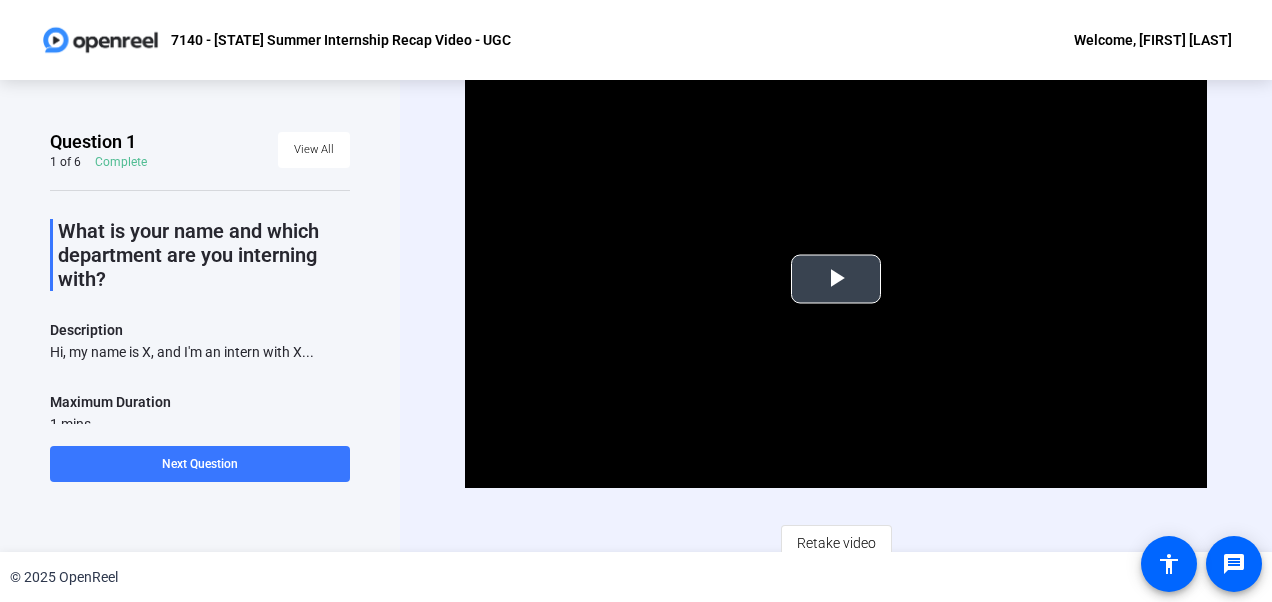 click at bounding box center [836, 279] 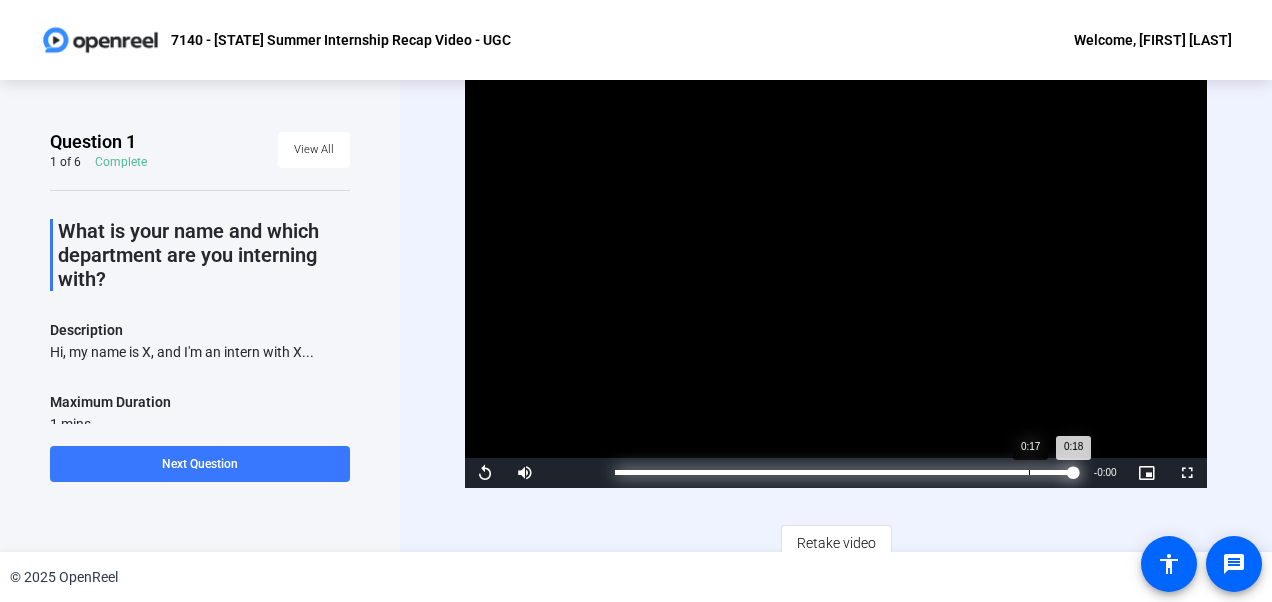 drag, startPoint x: 1056, startPoint y: 466, endPoint x: 1028, endPoint y: 464, distance: 28.071337 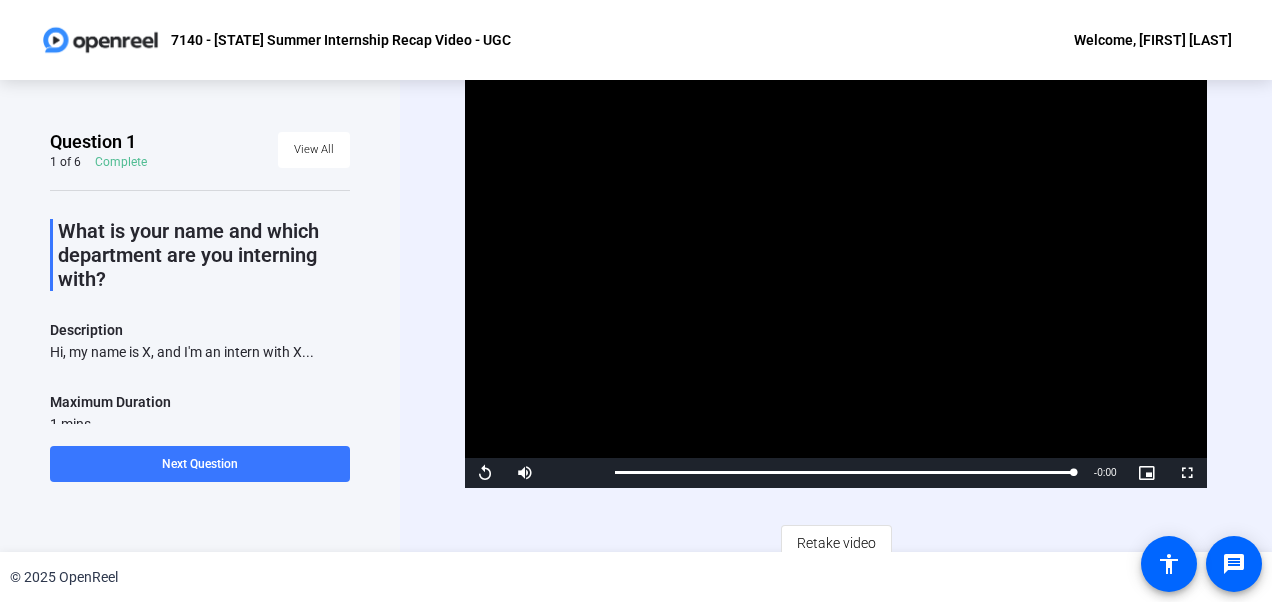 drag, startPoint x: 1028, startPoint y: 464, endPoint x: 820, endPoint y: 338, distance: 243.18716 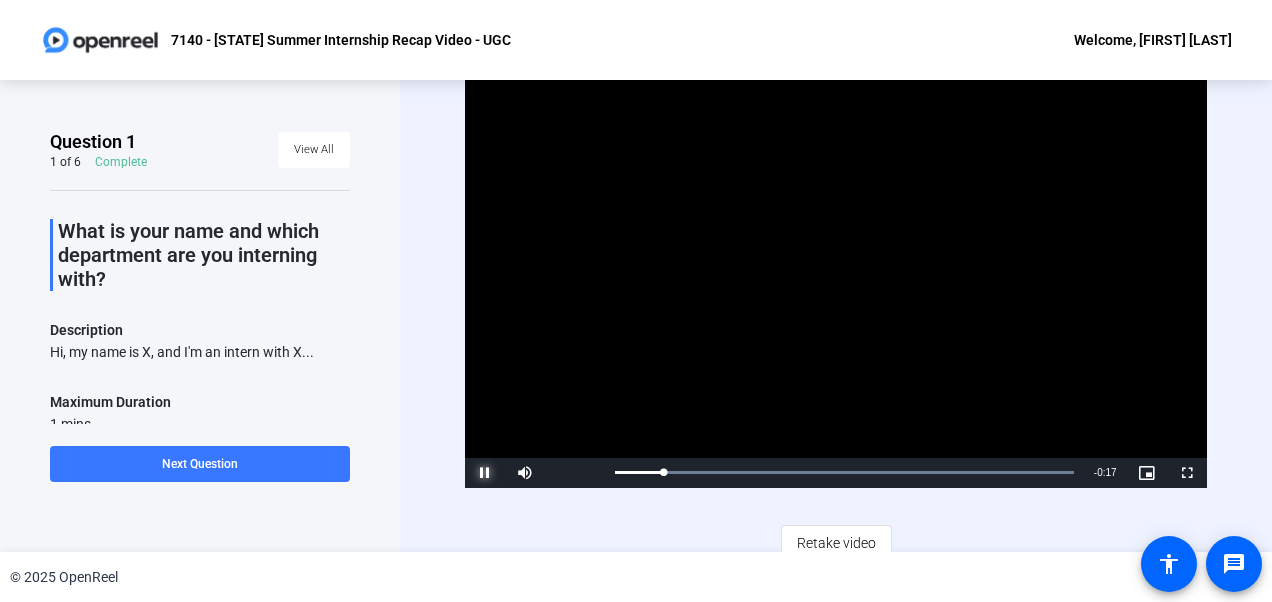 click at bounding box center [485, 473] 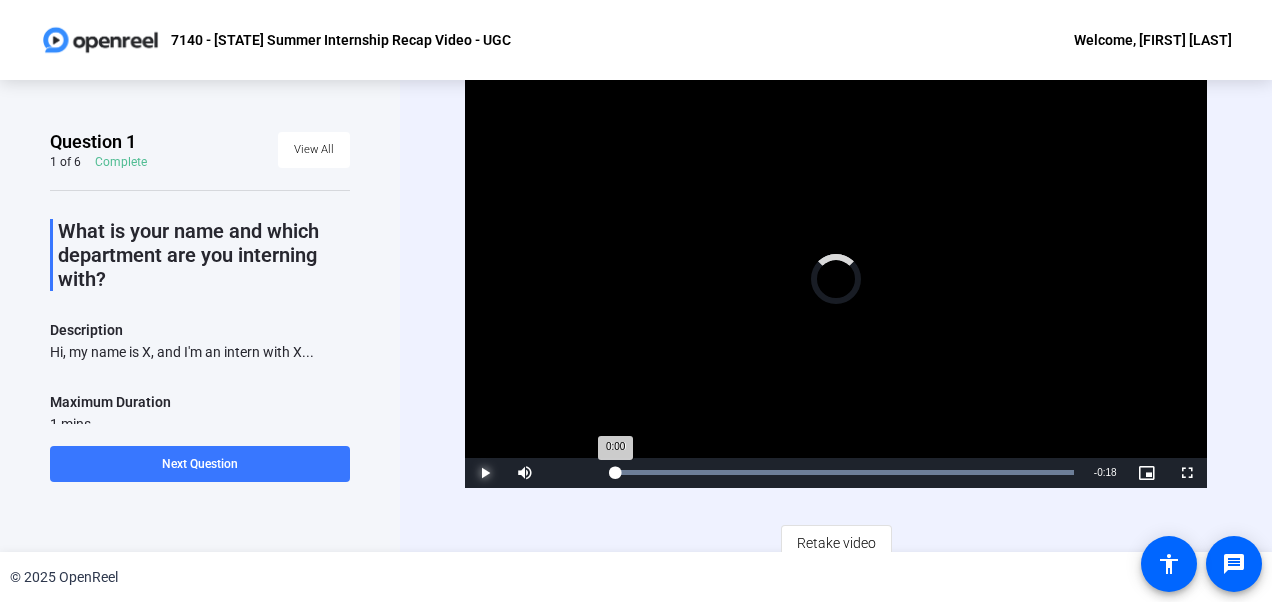 drag, startPoint x: 676, startPoint y: 462, endPoint x: 606, endPoint y: 460, distance: 70.028564 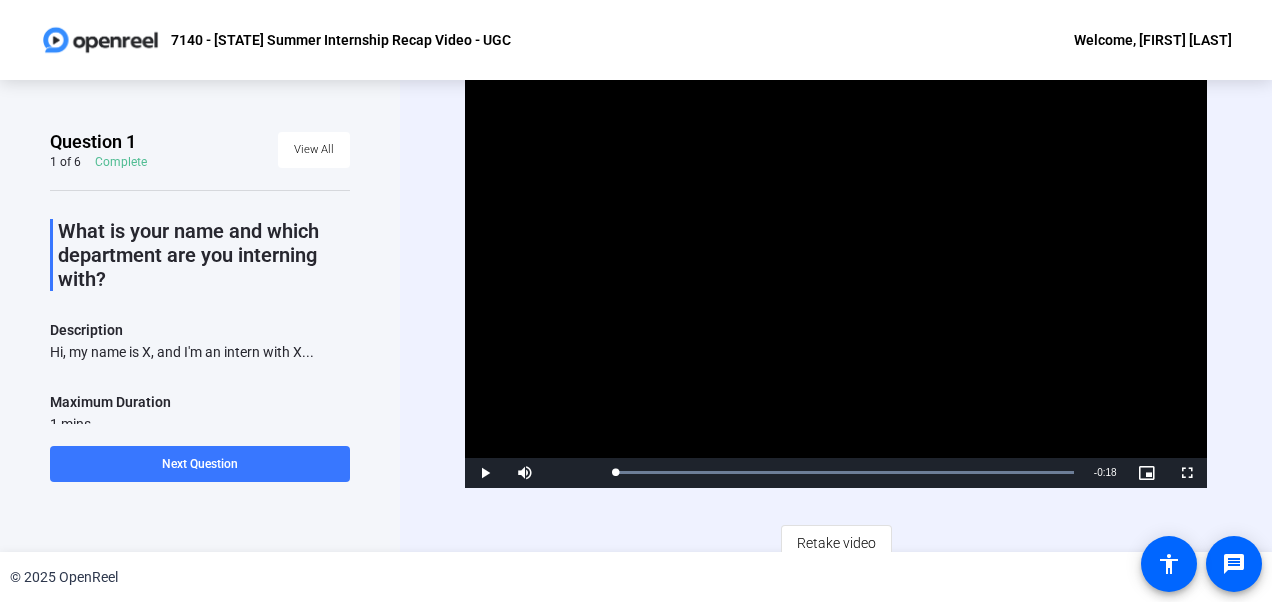 click at bounding box center (835, 279) 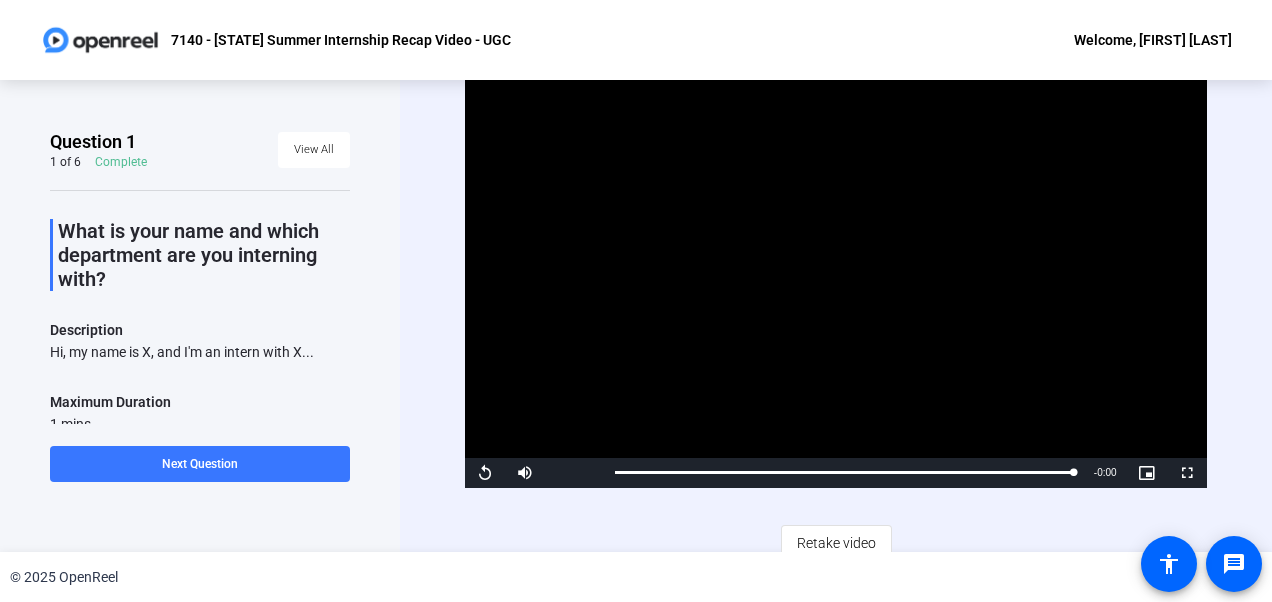 click on "Retake video" 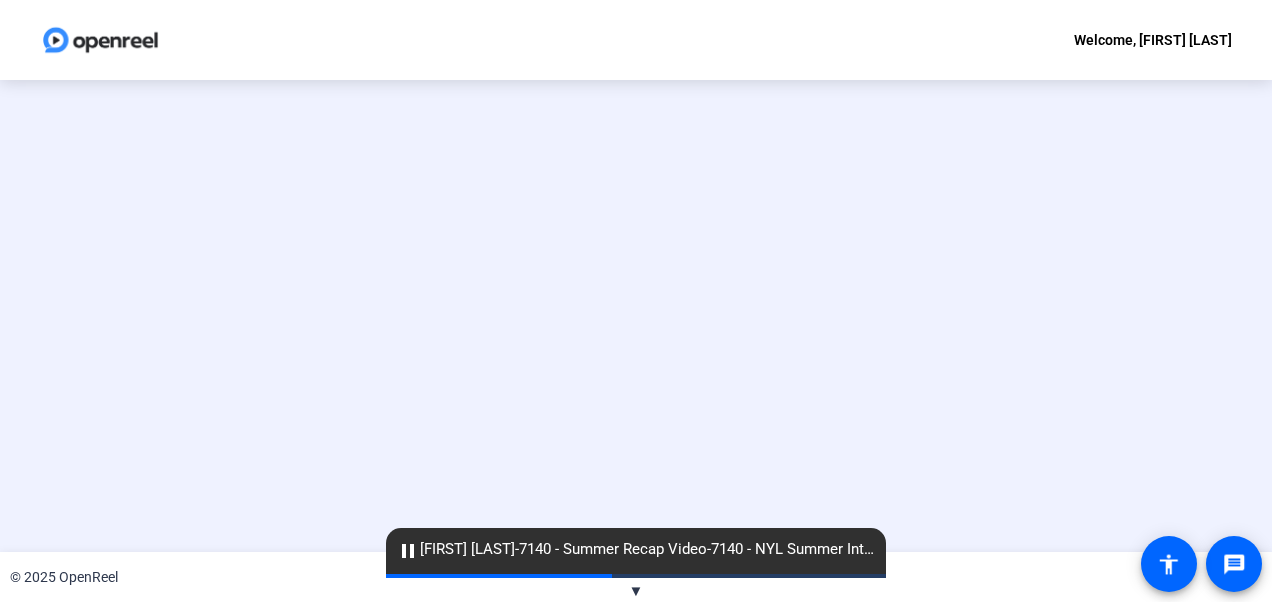 scroll, scrollTop: 0, scrollLeft: 0, axis: both 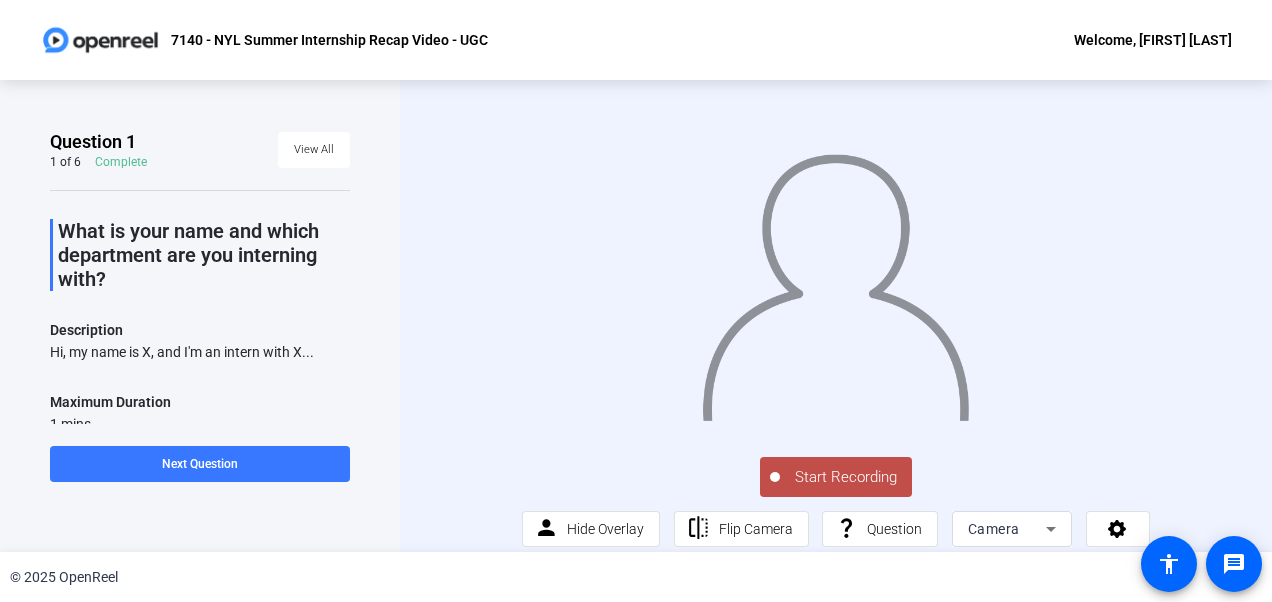 drag, startPoint x: 851, startPoint y: 506, endPoint x: 802, endPoint y: 503, distance: 49.09175 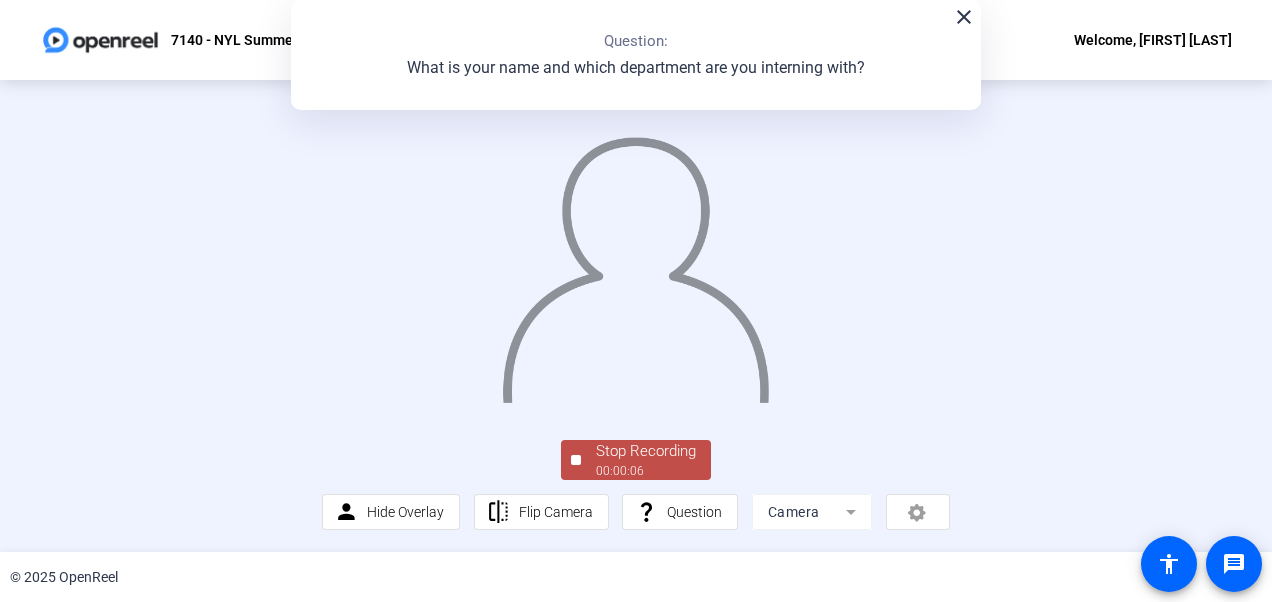 scroll, scrollTop: 52, scrollLeft: 0, axis: vertical 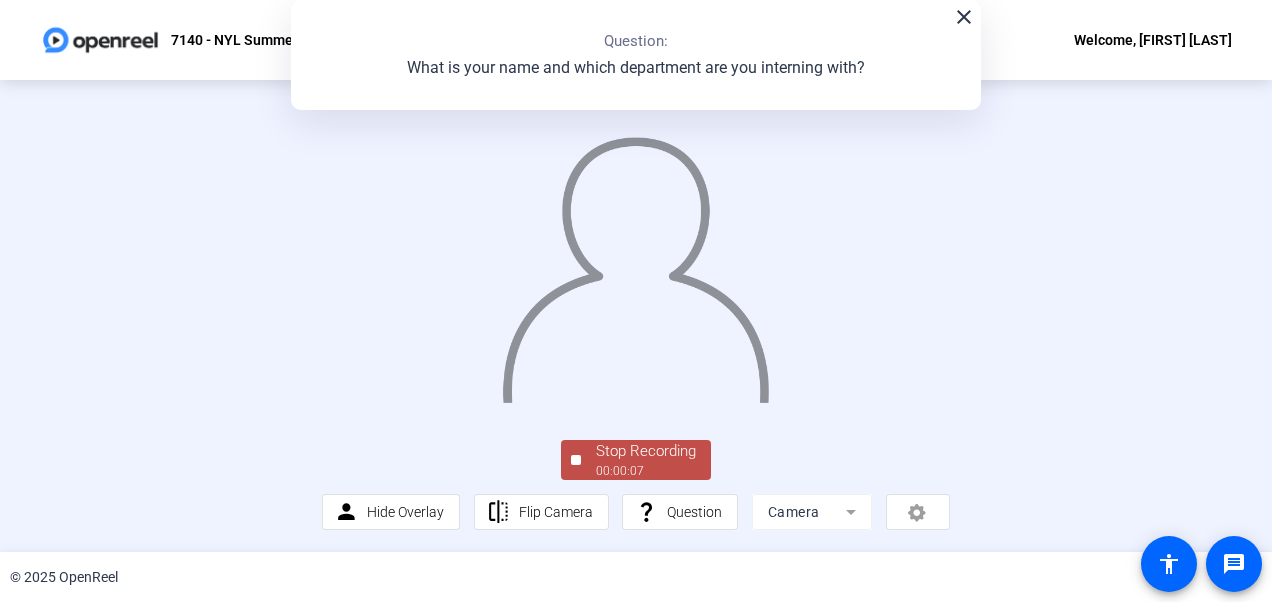 click on "Stop Recording" 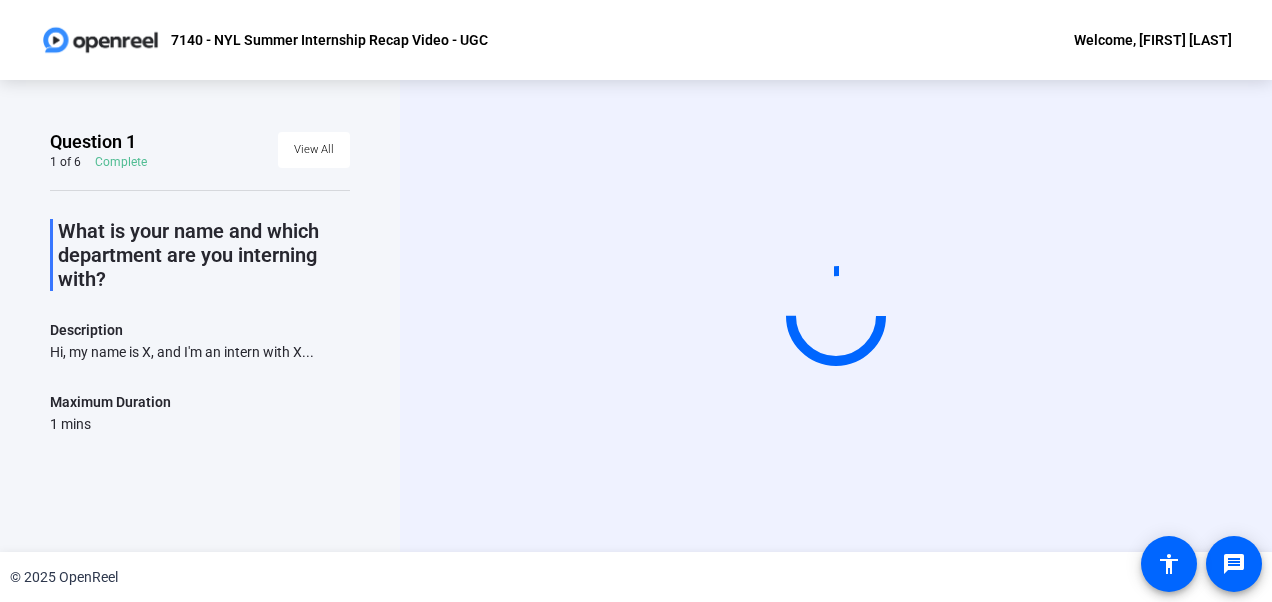 scroll, scrollTop: 0, scrollLeft: 0, axis: both 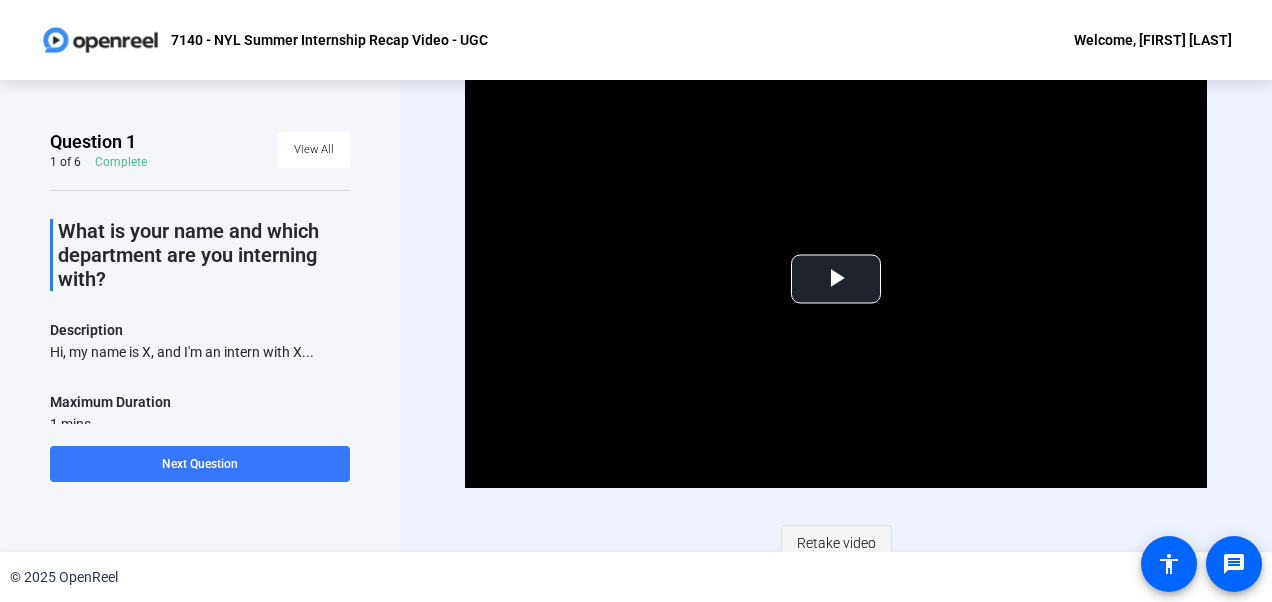 click on "Retake video" 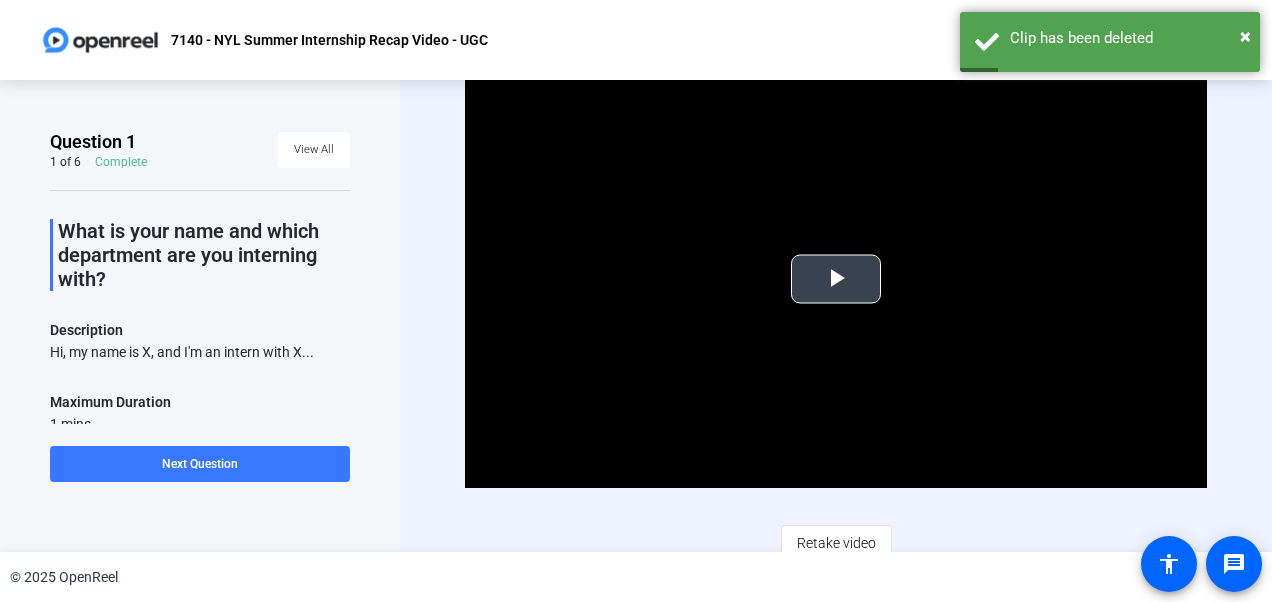 click at bounding box center [836, 279] 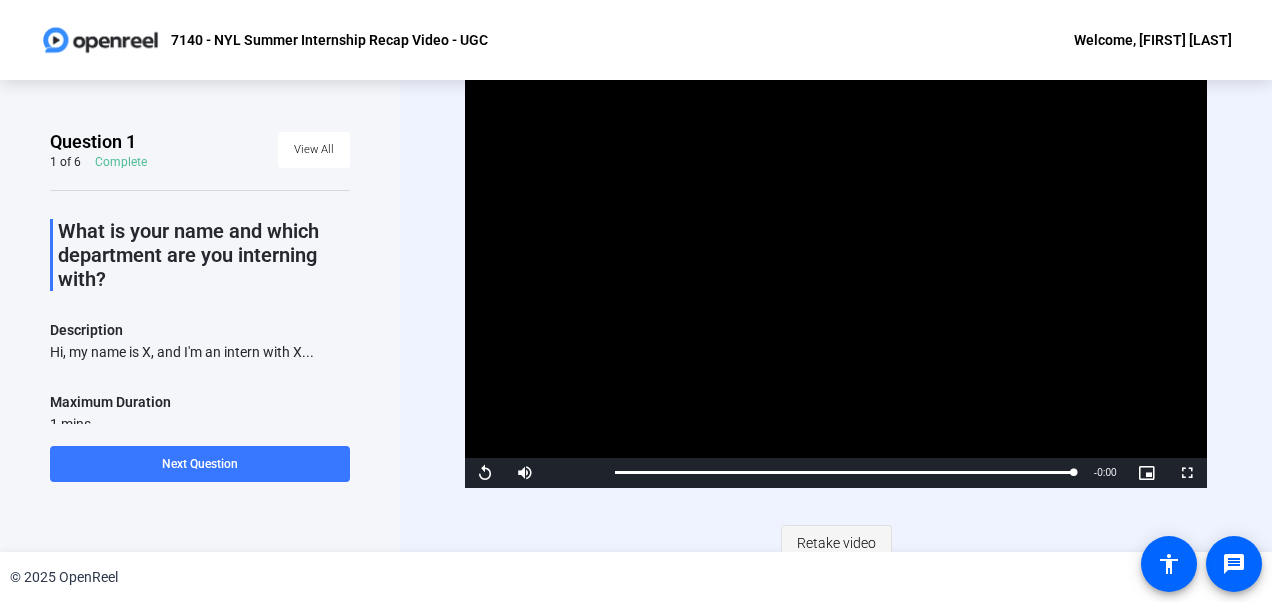 click on "Retake video" 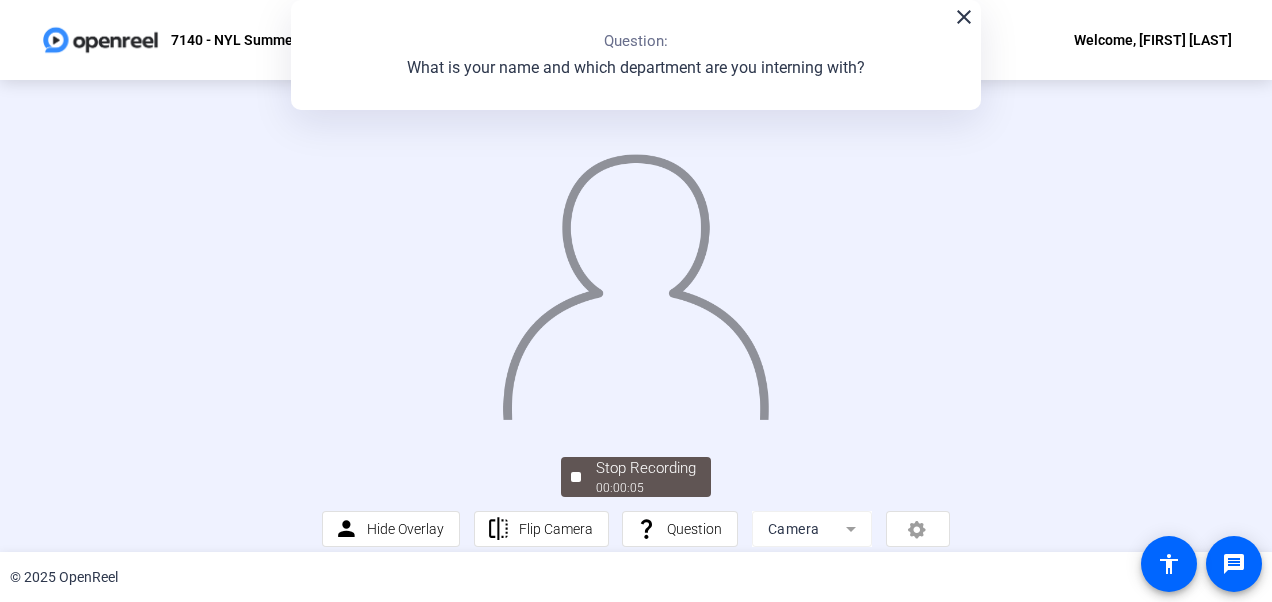 scroll, scrollTop: 142, scrollLeft: 0, axis: vertical 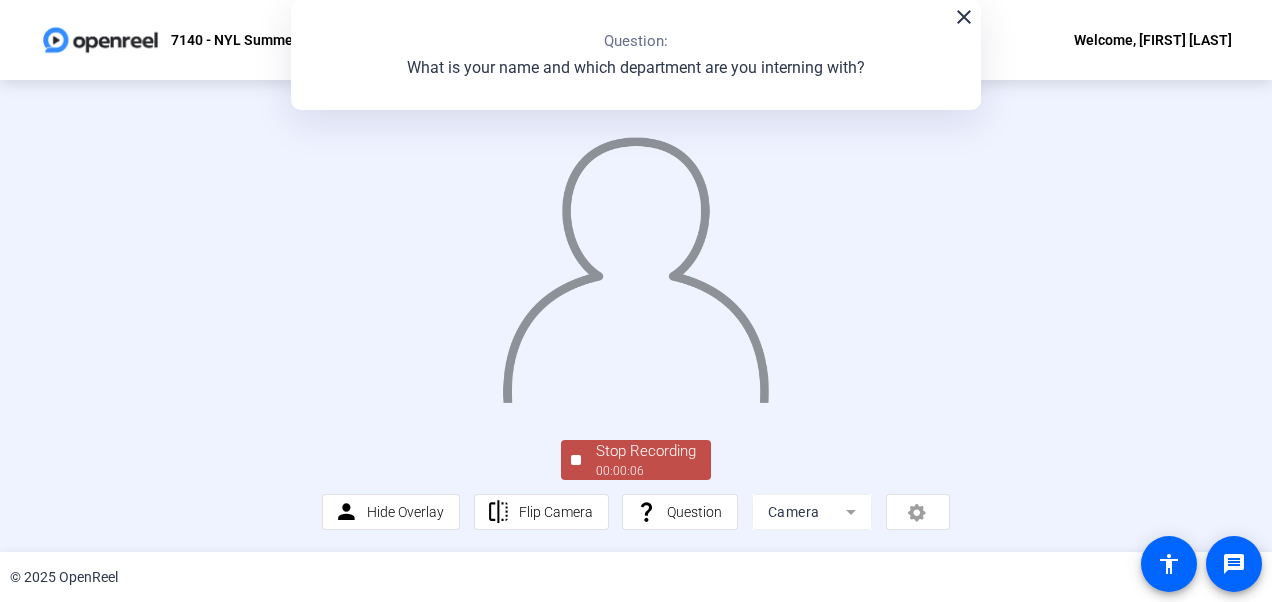 click on "Stop Recording" 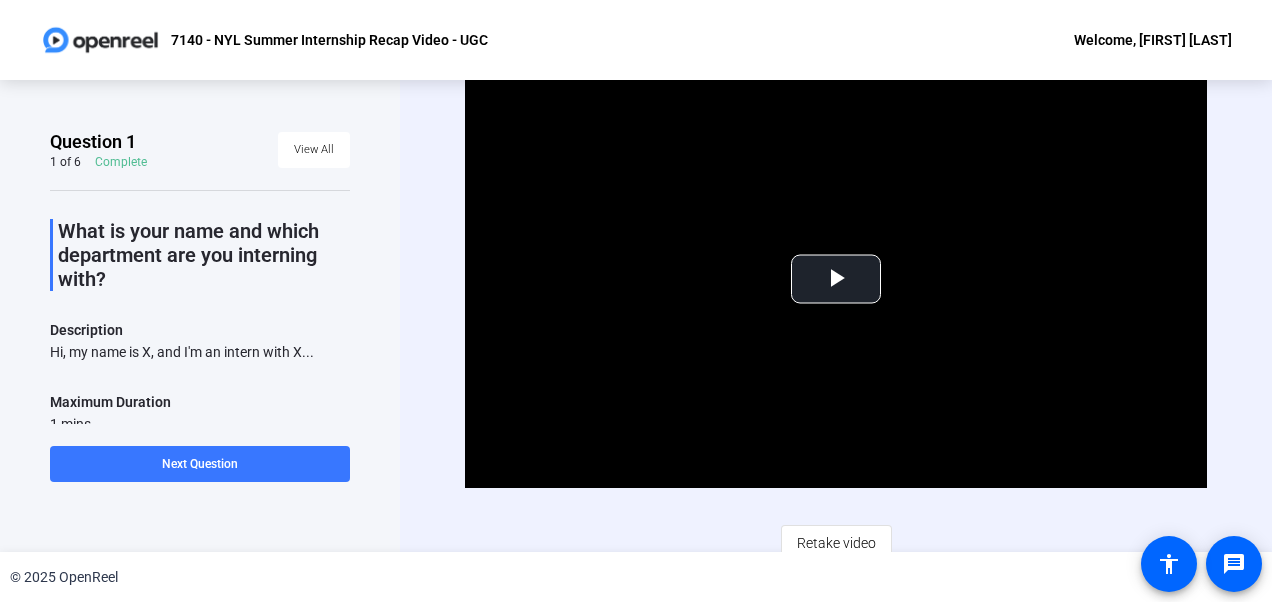 scroll, scrollTop: 12, scrollLeft: 0, axis: vertical 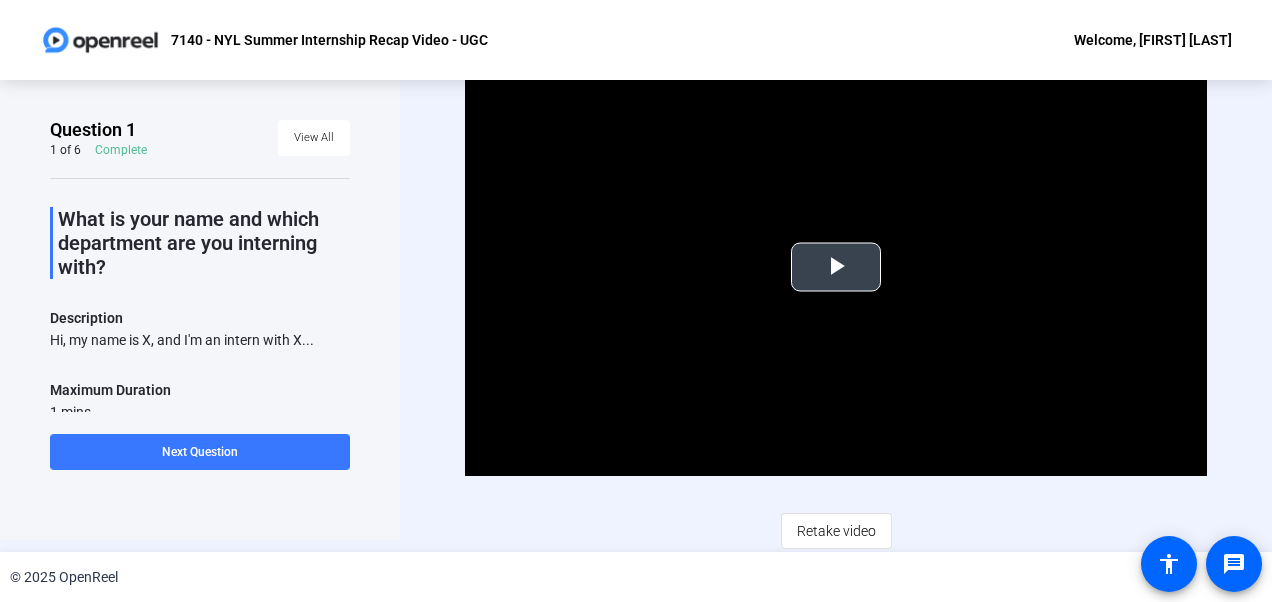 click at bounding box center [836, 267] 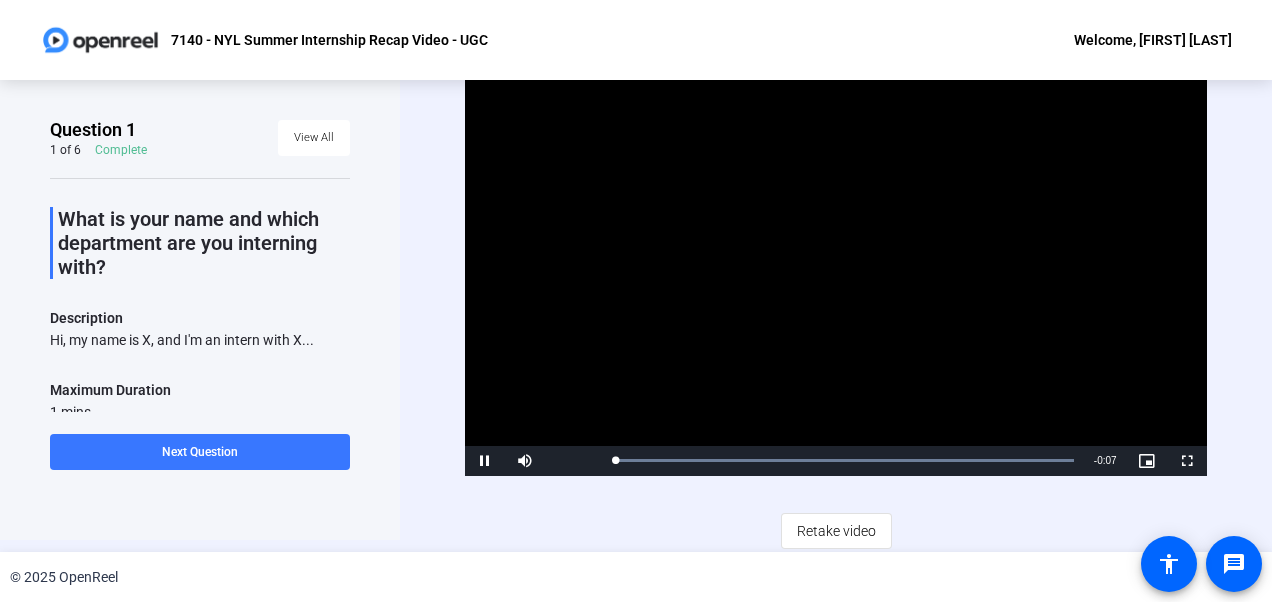 scroll, scrollTop: 0, scrollLeft: 0, axis: both 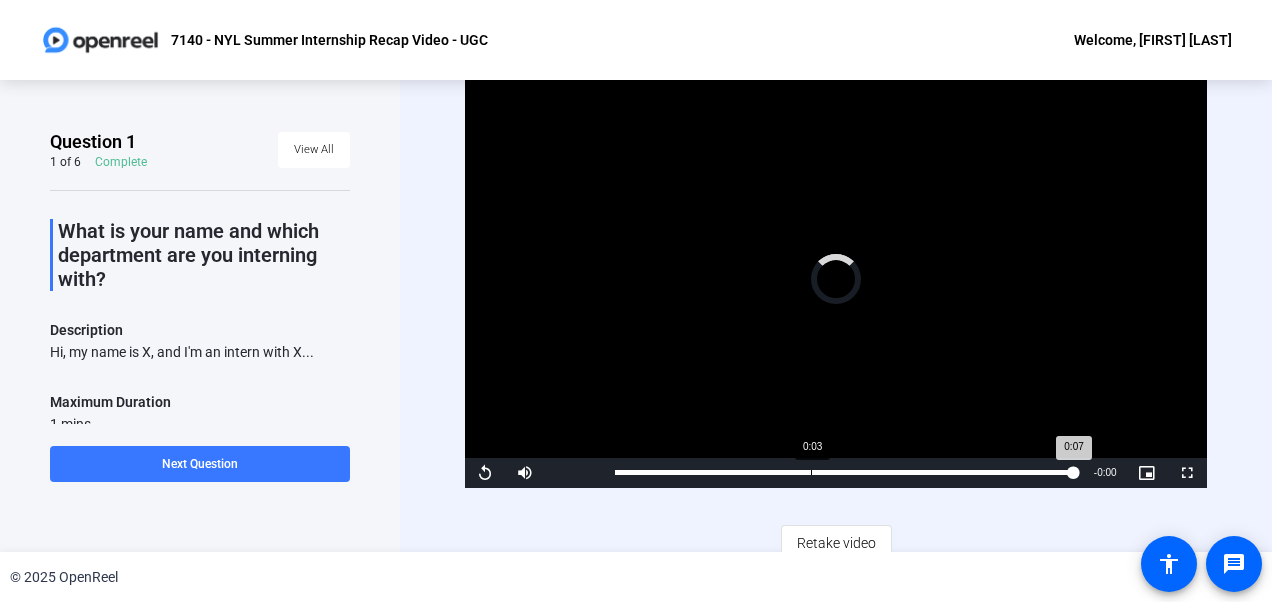 click on "Loaded :  100.00% 0:03 0:07" at bounding box center [844, 473] 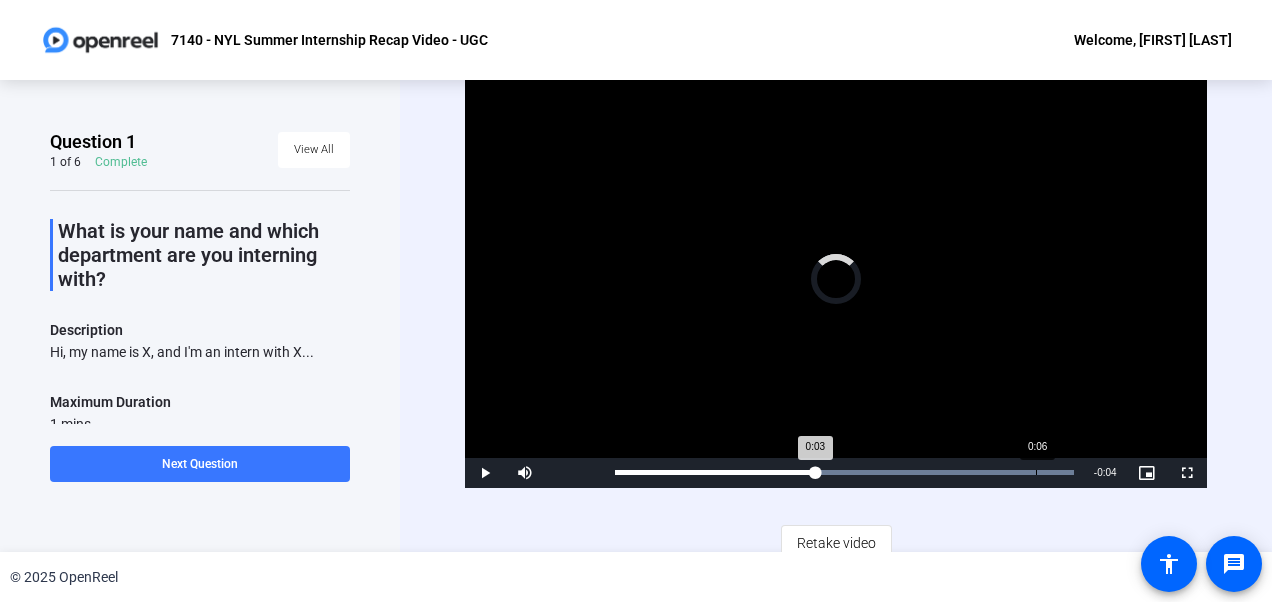 click on "Loaded :  100.00% 0:06 0:03" at bounding box center [844, 472] 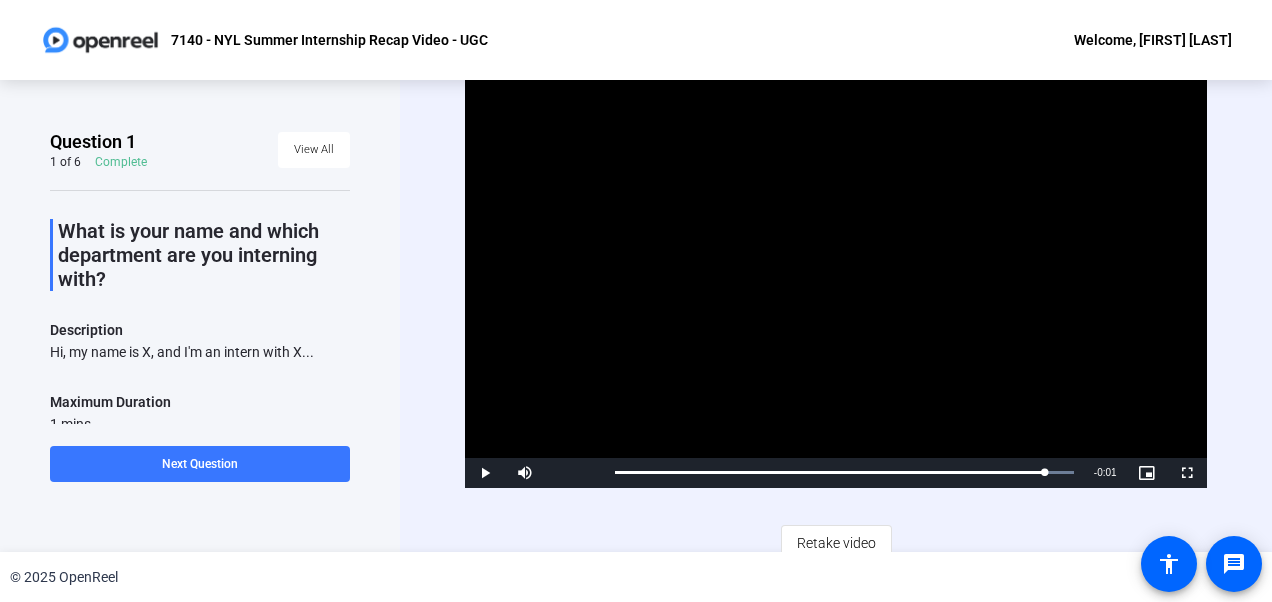 click at bounding box center [835, 279] 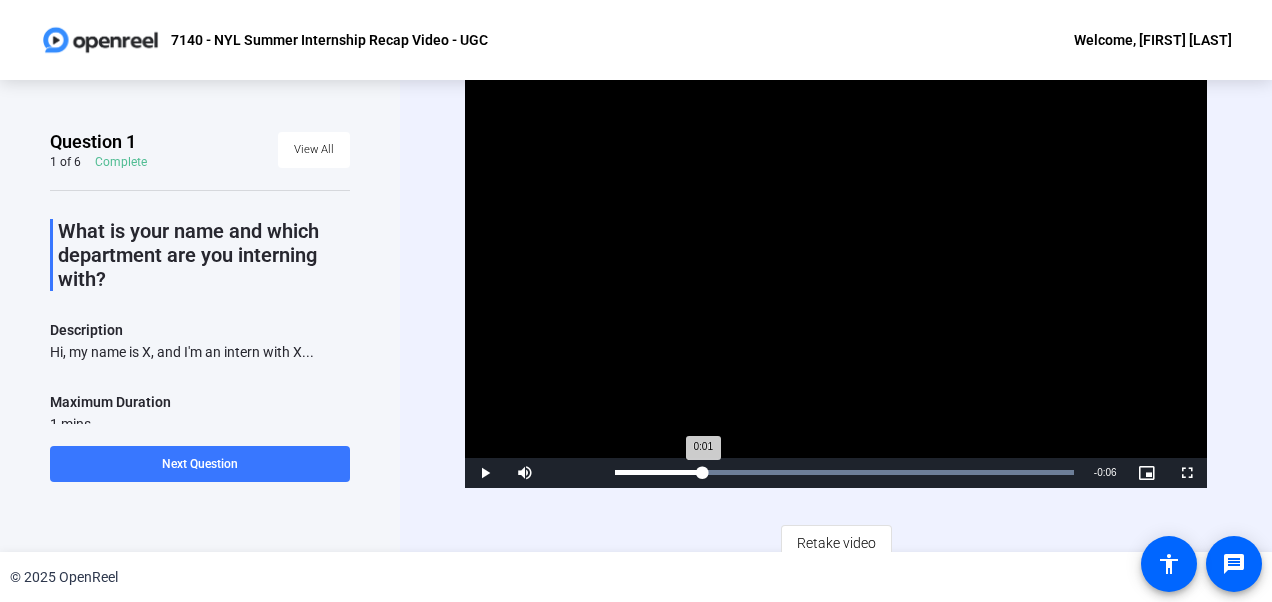 click on "Loaded :  100.00% 0:01 0:01" at bounding box center [844, 473] 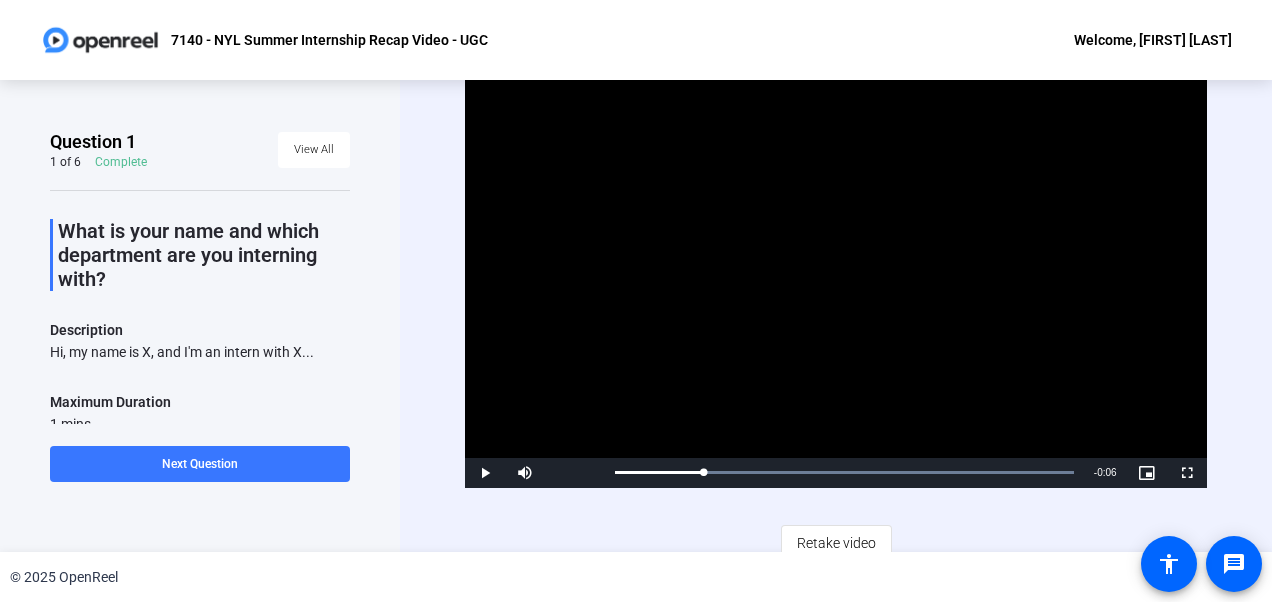 click at bounding box center [835, 279] 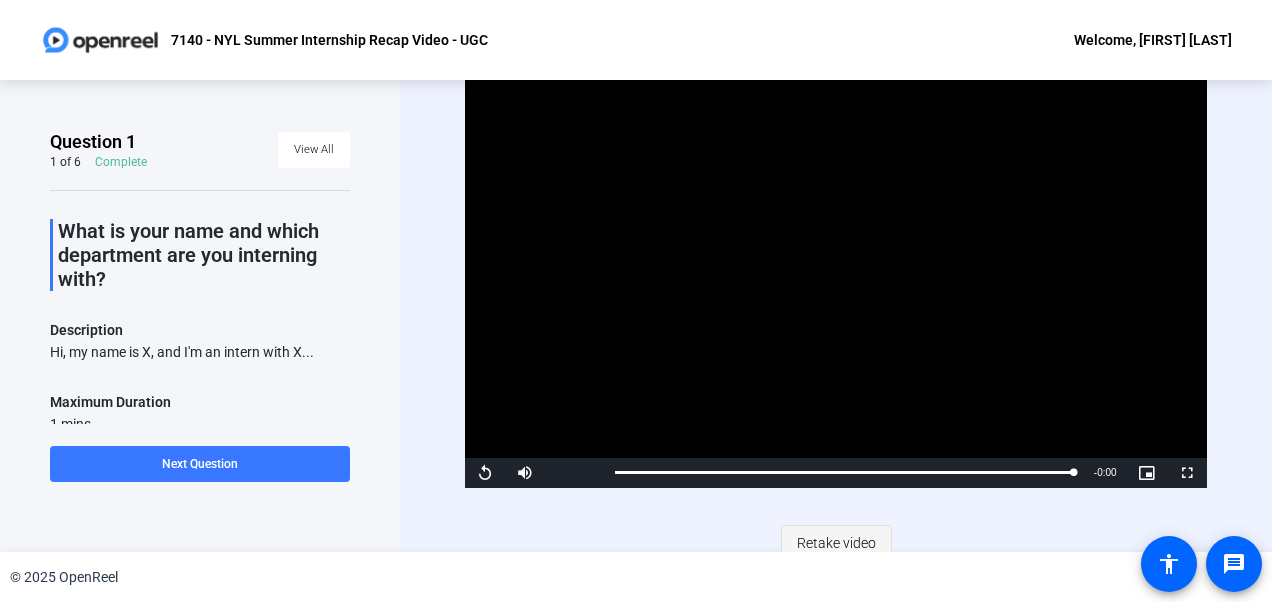 click on "Retake video" 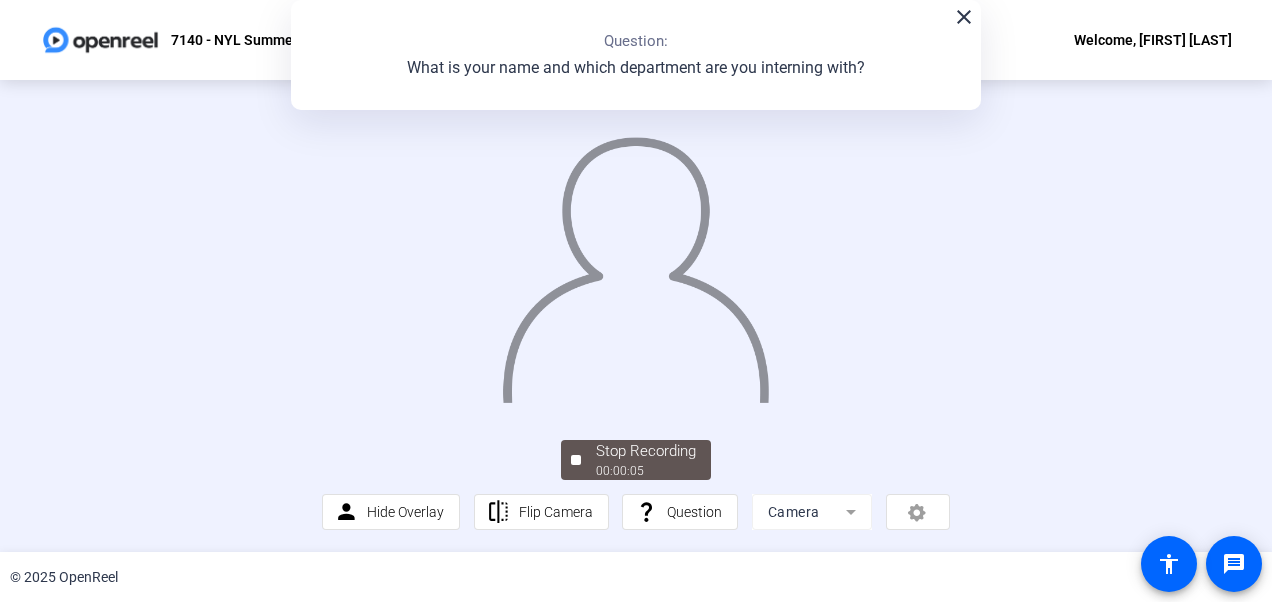 scroll, scrollTop: 134, scrollLeft: 0, axis: vertical 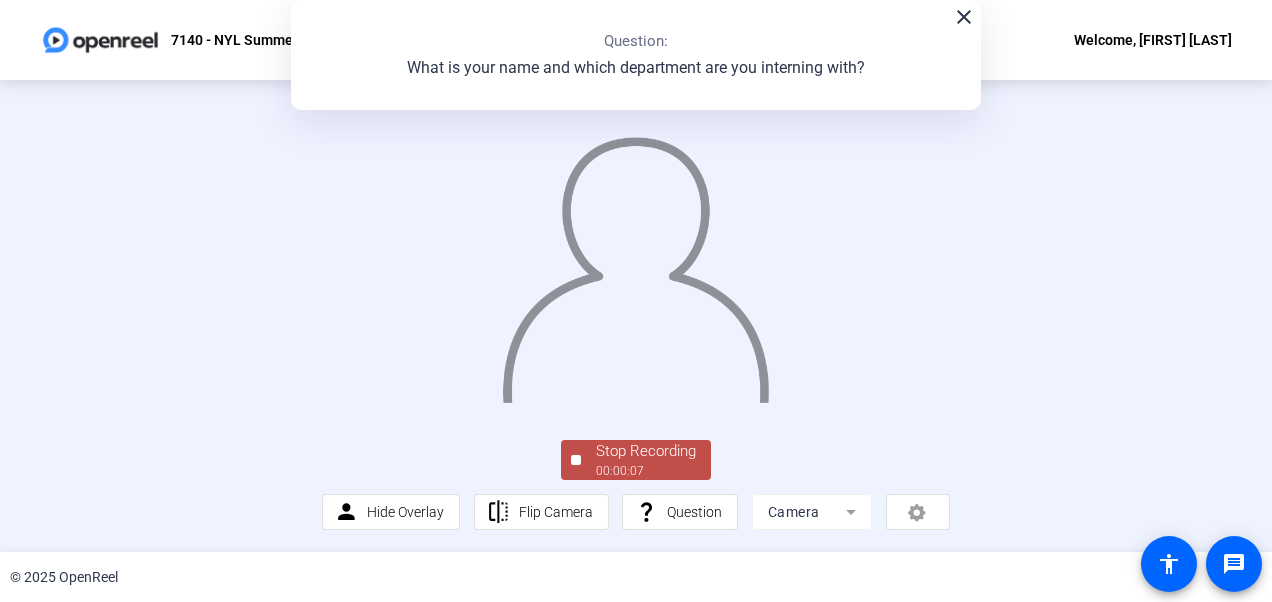 drag, startPoint x: 624, startPoint y: 463, endPoint x: 598, endPoint y: 475, distance: 28.635643 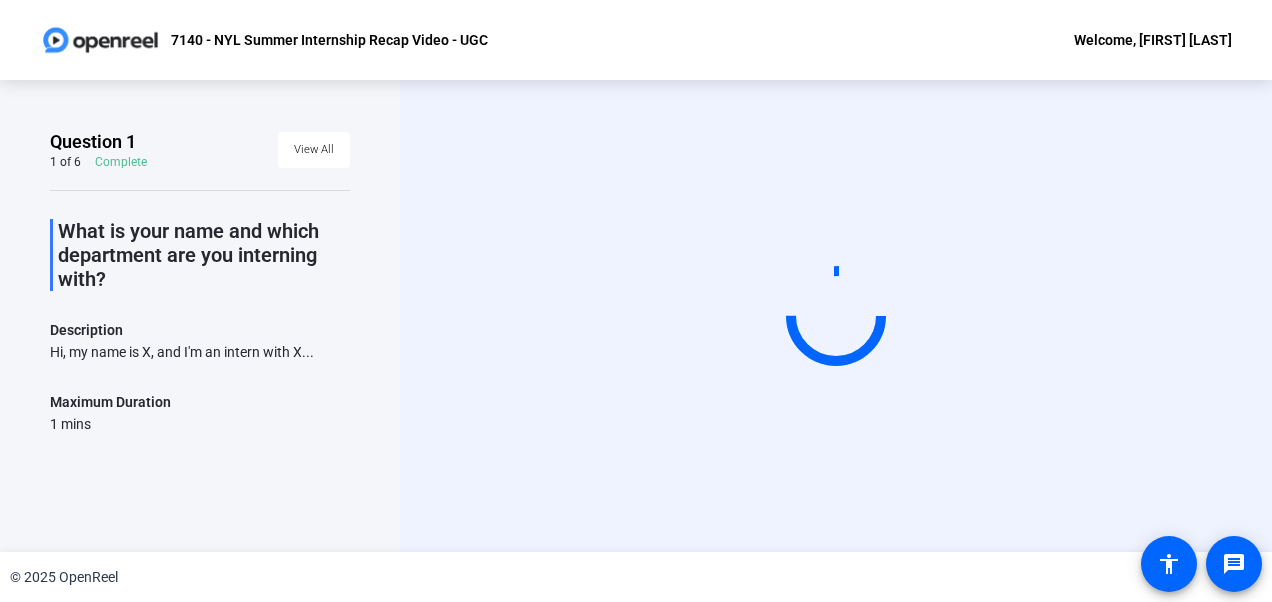 scroll, scrollTop: 0, scrollLeft: 0, axis: both 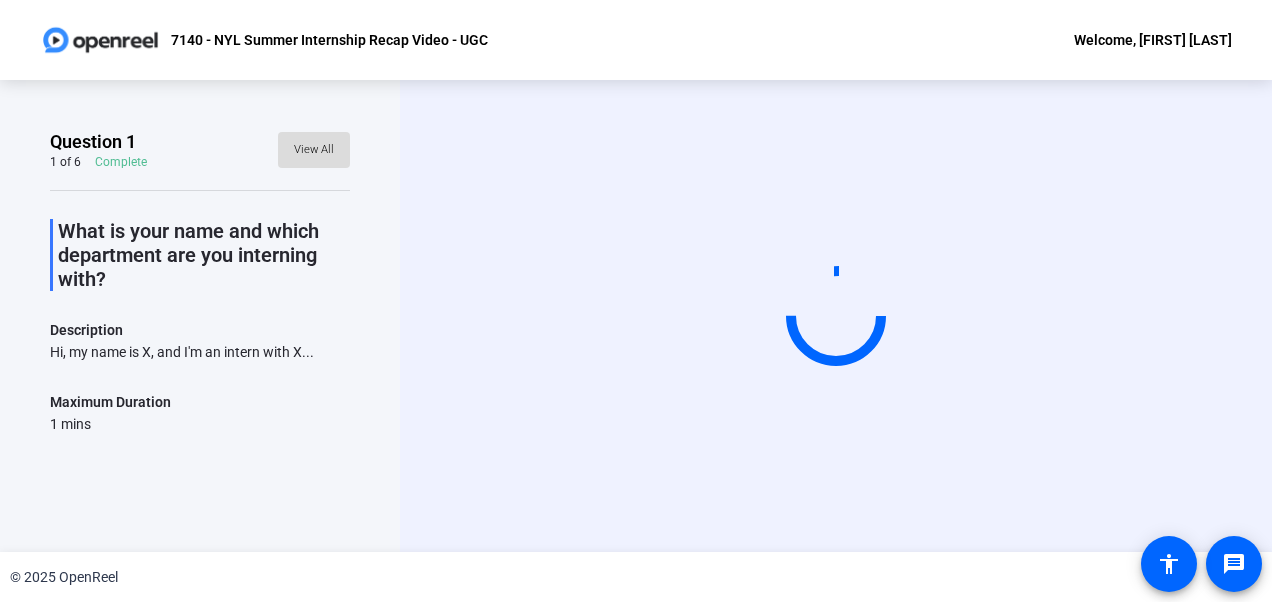 click on "View All" 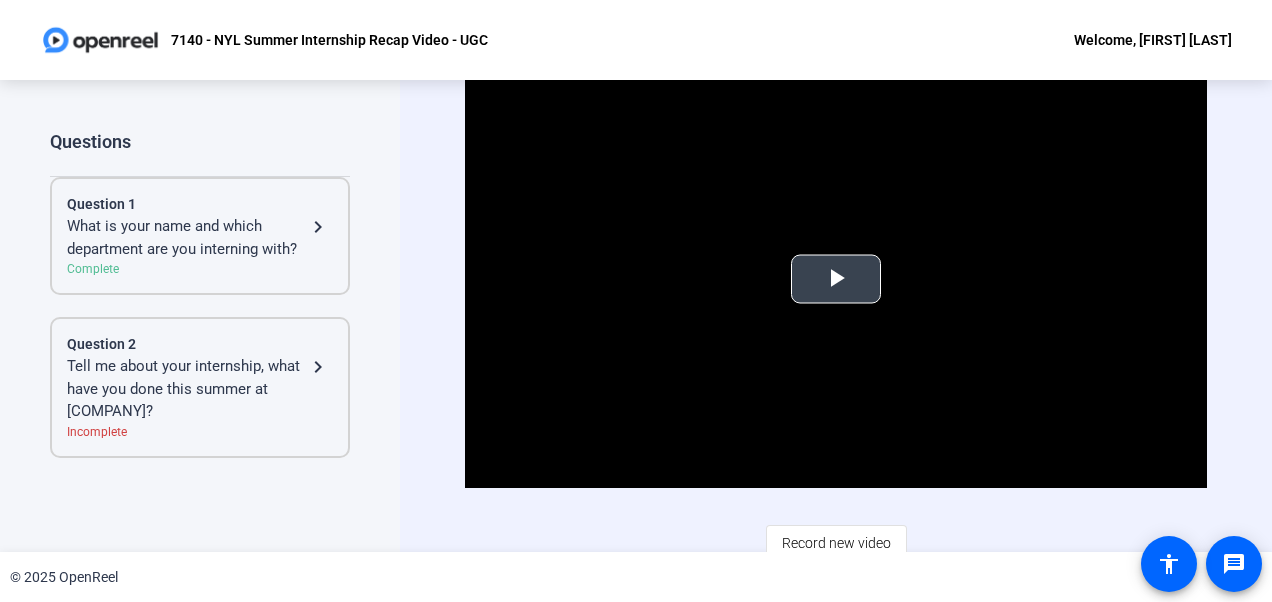 scroll, scrollTop: 12, scrollLeft: 0, axis: vertical 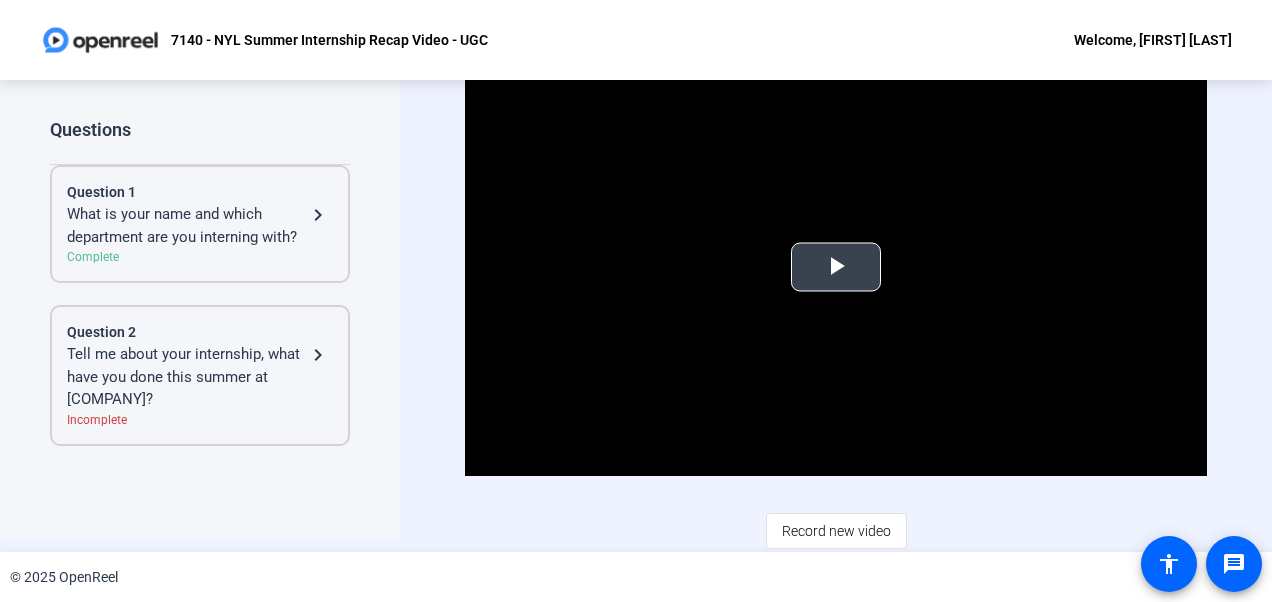 click at bounding box center [836, 267] 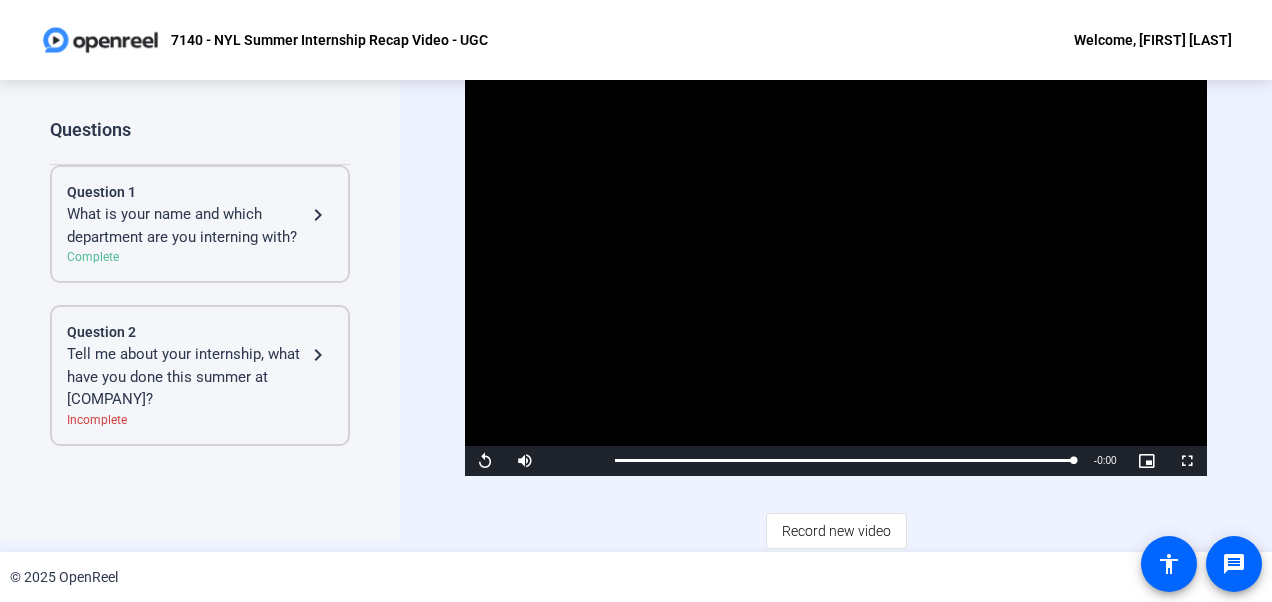 scroll, scrollTop: 0, scrollLeft: 0, axis: both 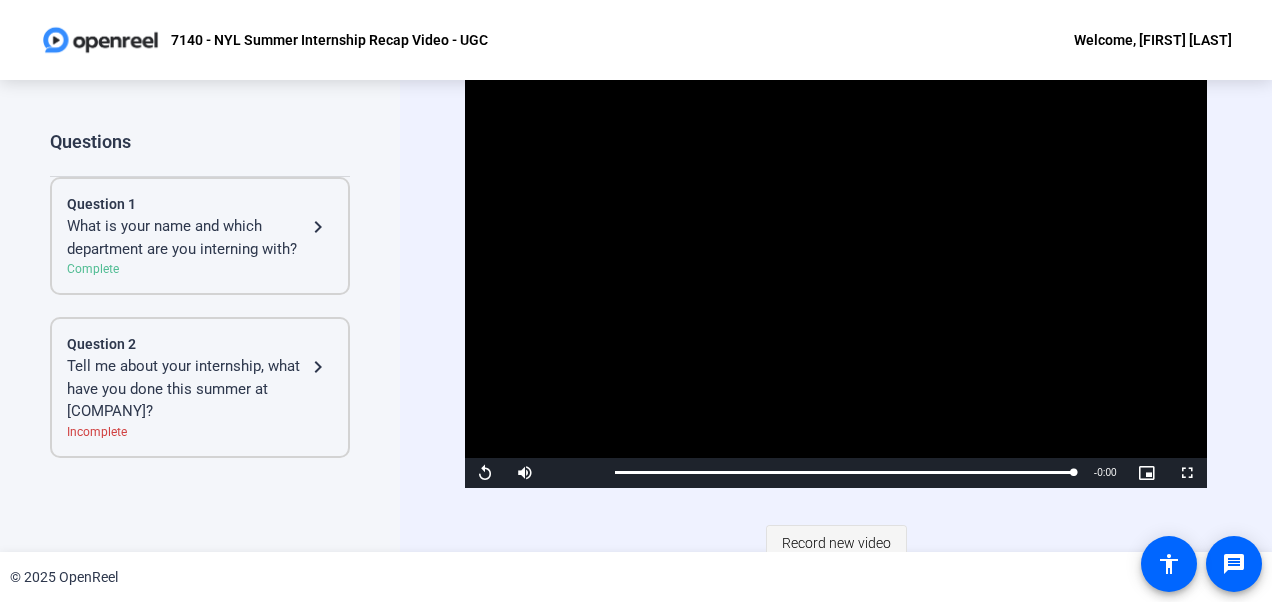 click on "Record new video" 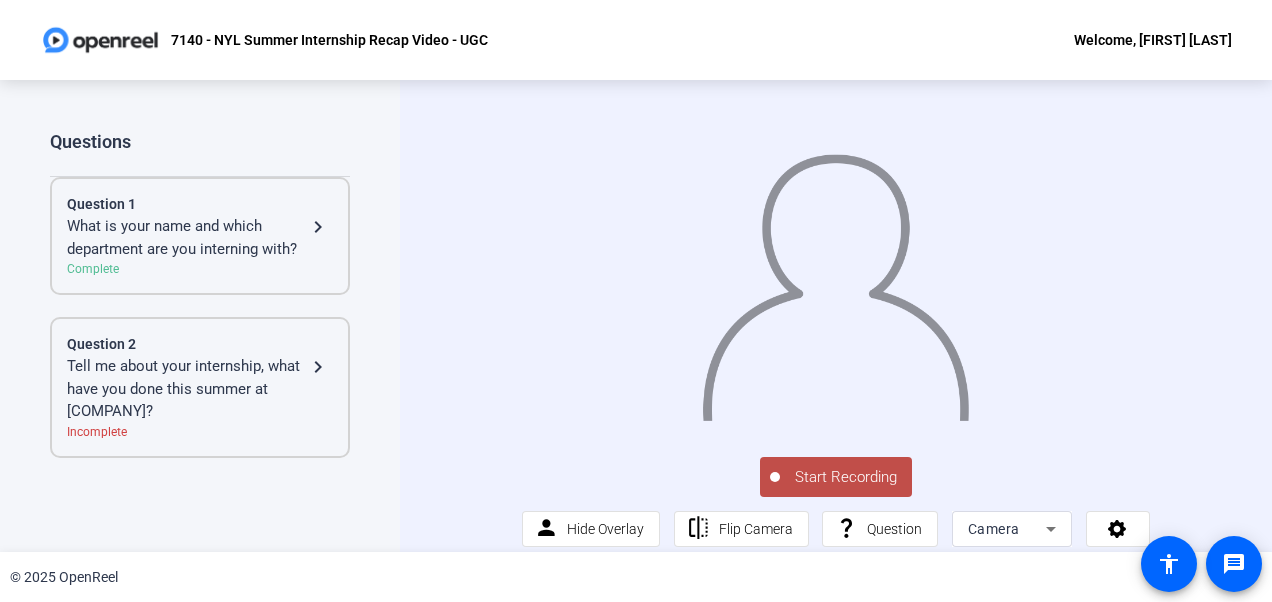 scroll, scrollTop: 46, scrollLeft: 0, axis: vertical 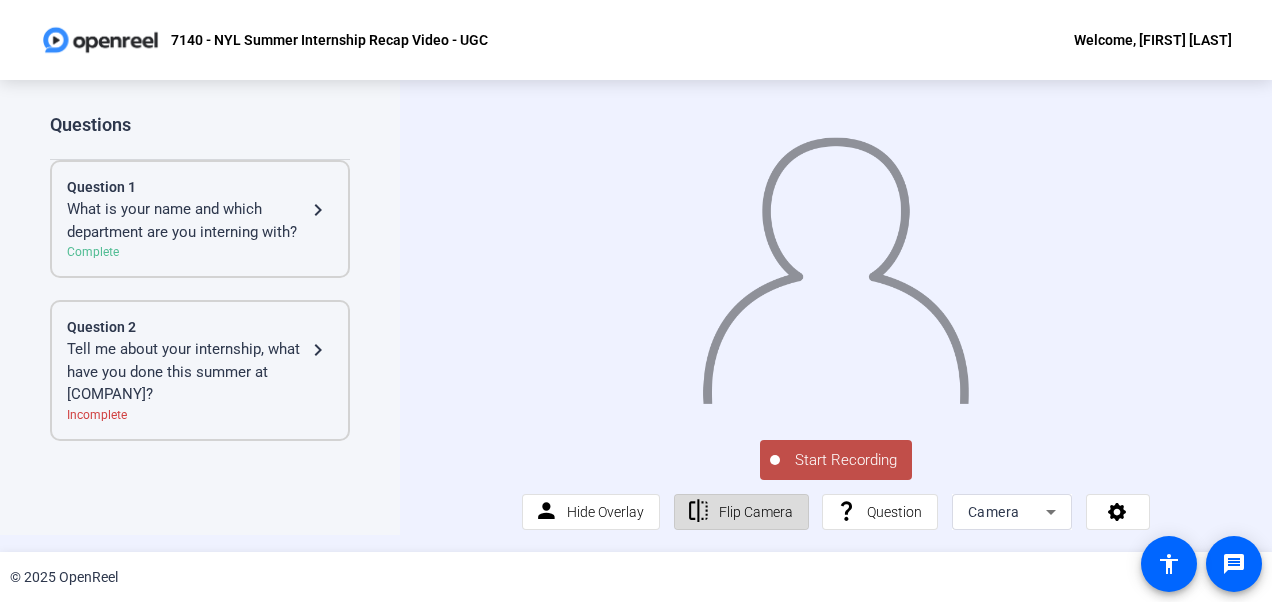 click on "Flip Camera" 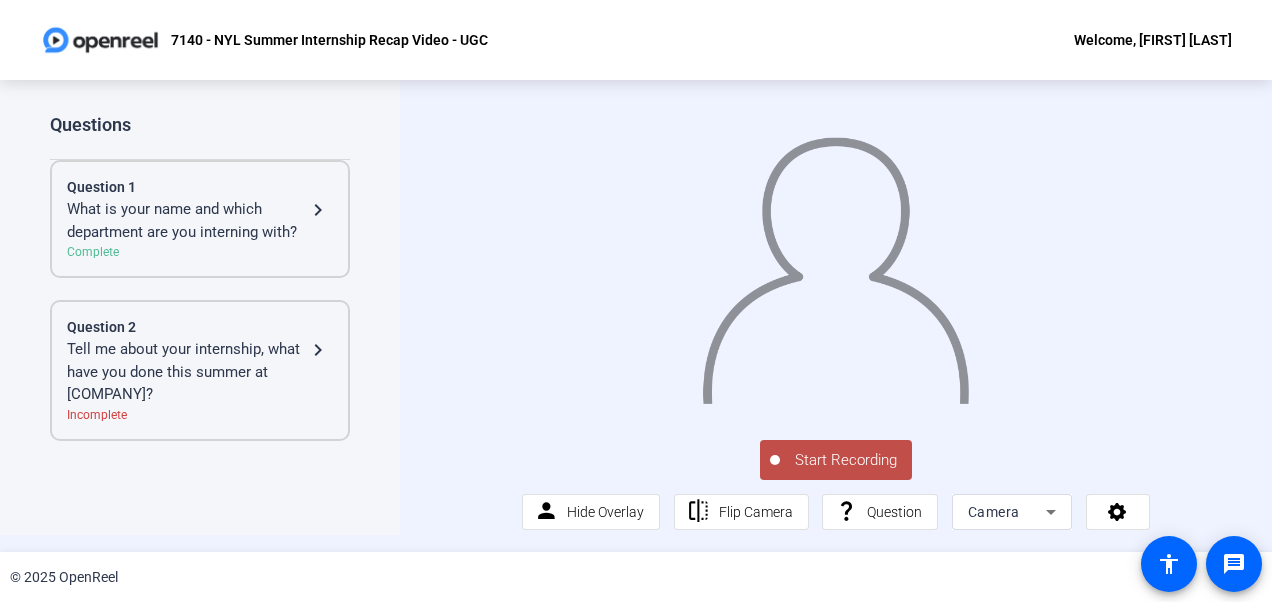 scroll, scrollTop: 27, scrollLeft: 0, axis: vertical 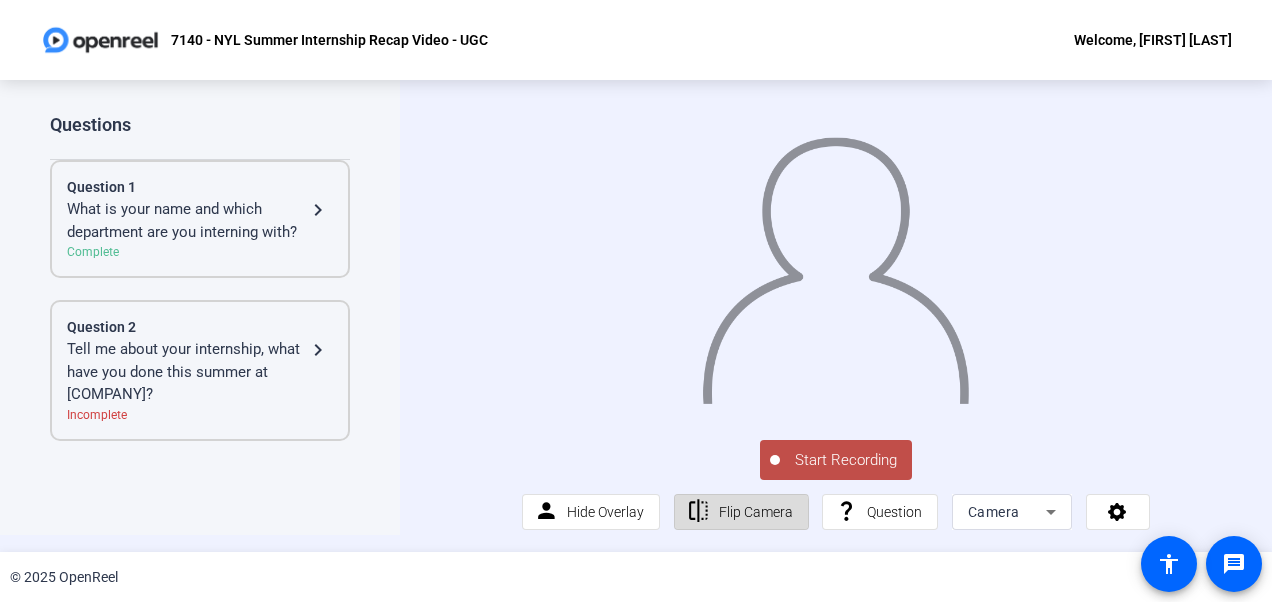 click 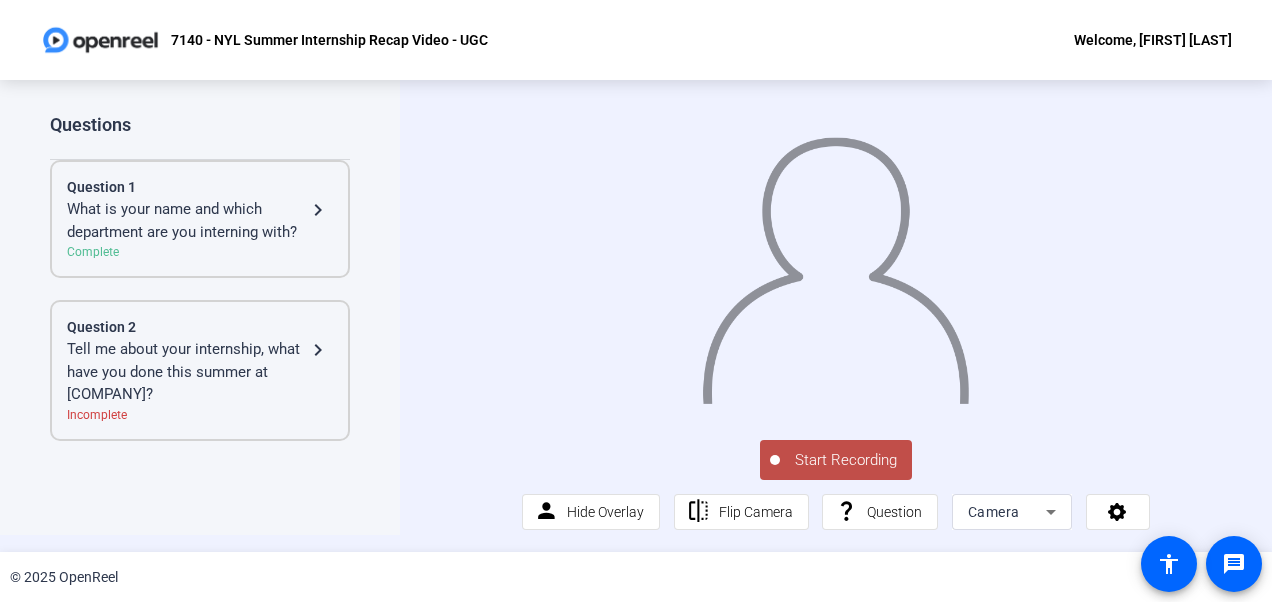 drag, startPoint x: 827, startPoint y: 473, endPoint x: 793, endPoint y: 474, distance: 34.0147 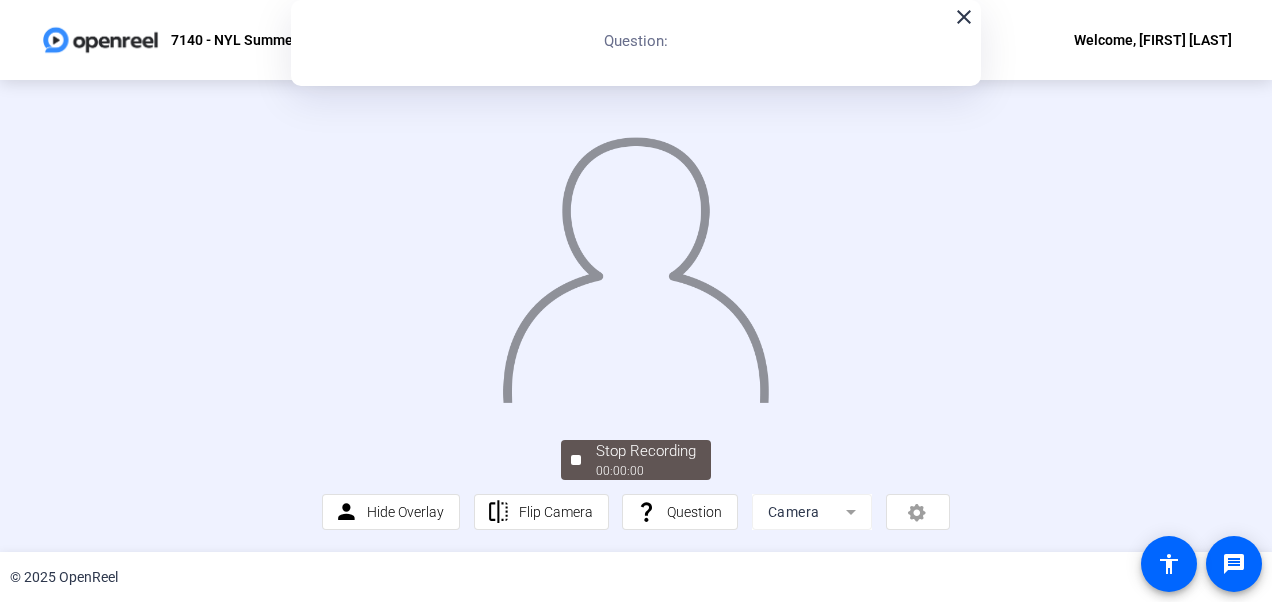 scroll, scrollTop: 64, scrollLeft: 0, axis: vertical 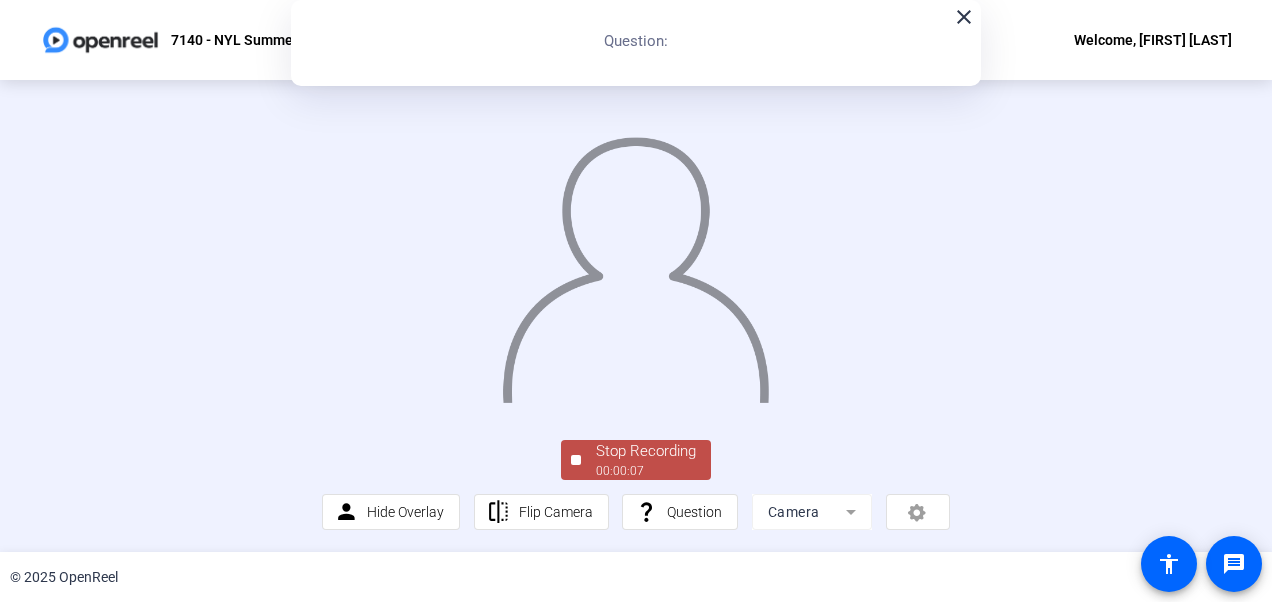 drag, startPoint x: 653, startPoint y: 544, endPoint x: 616, endPoint y: 524, distance: 42.059483 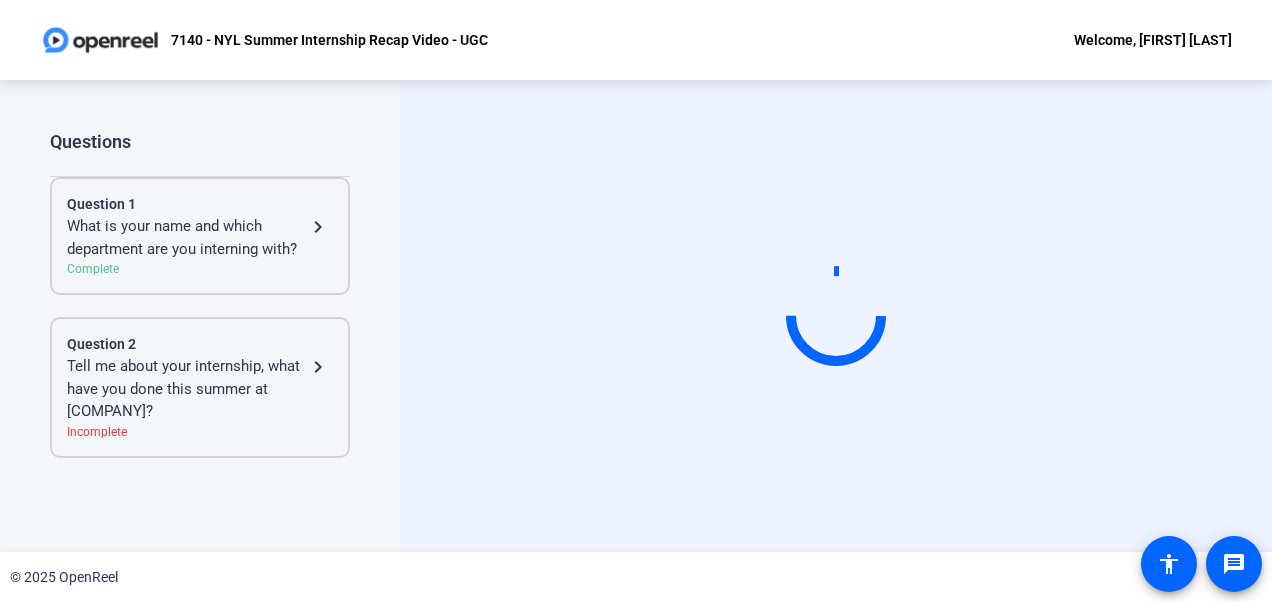 scroll, scrollTop: 0, scrollLeft: 0, axis: both 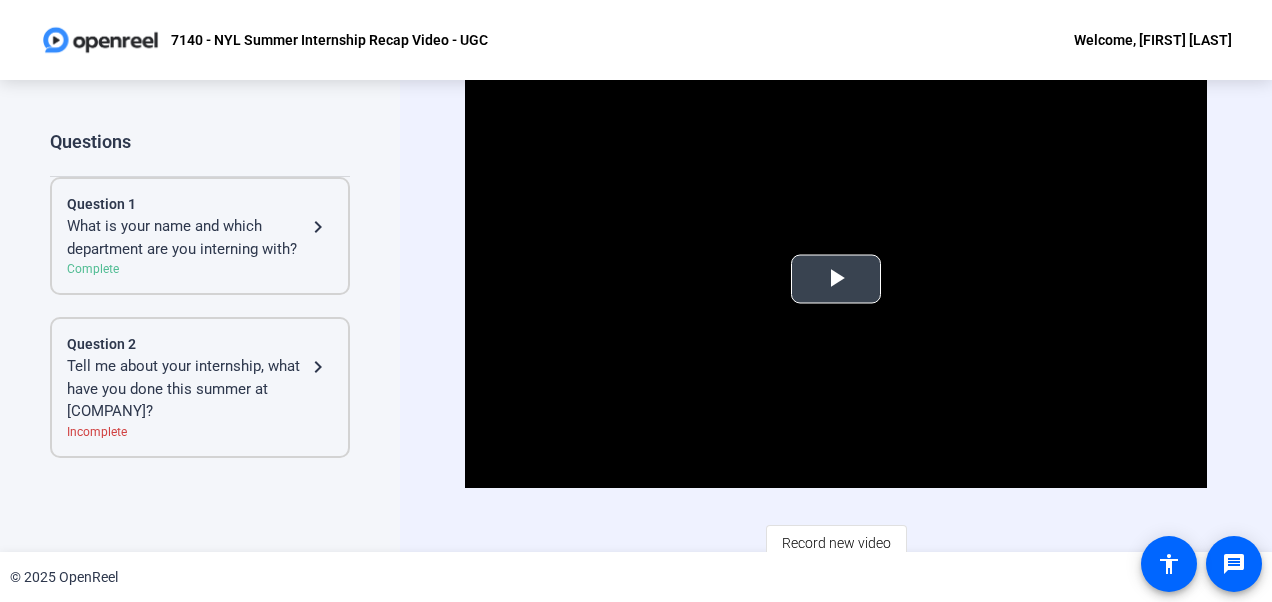 click at bounding box center [836, 279] 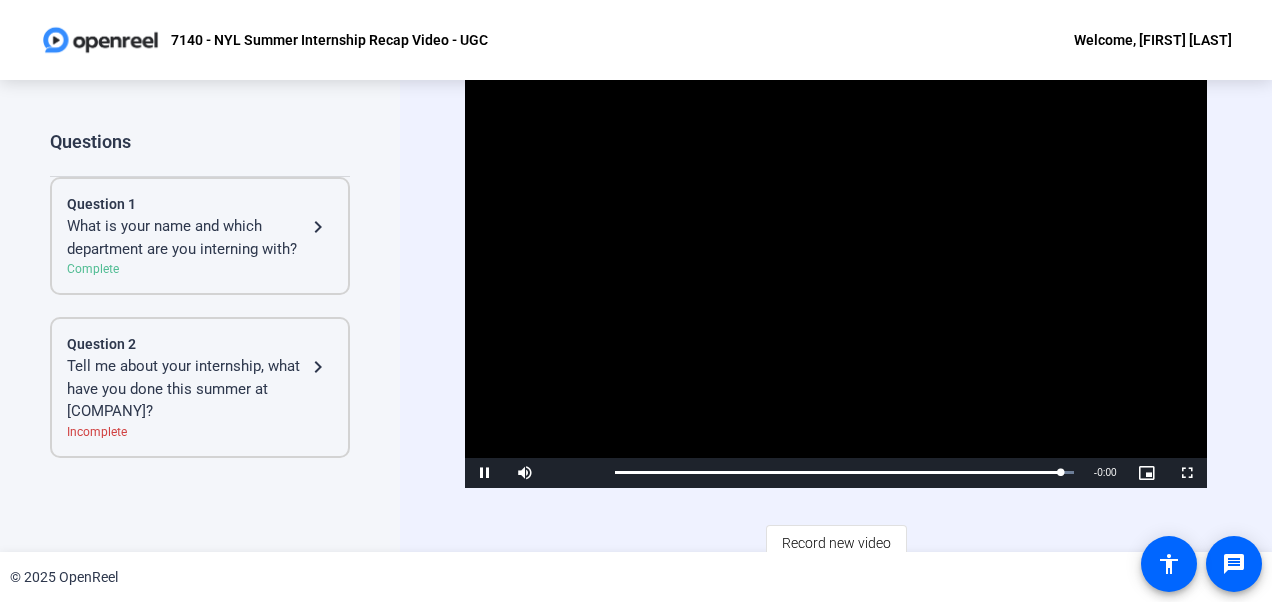 scroll, scrollTop: 12, scrollLeft: 0, axis: vertical 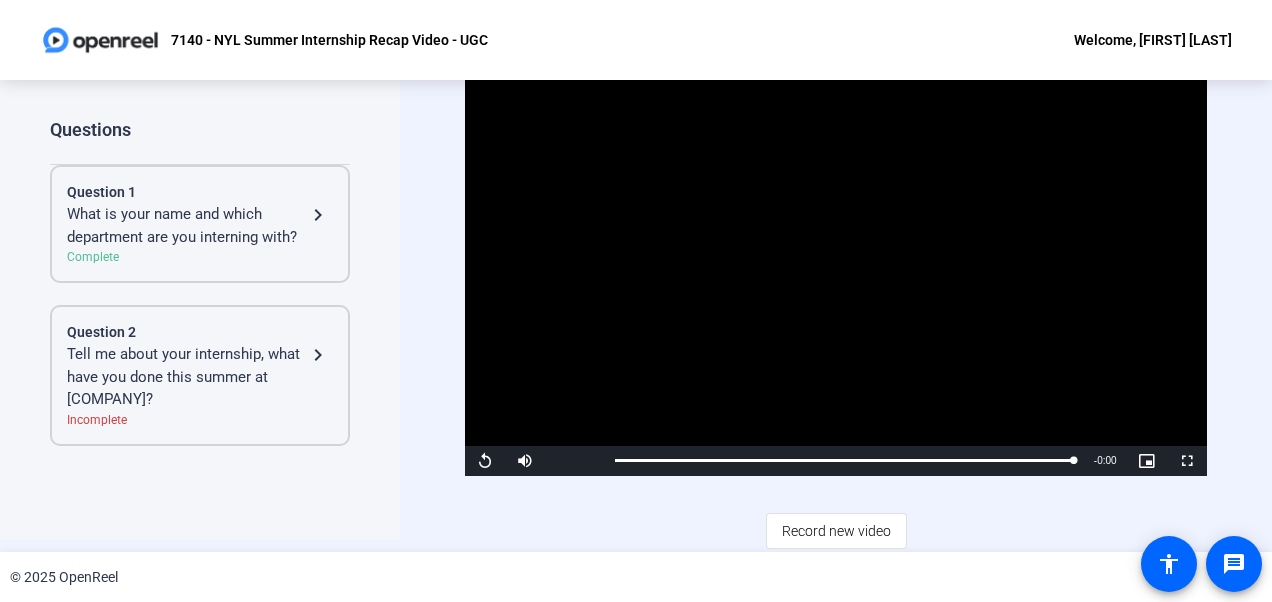 click on "Record new video" 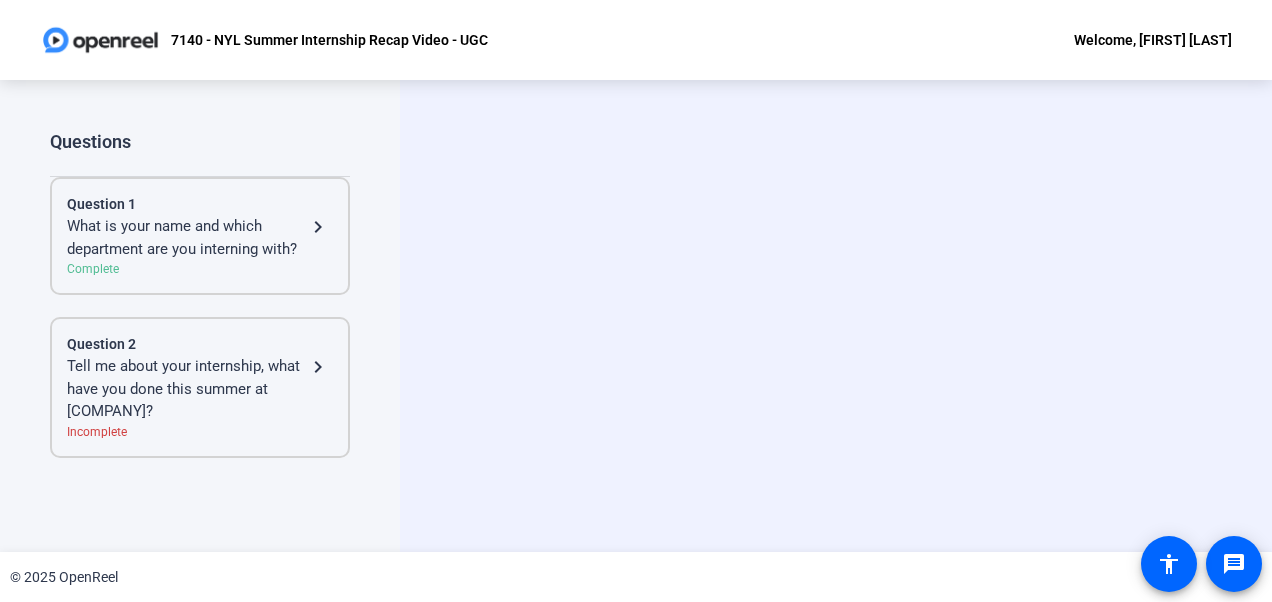 scroll, scrollTop: 0, scrollLeft: 0, axis: both 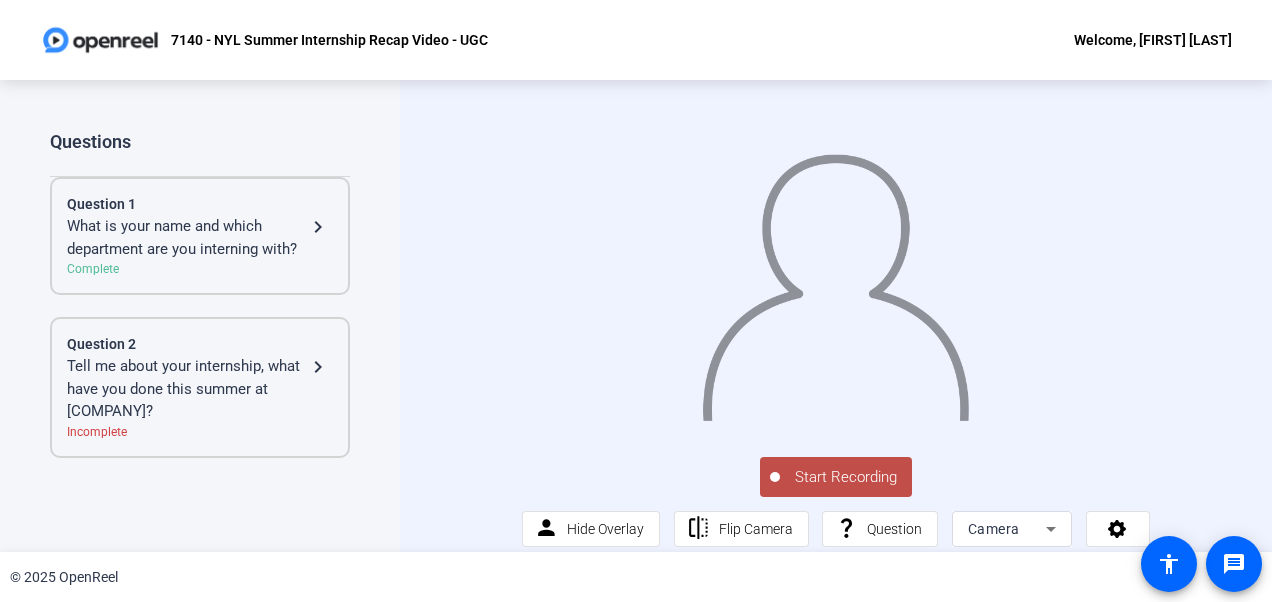 click on "Start Recording" 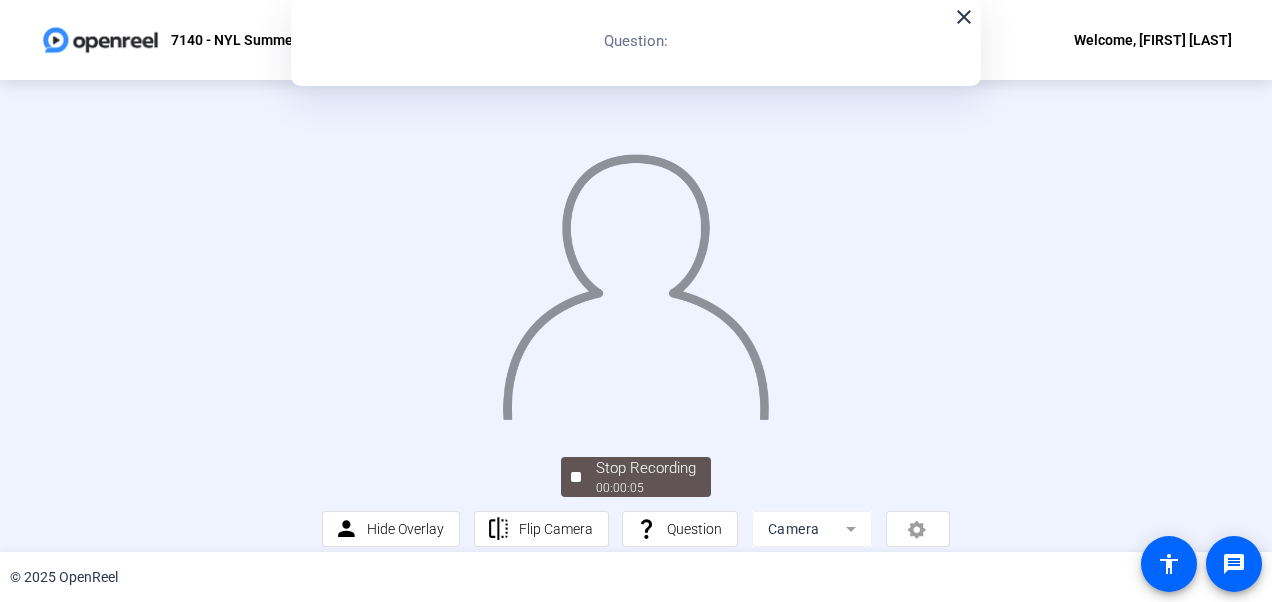scroll, scrollTop: 142, scrollLeft: 0, axis: vertical 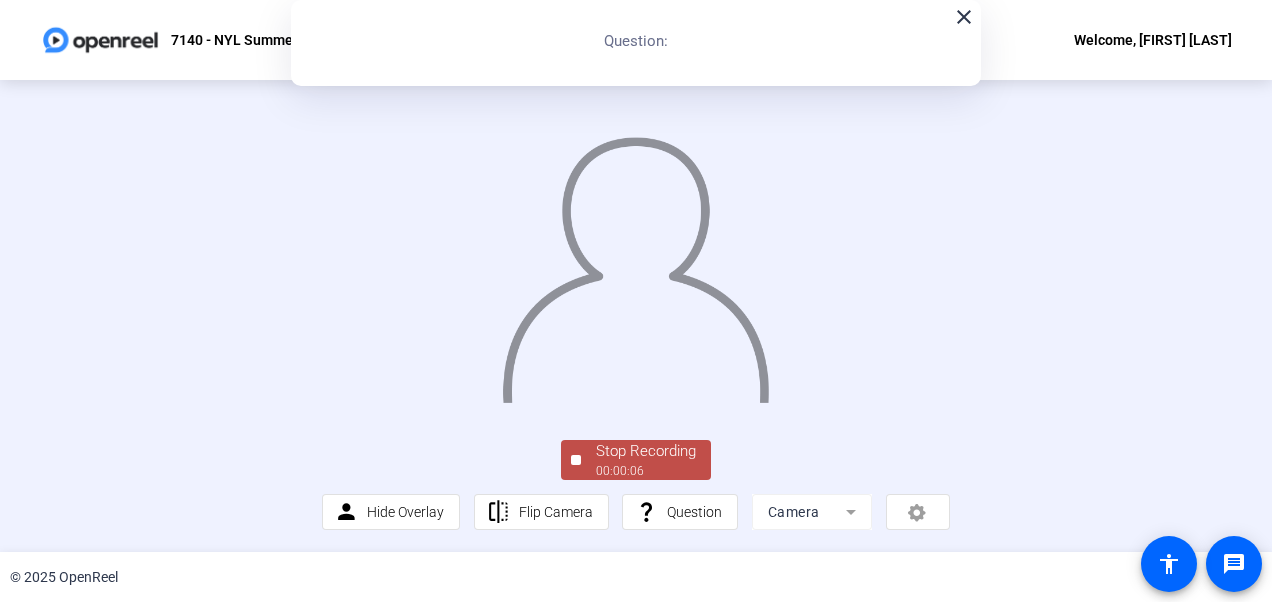 click on "Stop Recording" 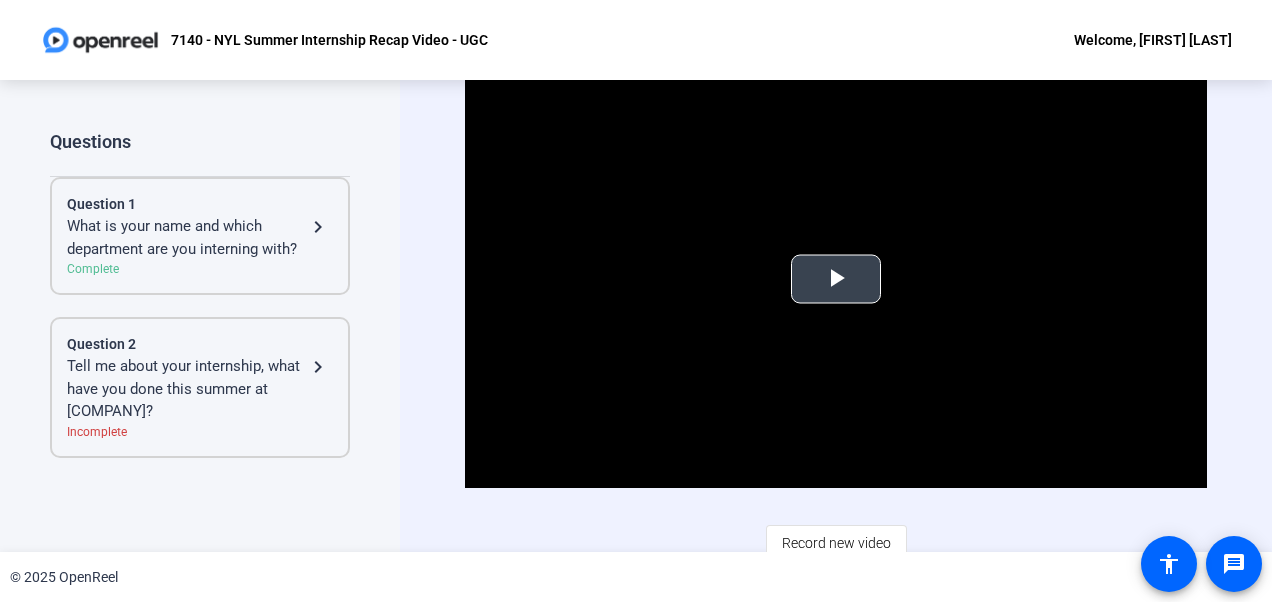click at bounding box center [836, 279] 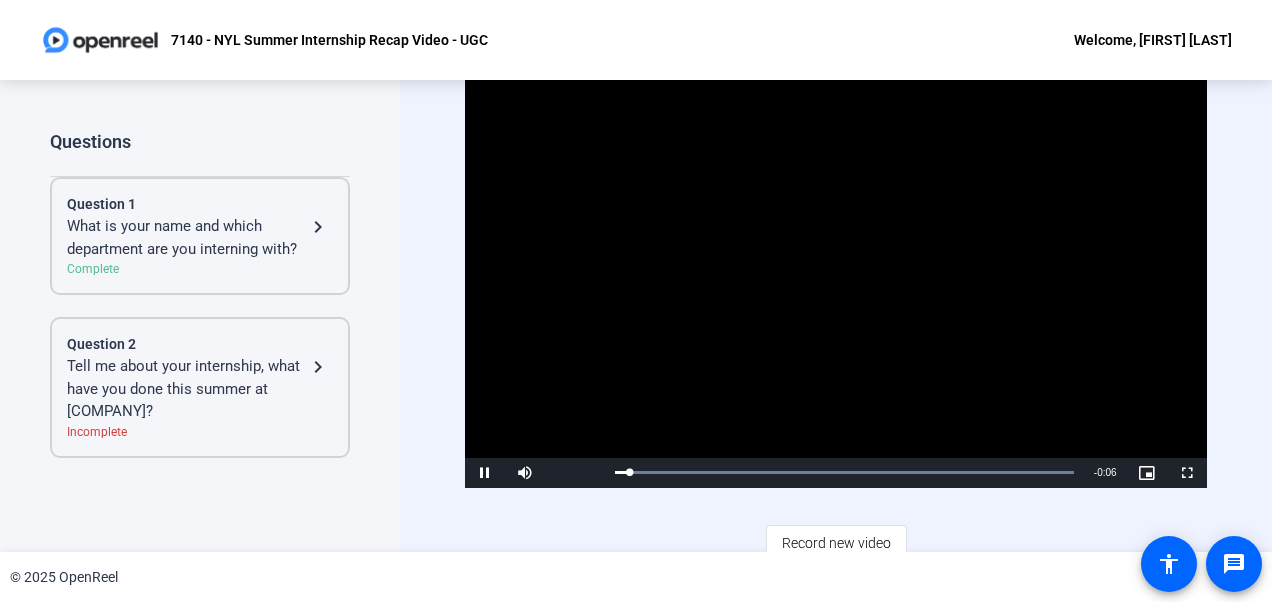 click at bounding box center (835, 279) 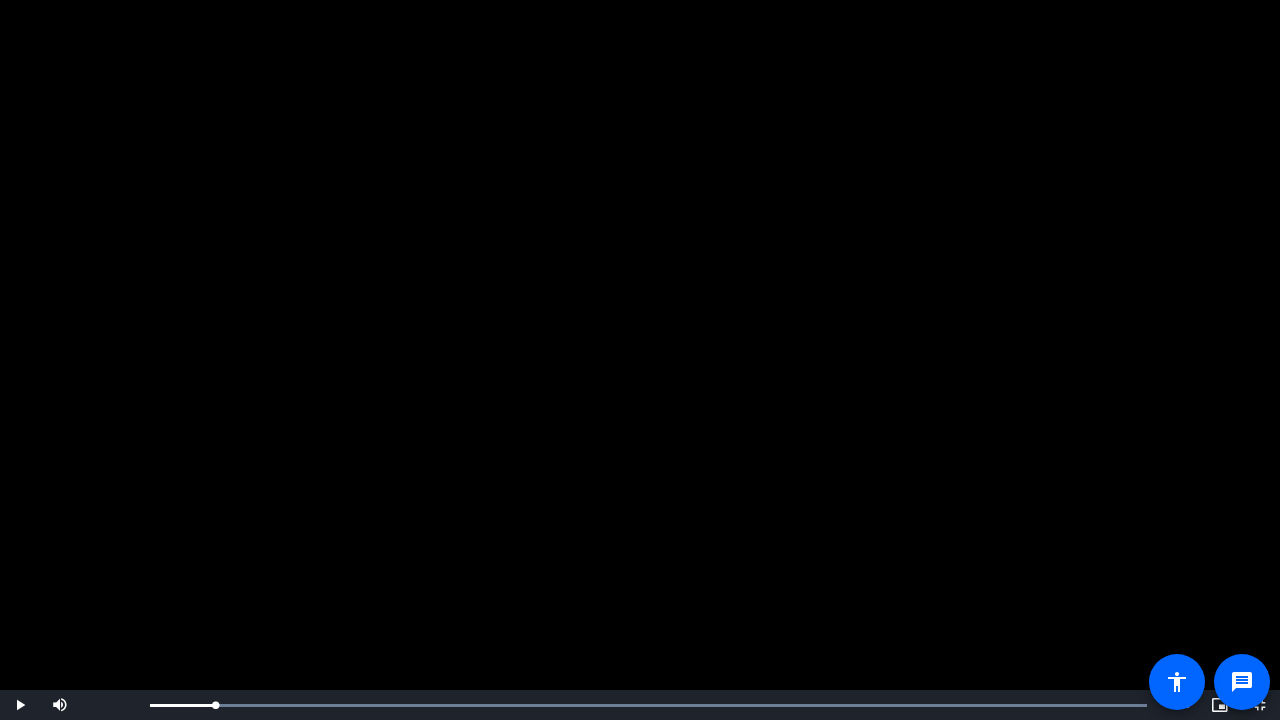 click at bounding box center [640, 360] 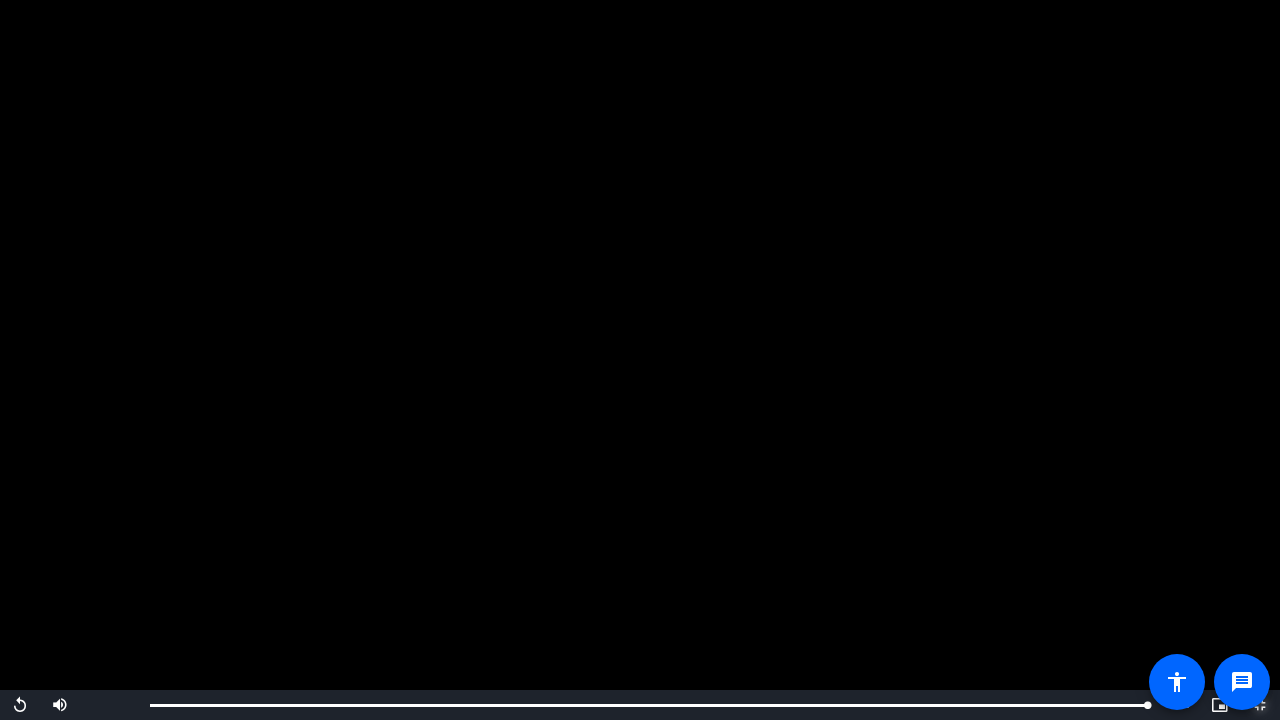 click at bounding box center (1260, 705) 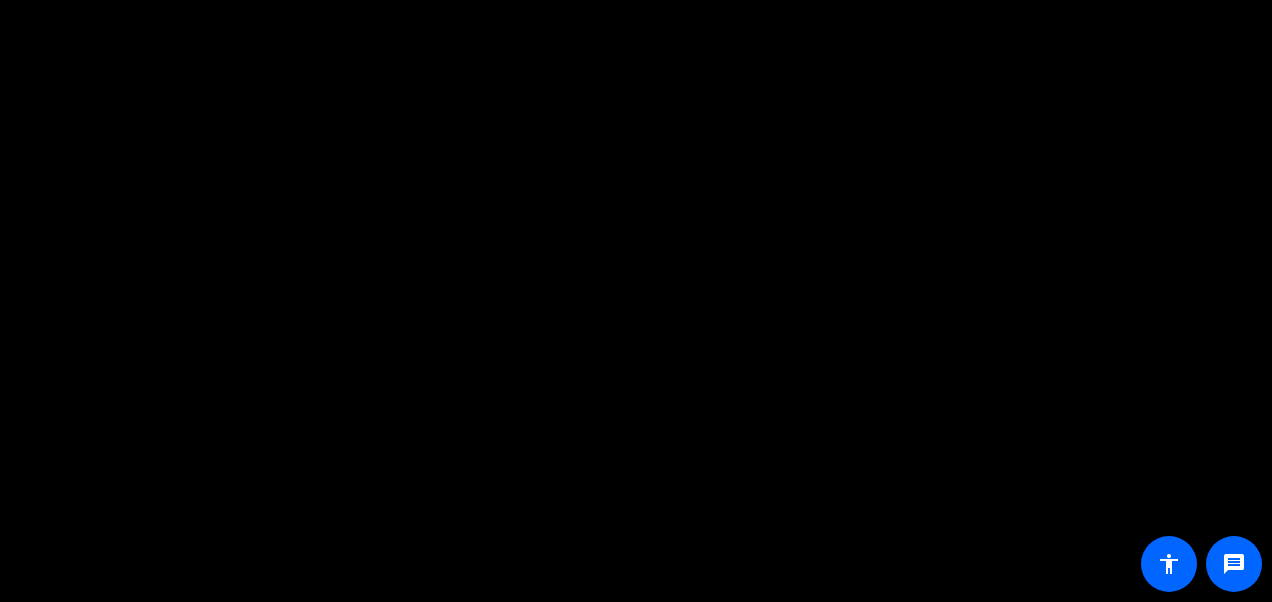 scroll, scrollTop: 0, scrollLeft: 0, axis: both 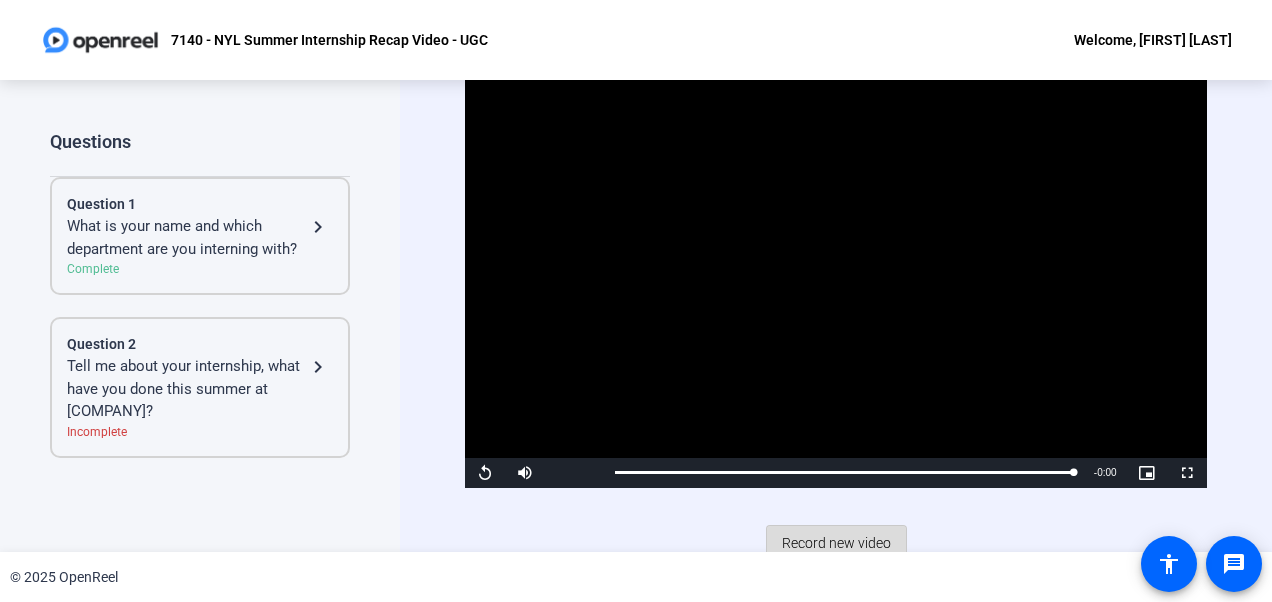 click on "Record new video" 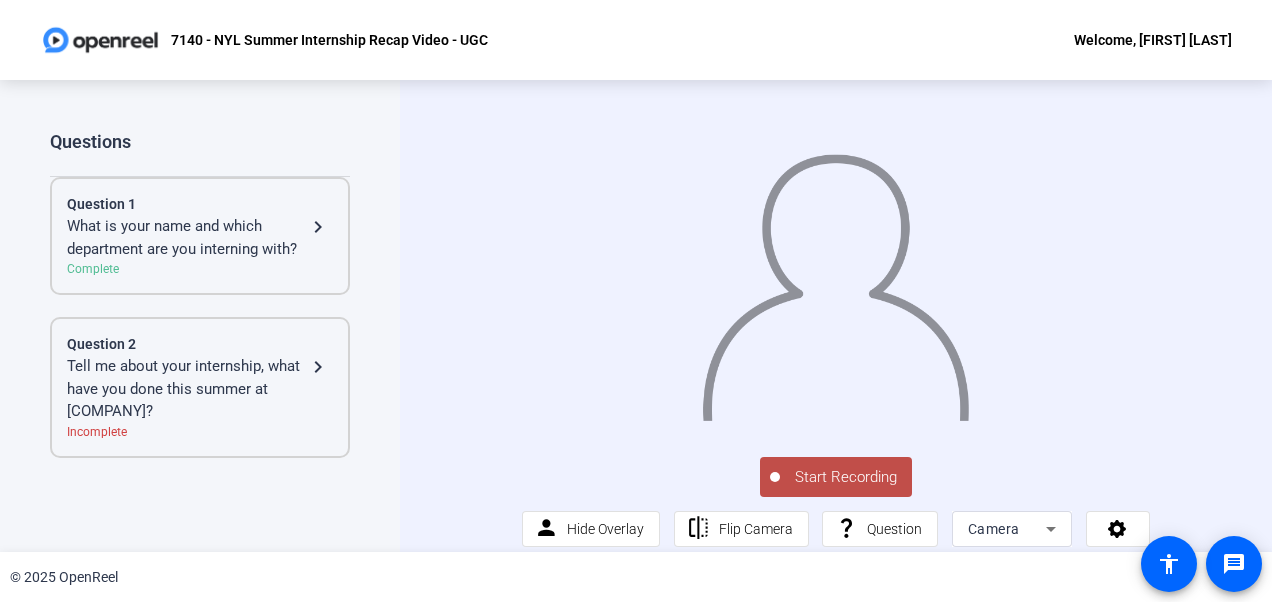 click on "Start Recording" 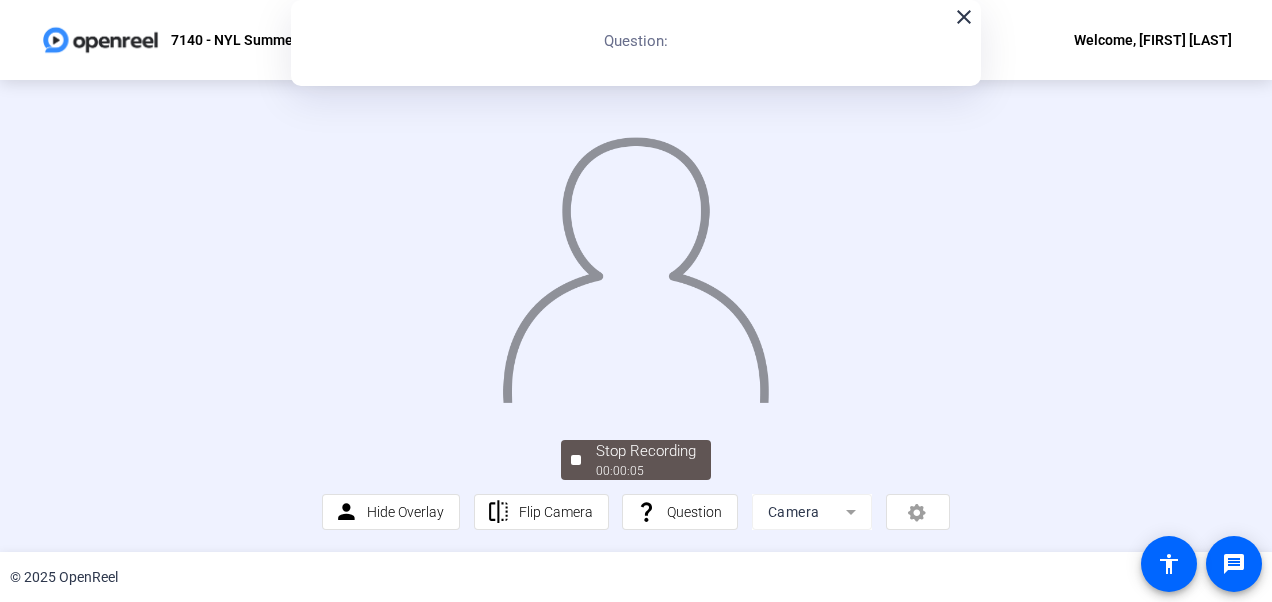 scroll, scrollTop: 103, scrollLeft: 0, axis: vertical 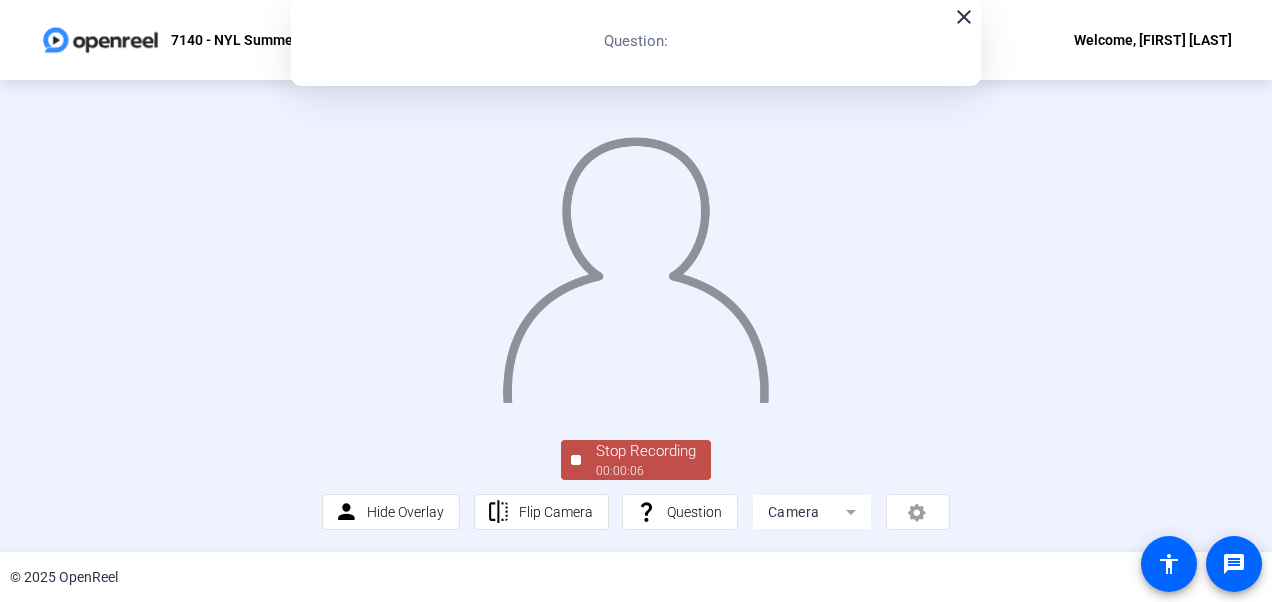 click on "00:00:06" 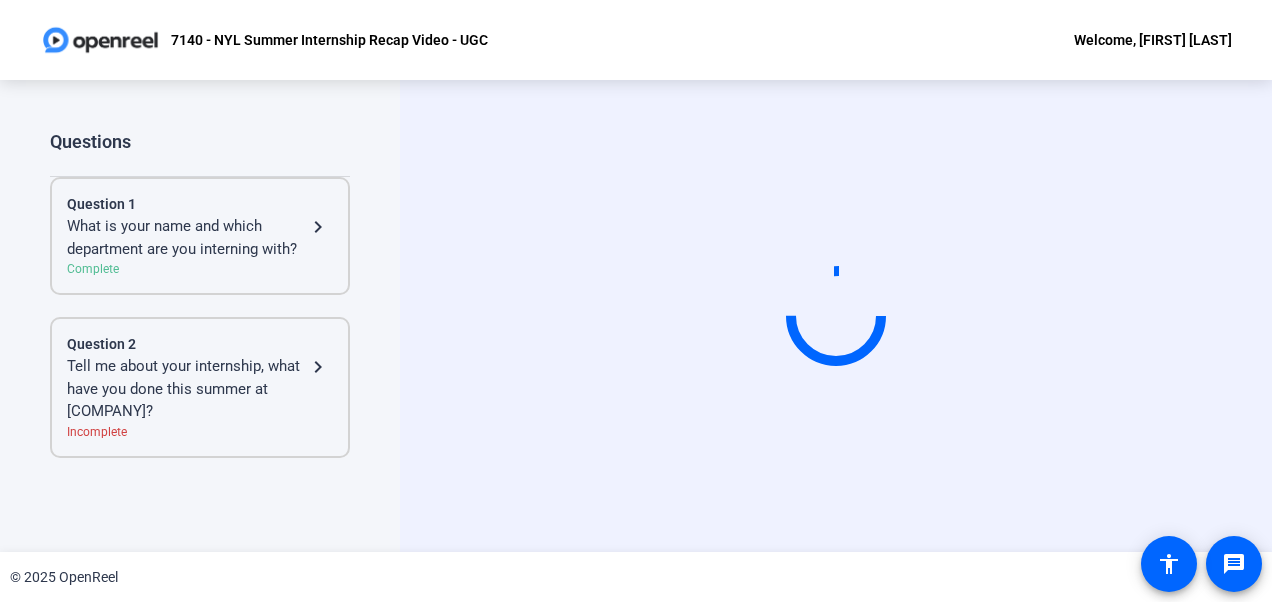 scroll, scrollTop: 0, scrollLeft: 0, axis: both 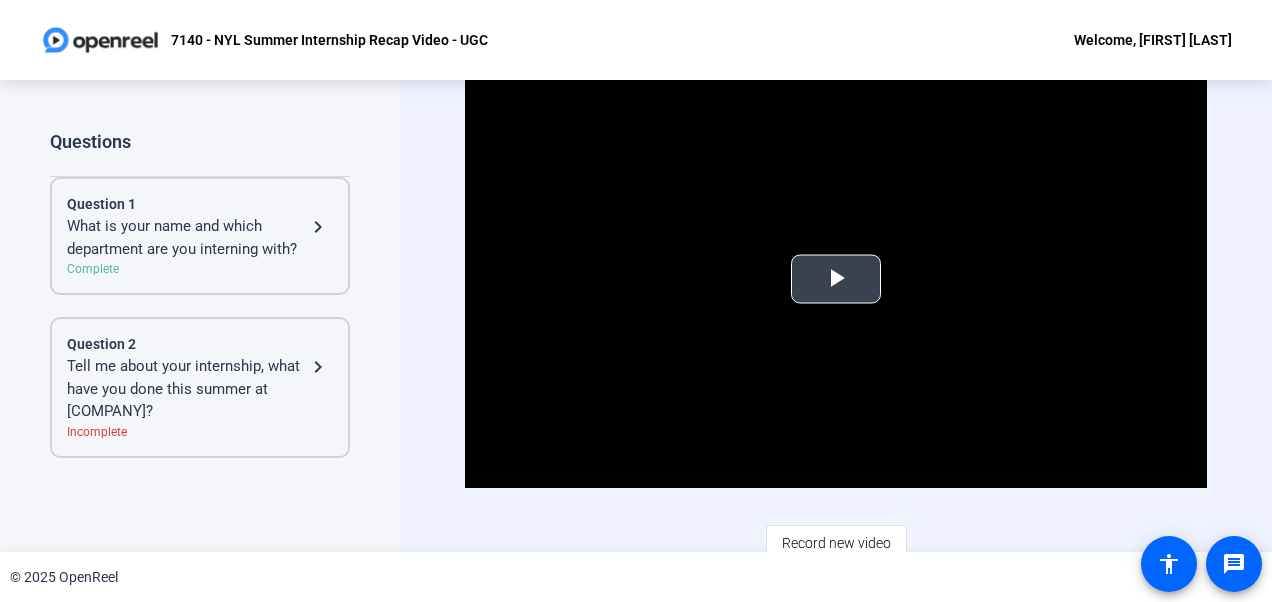 click at bounding box center (836, 279) 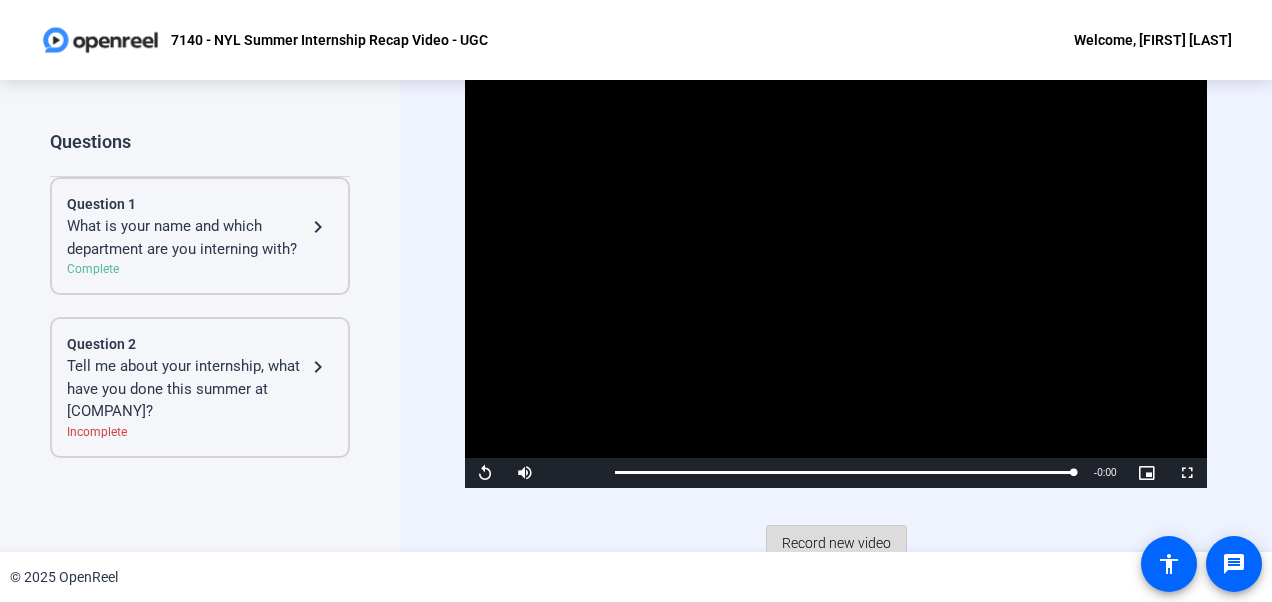 click on "Record new video" 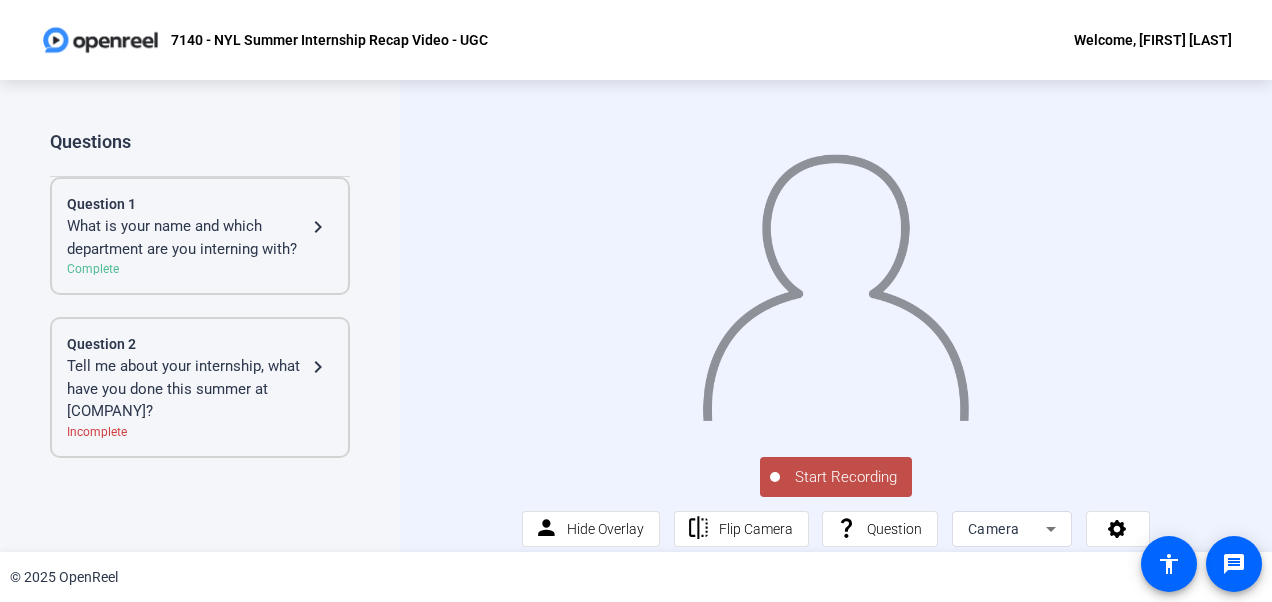 click on "Start Recording" 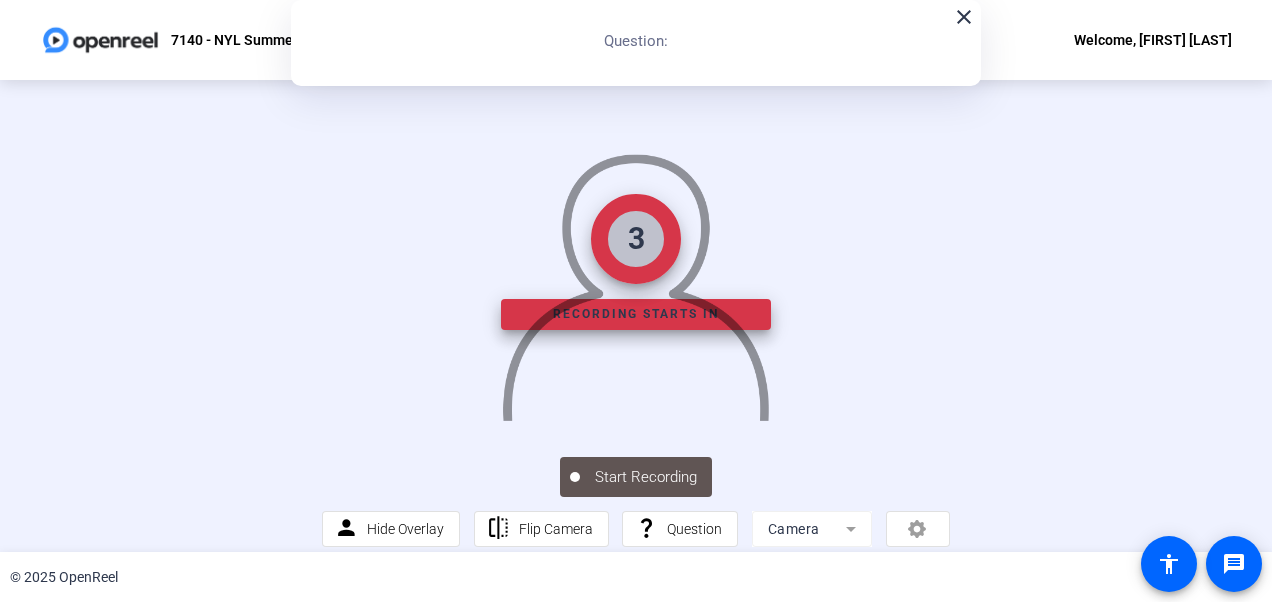 click 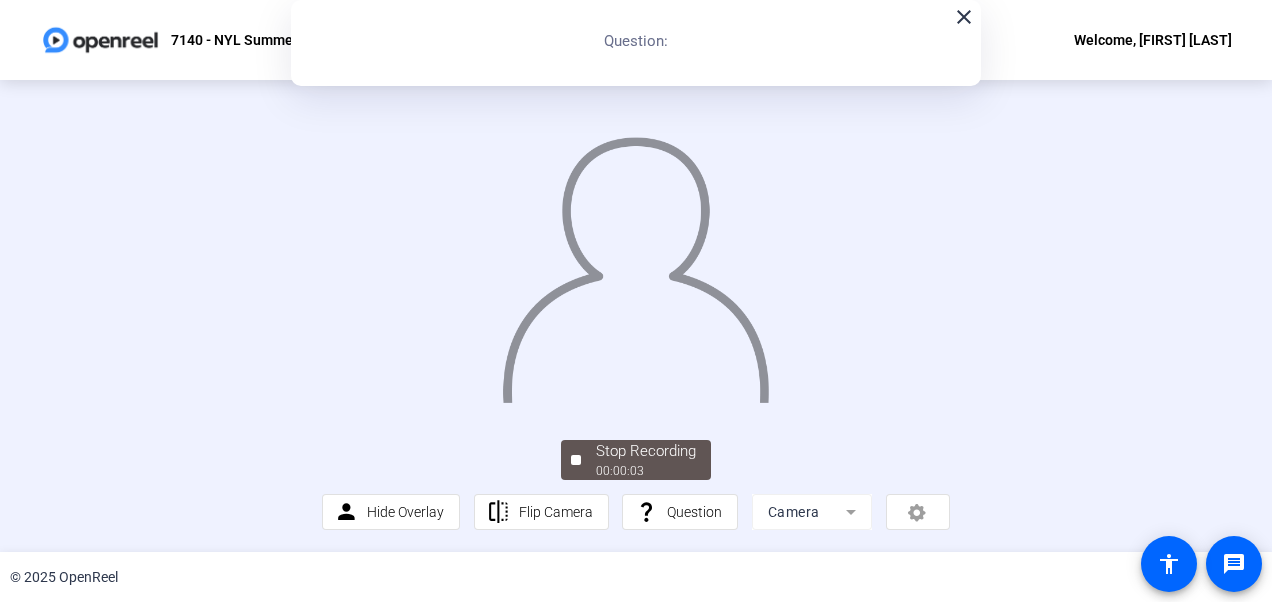 scroll, scrollTop: 104, scrollLeft: 0, axis: vertical 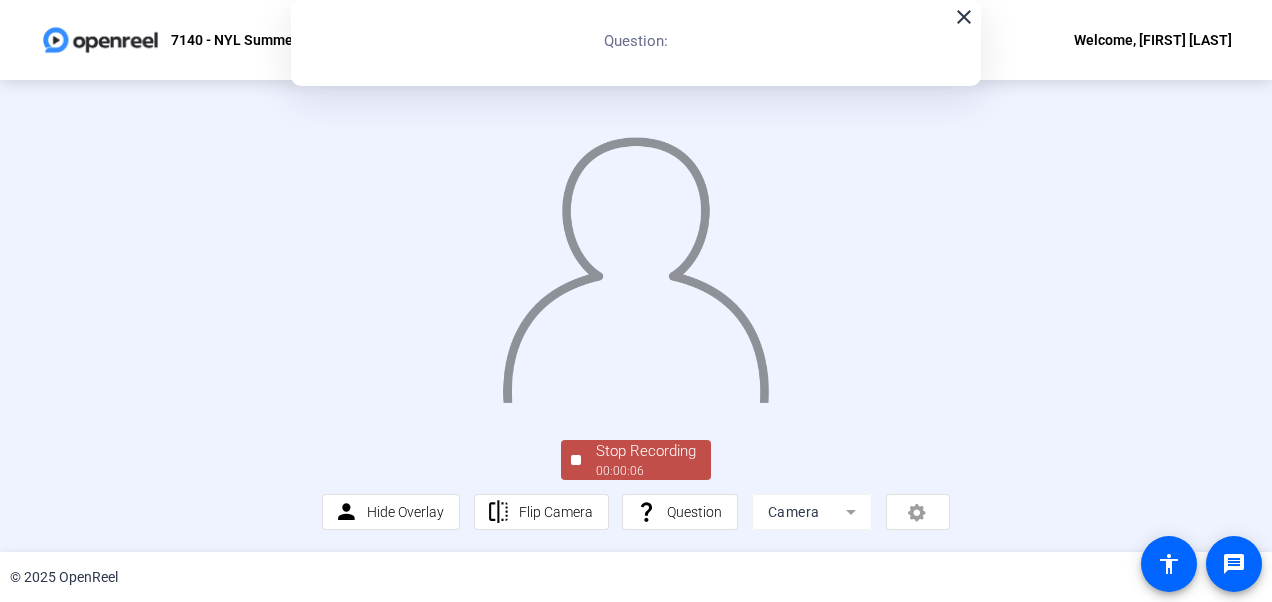click on "00:00:06" 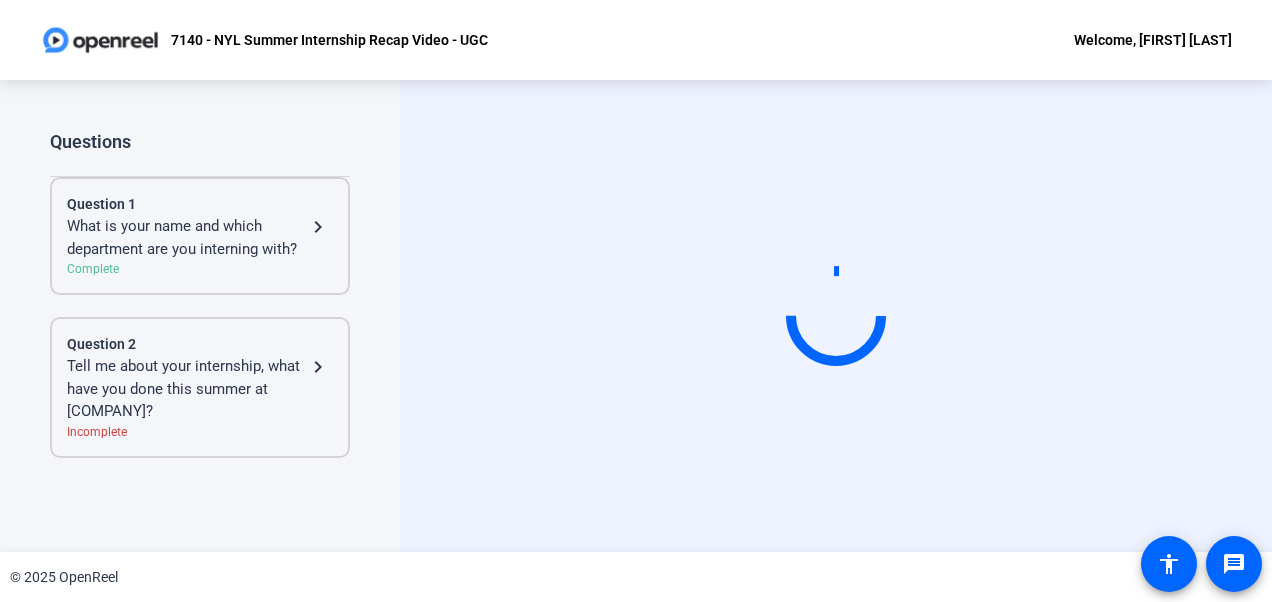 scroll, scrollTop: 0, scrollLeft: 0, axis: both 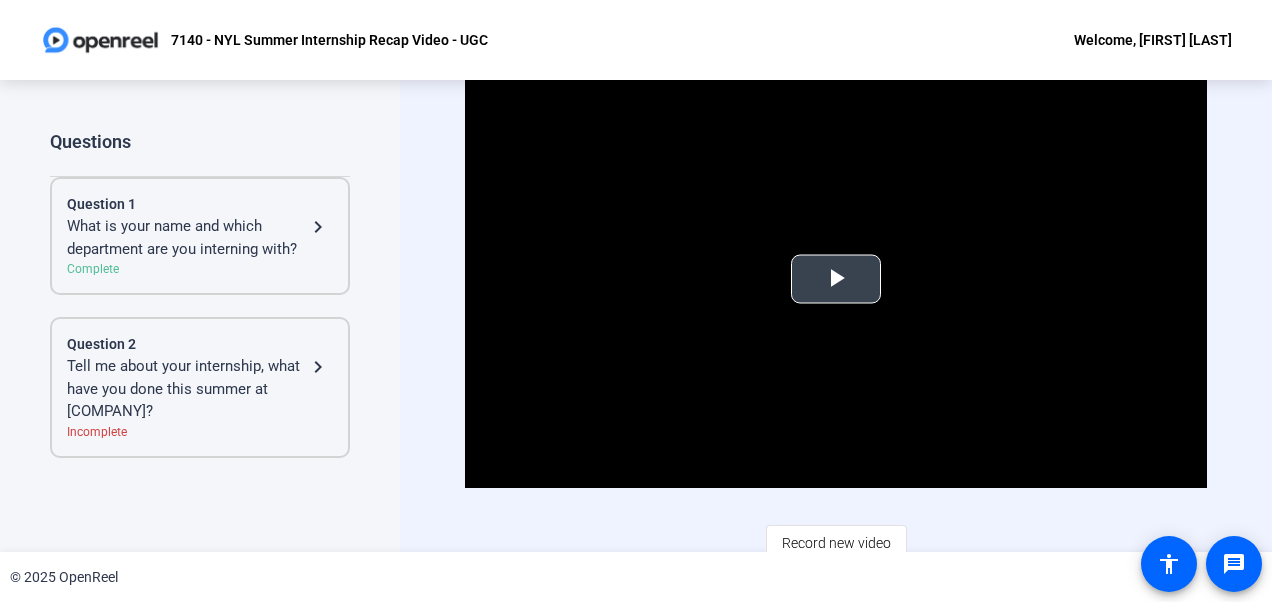 click at bounding box center (836, 279) 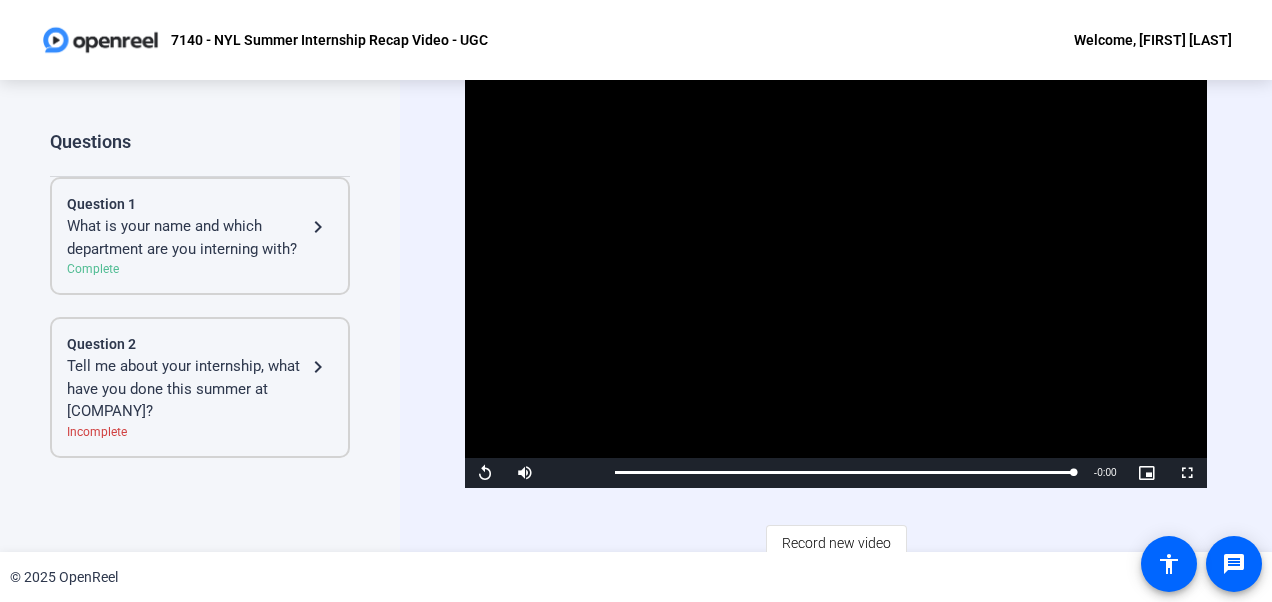 click on "Tell me about your internship, what have you done this summer at [COMPANY]?" 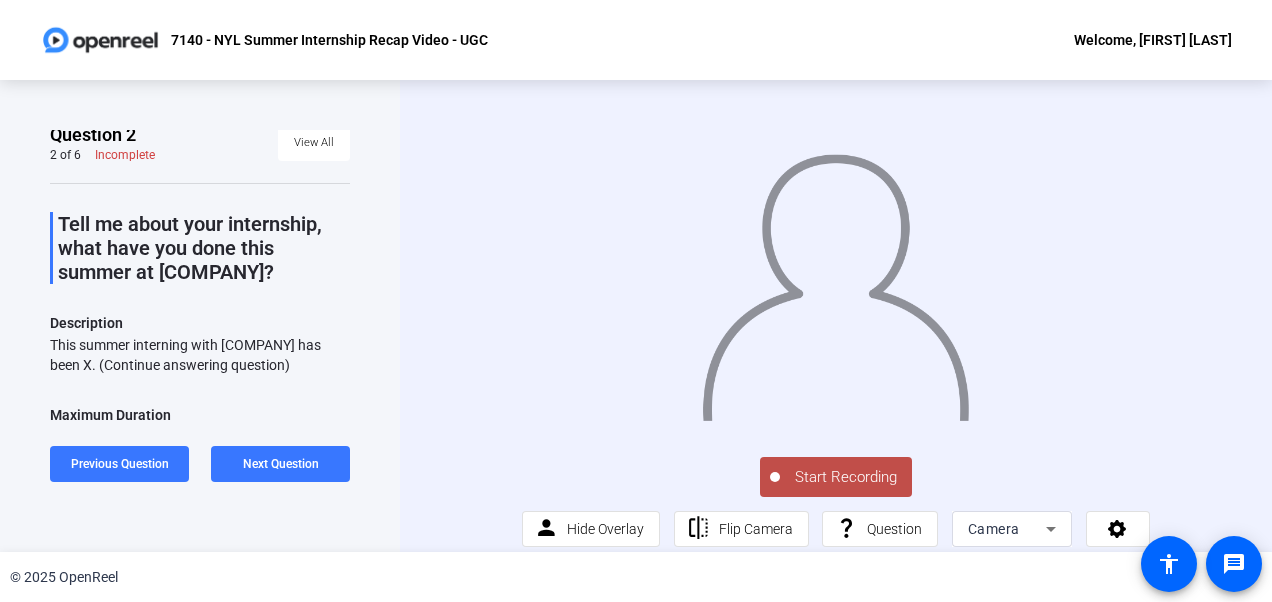 scroll, scrollTop: 0, scrollLeft: 0, axis: both 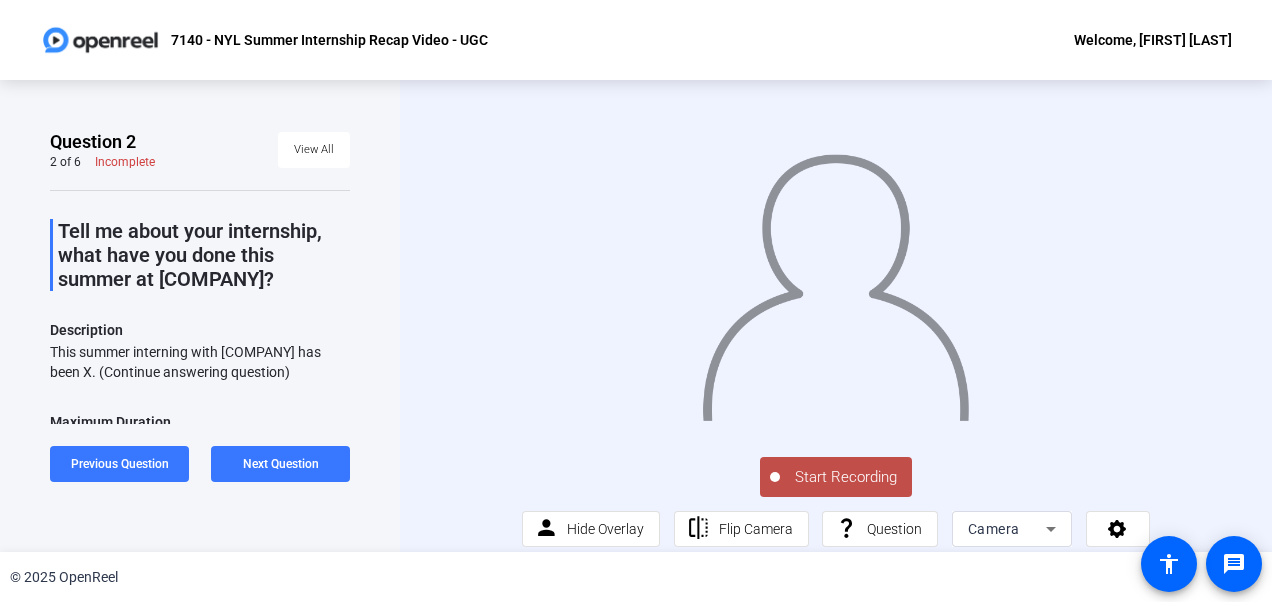 click on "Start Recording" 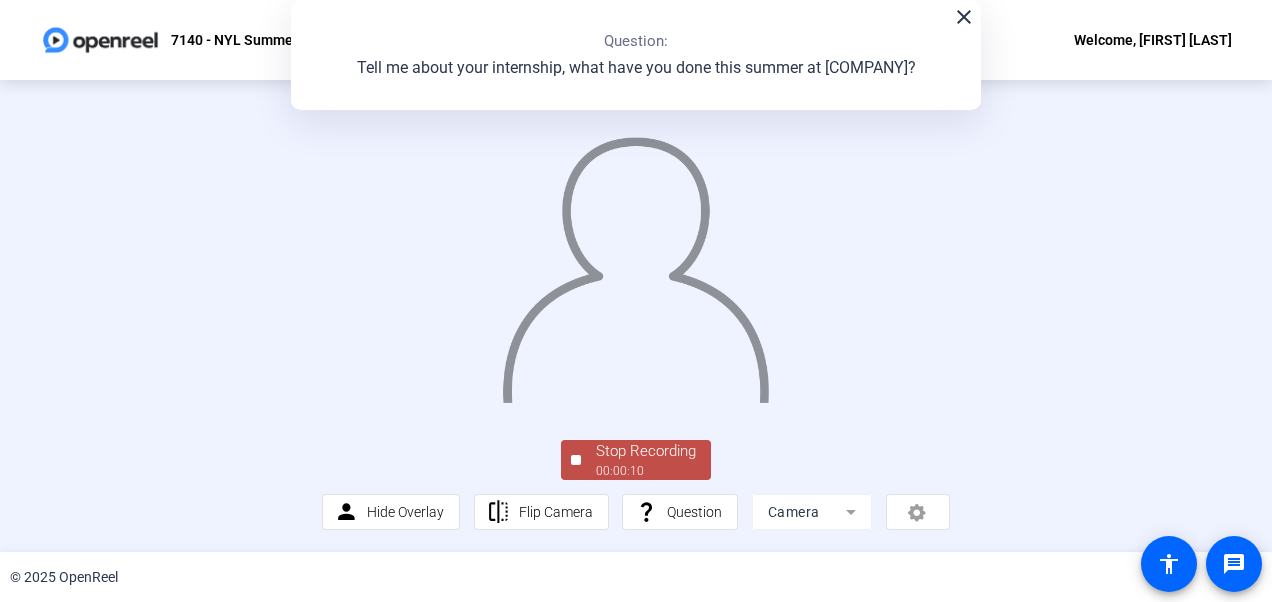 scroll, scrollTop: 92, scrollLeft: 0, axis: vertical 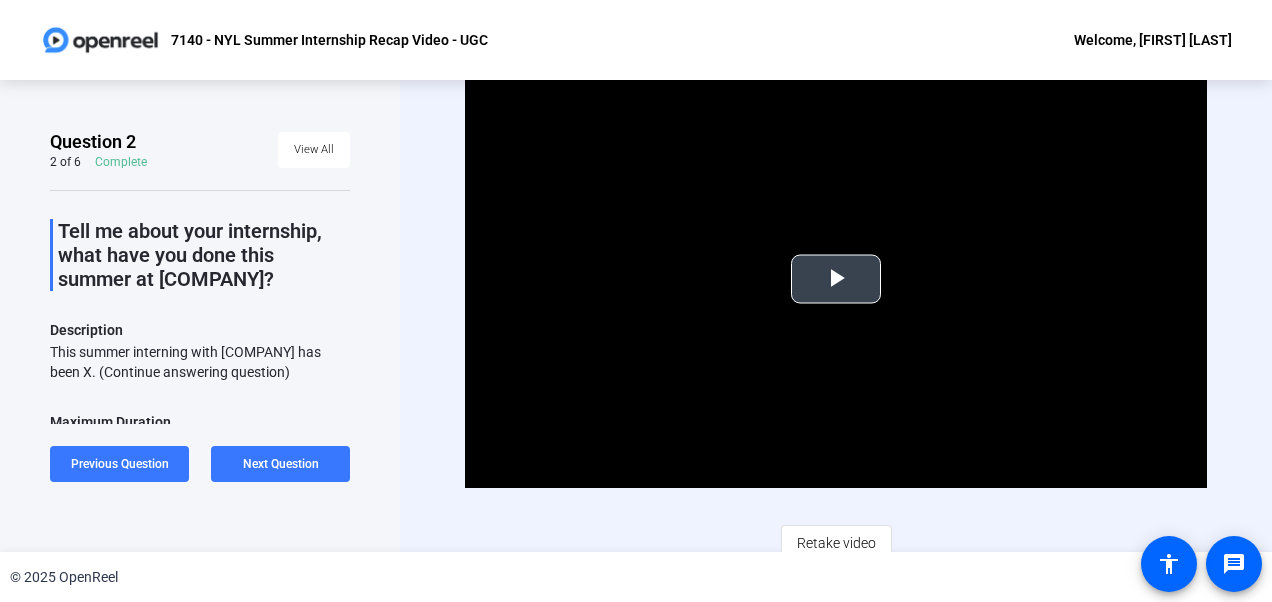 click at bounding box center (836, 279) 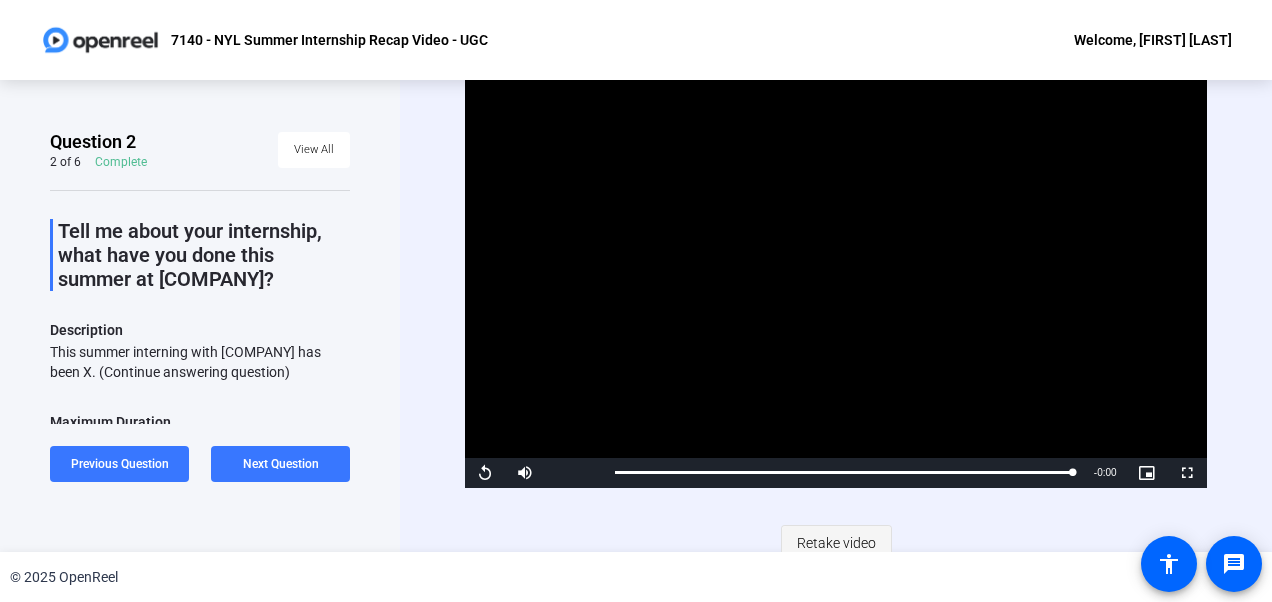 click on "Retake video" 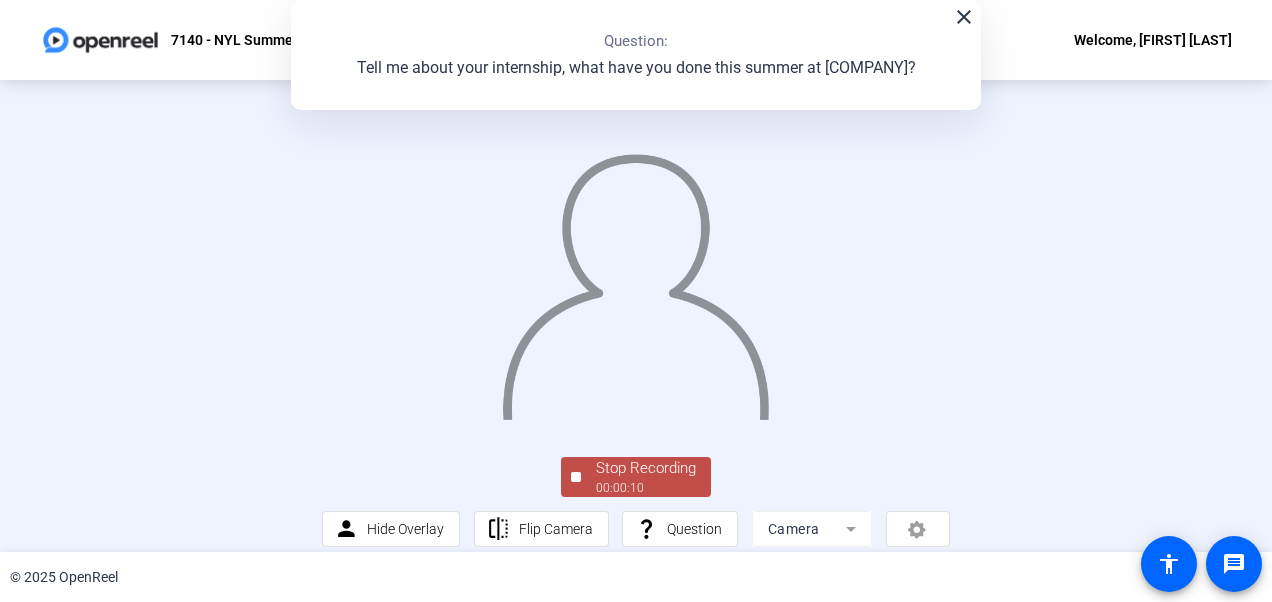 click 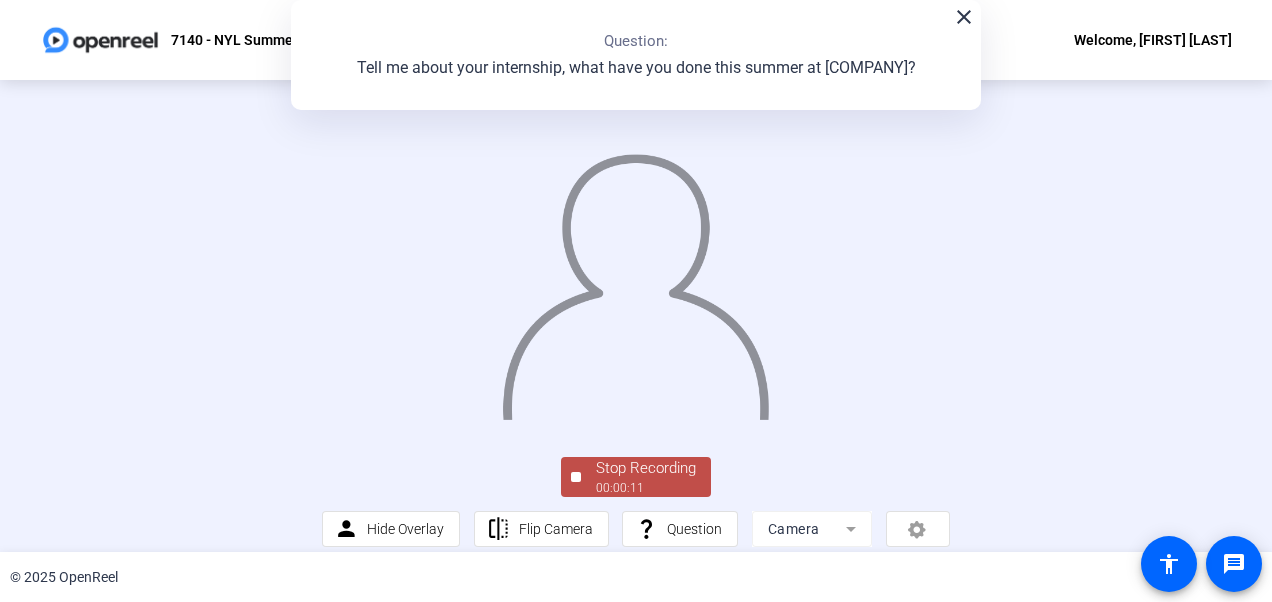 click on "close" 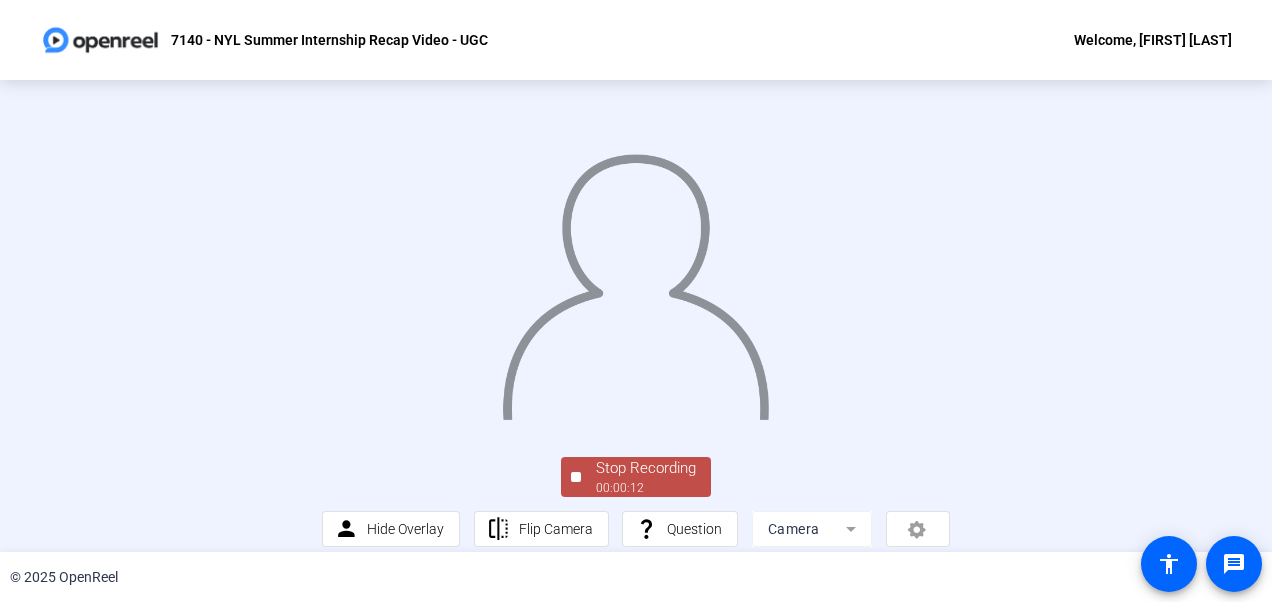 scroll, scrollTop: 142, scrollLeft: 0, axis: vertical 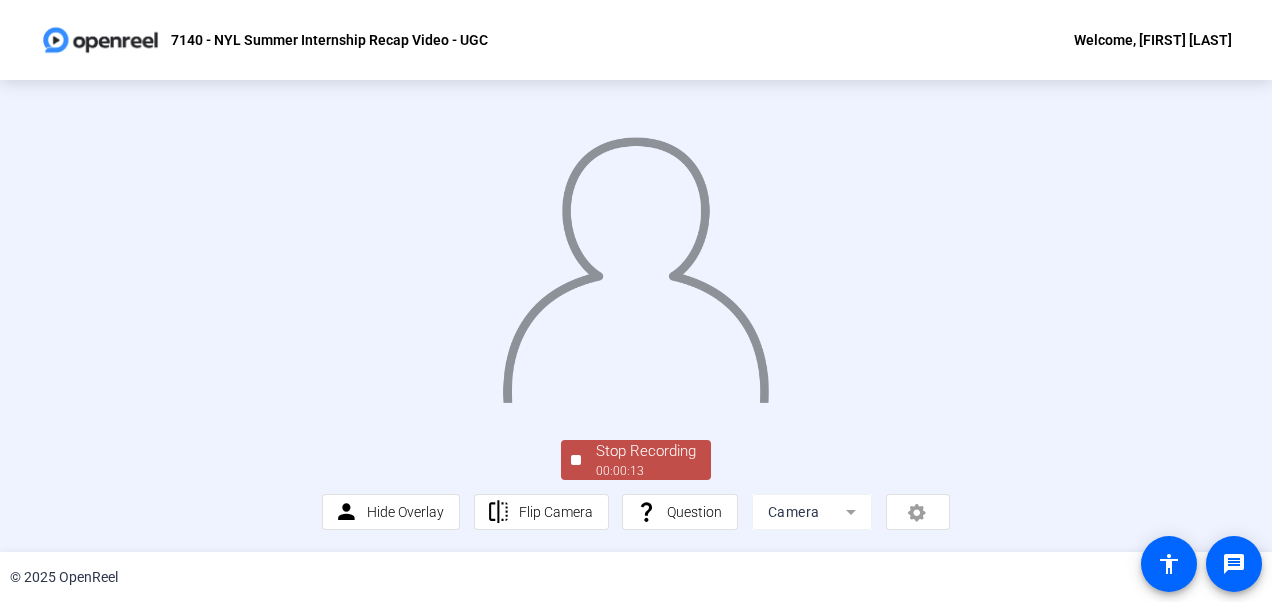 click on "Stop Recording" 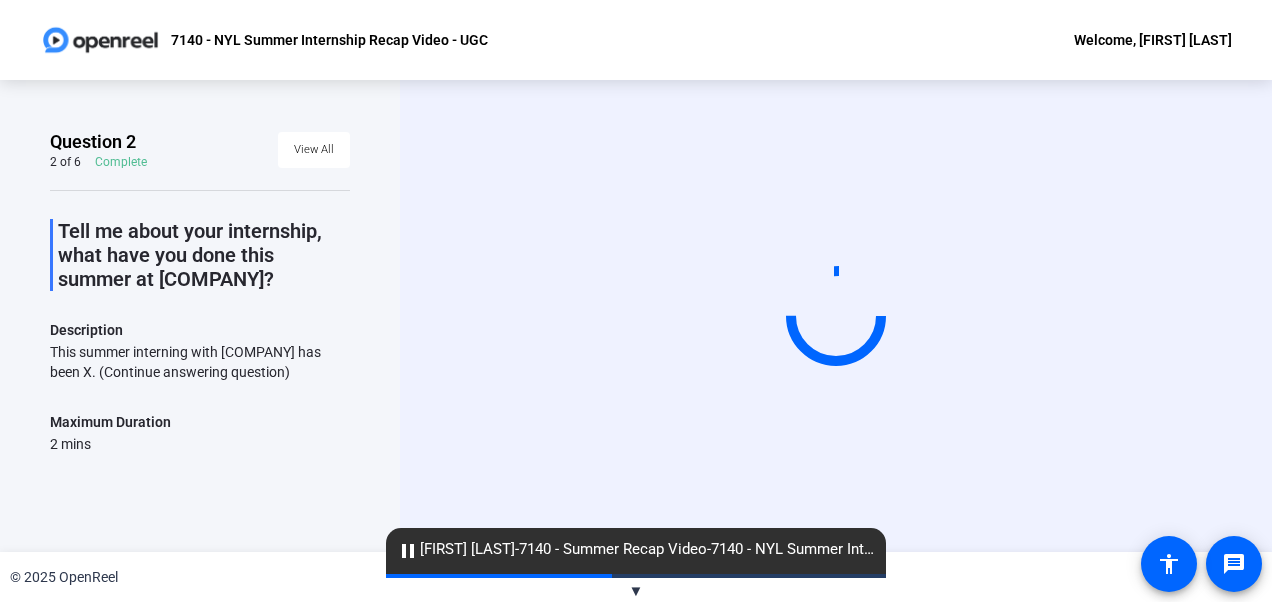 drag, startPoint x: 62, startPoint y: 228, endPoint x: 298, endPoint y: 293, distance: 244.78766 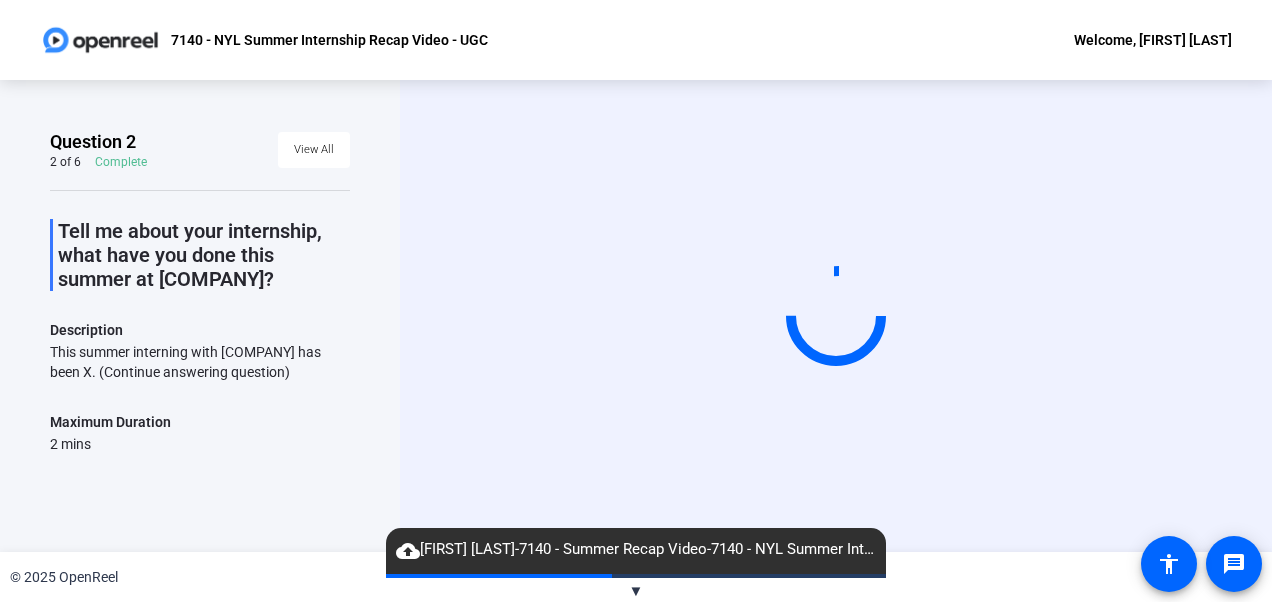 copy on "Tell me about your internship, what have you done this summer at [COMPANY]?" 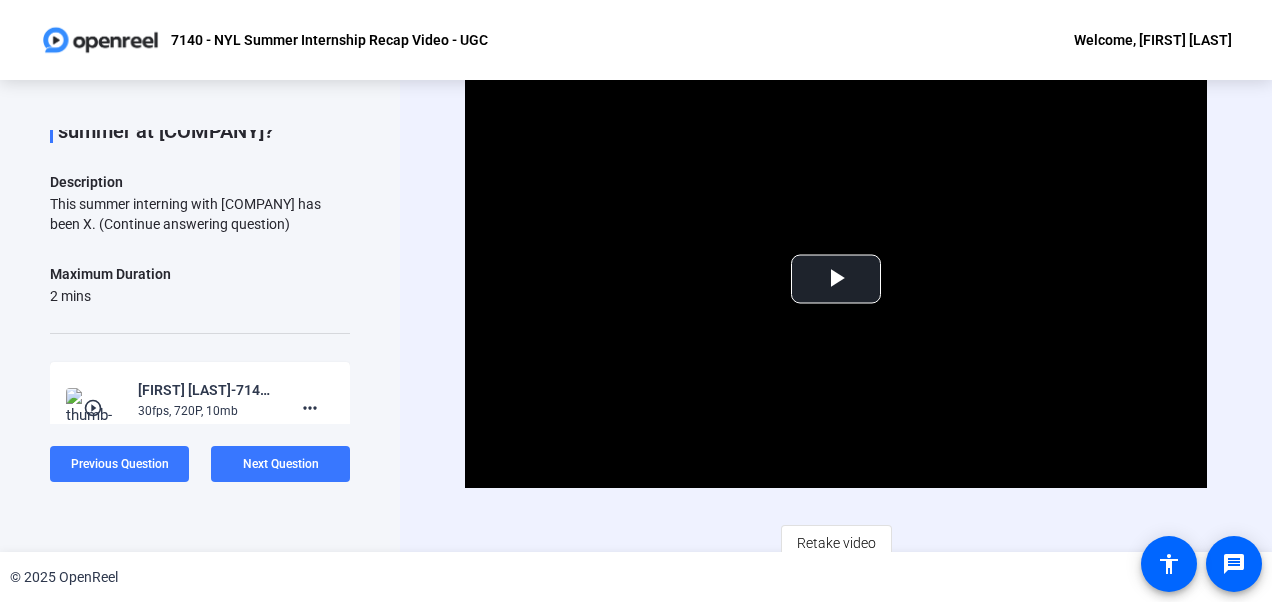 scroll, scrollTop: 82, scrollLeft: 0, axis: vertical 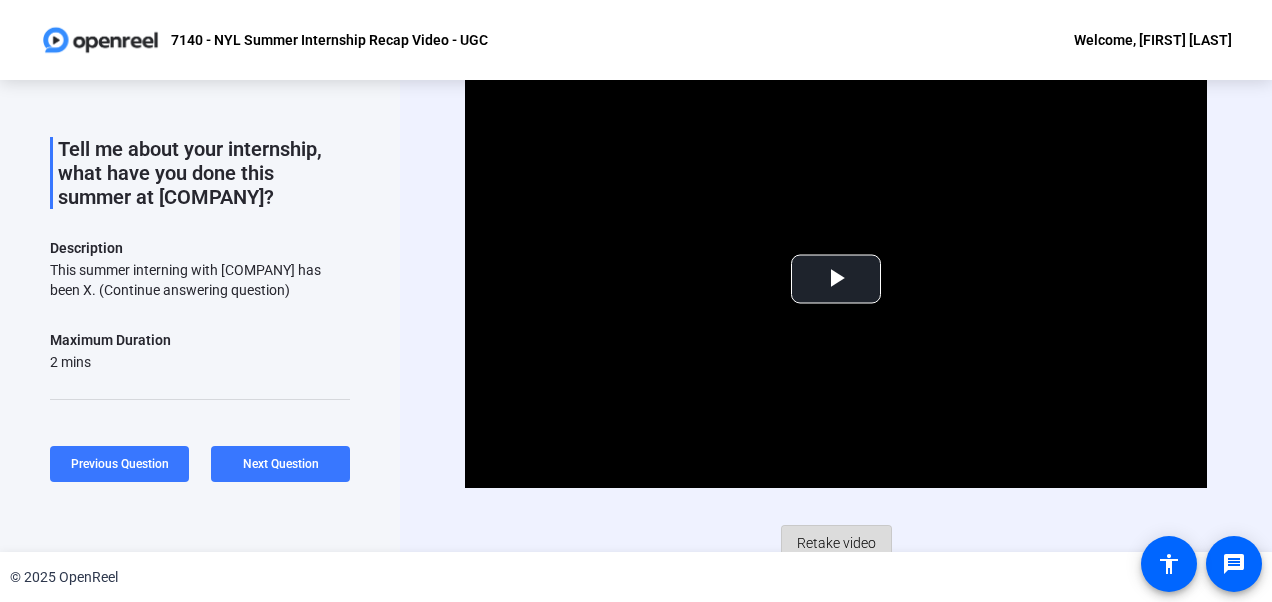 click on "Retake video" 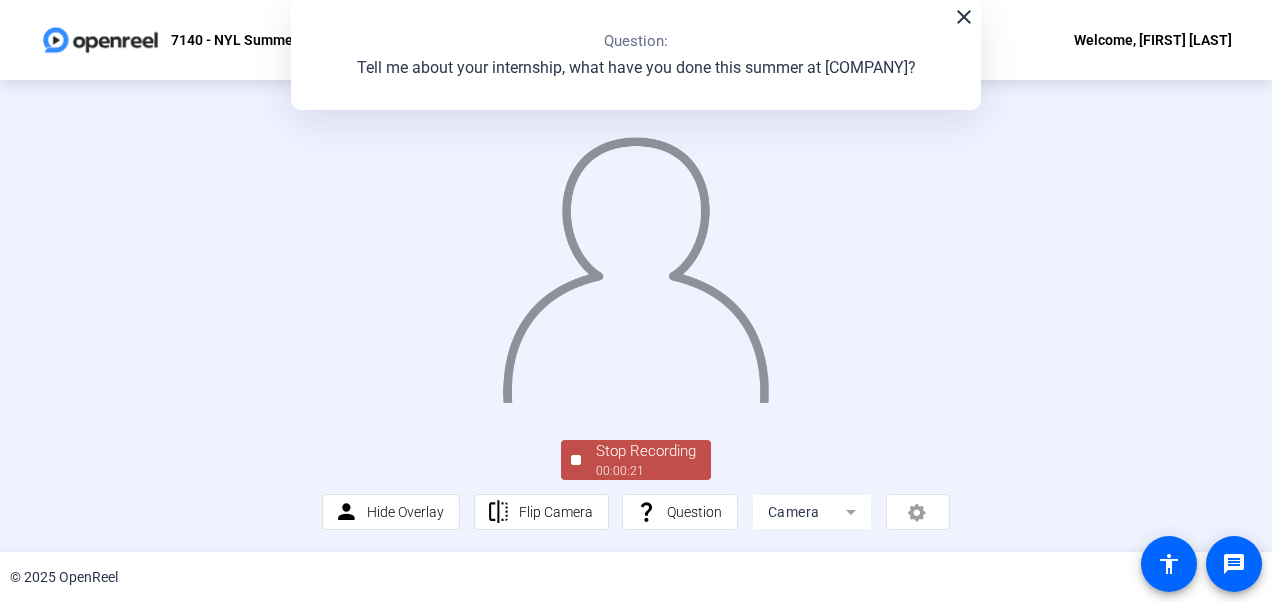 scroll, scrollTop: 56, scrollLeft: 0, axis: vertical 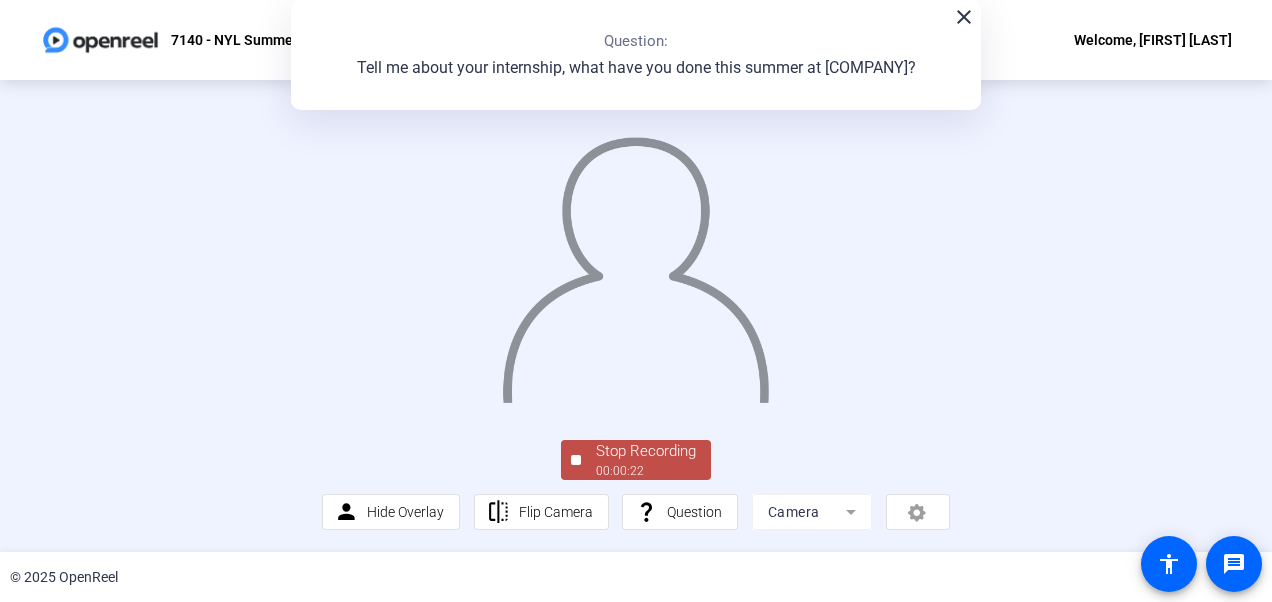 click on "Stop Recording" 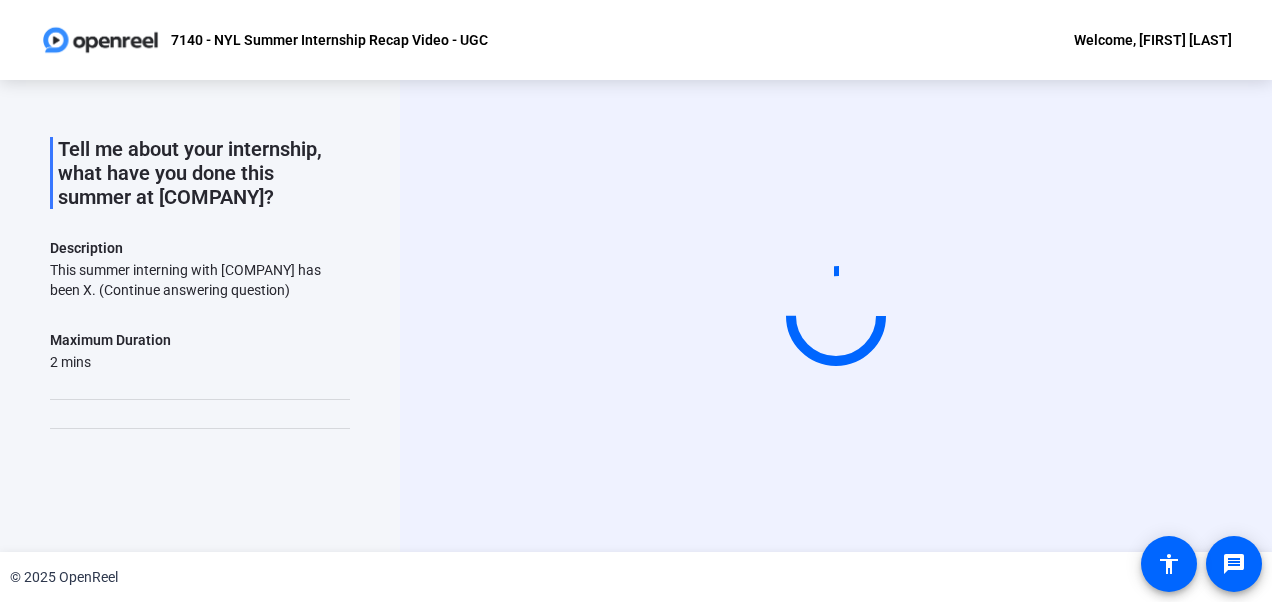 scroll, scrollTop: 0, scrollLeft: 0, axis: both 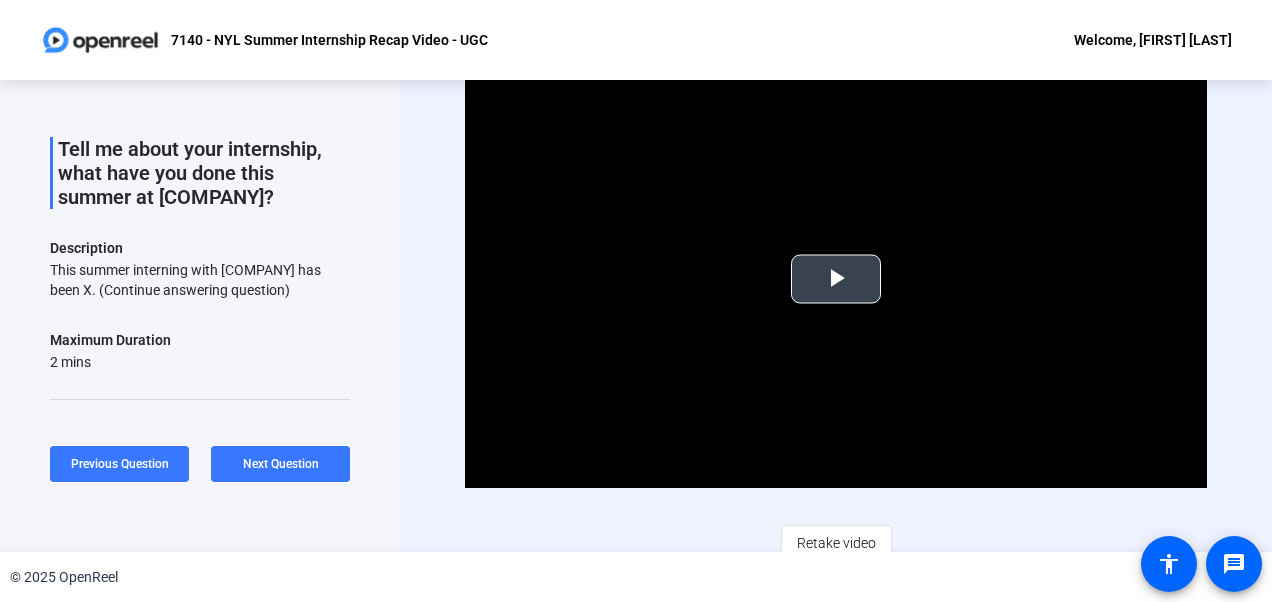 click at bounding box center [836, 279] 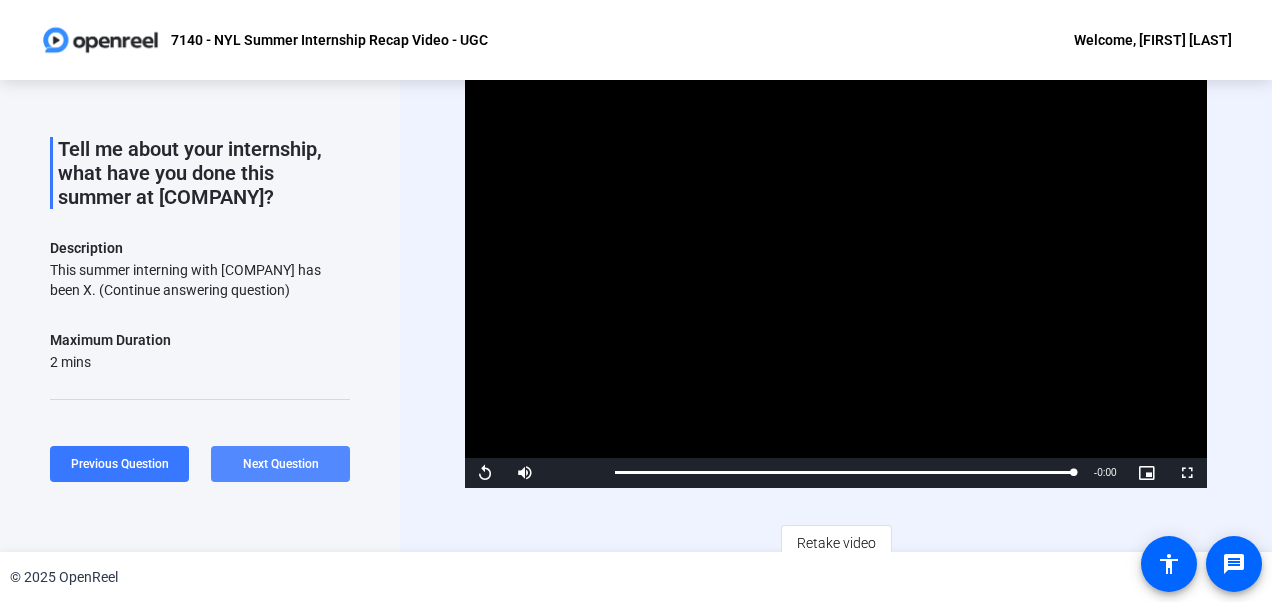 click on "Next Question" 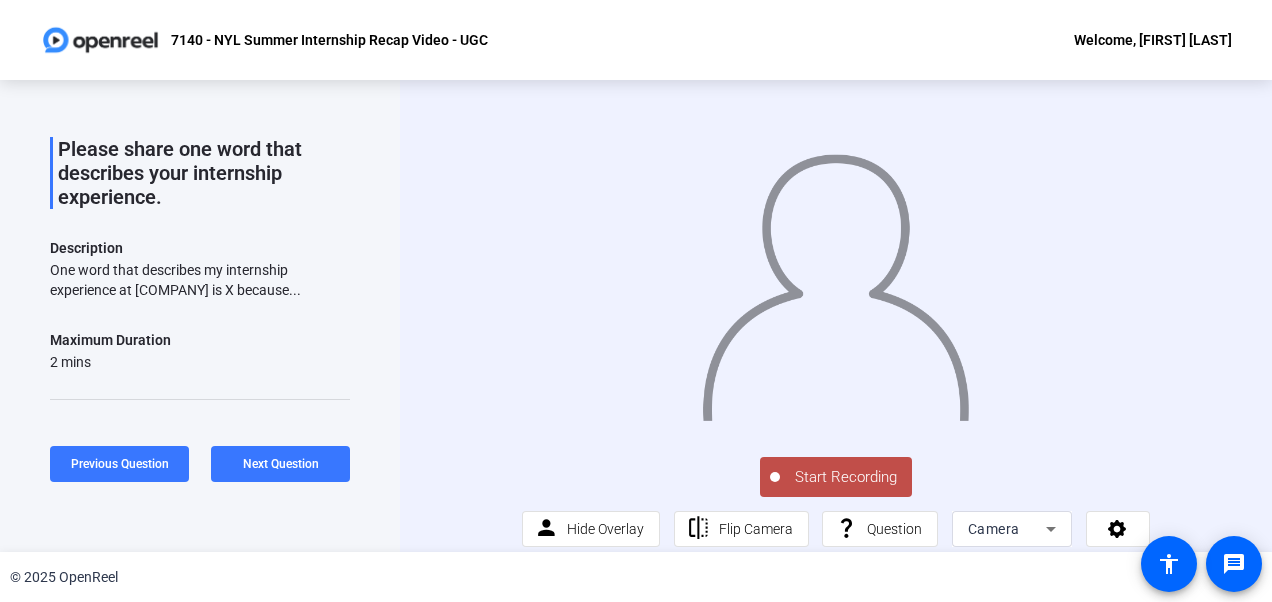 click on "Start Recording" 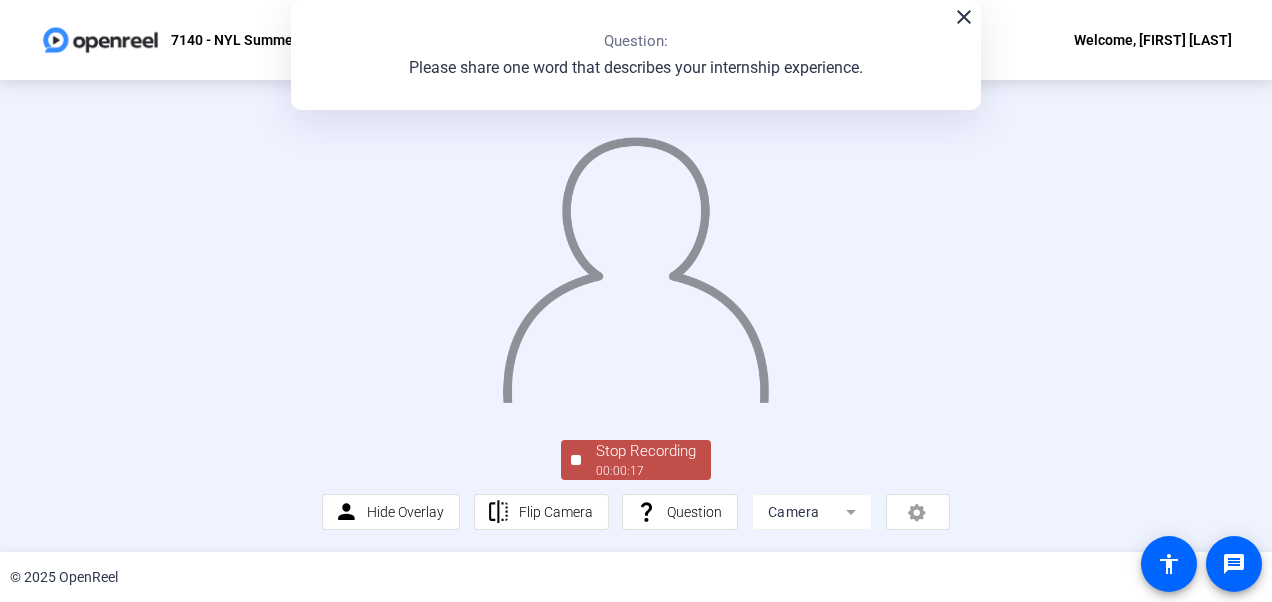 scroll, scrollTop: 91, scrollLeft: 0, axis: vertical 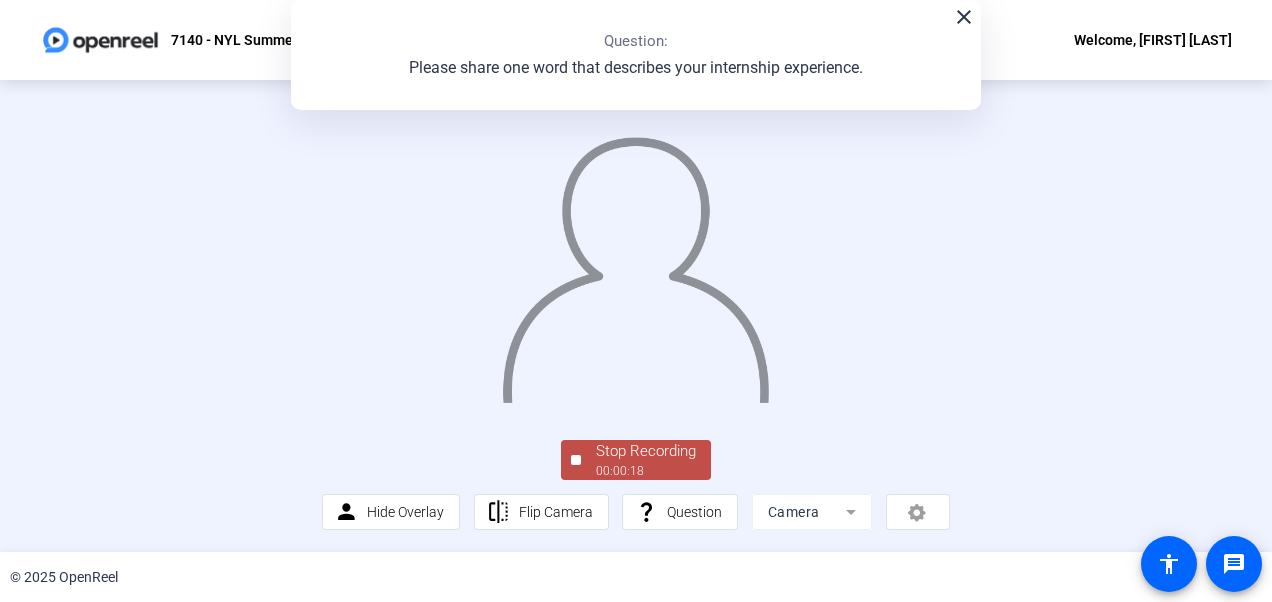 click on "Stop Recording" 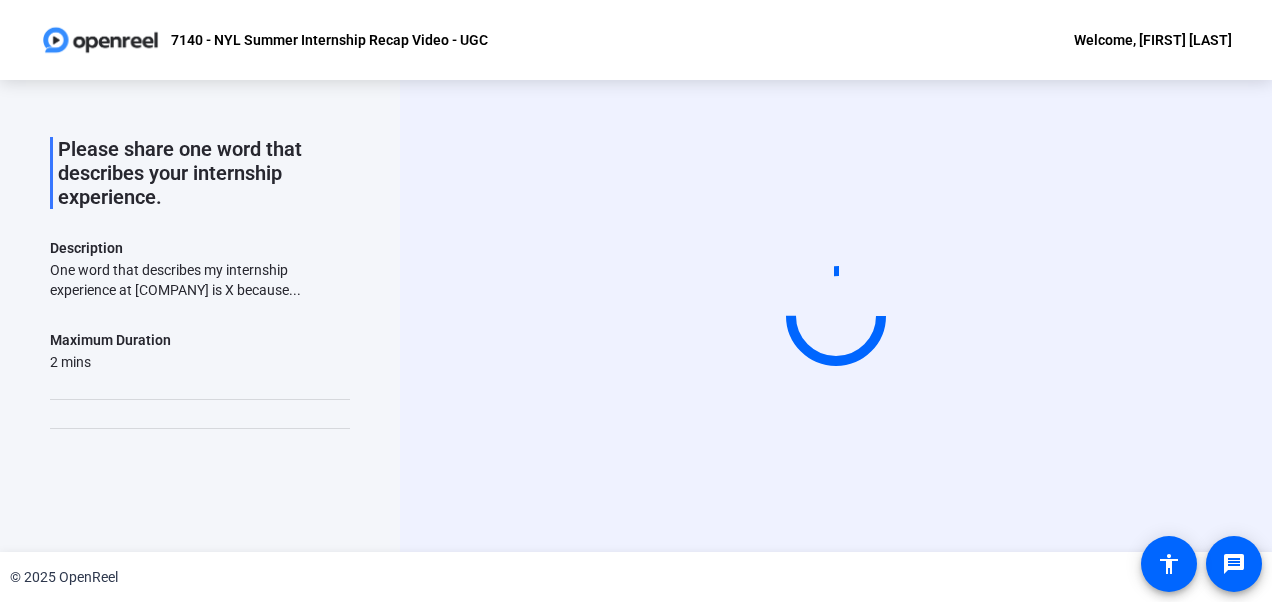 scroll, scrollTop: 0, scrollLeft: 0, axis: both 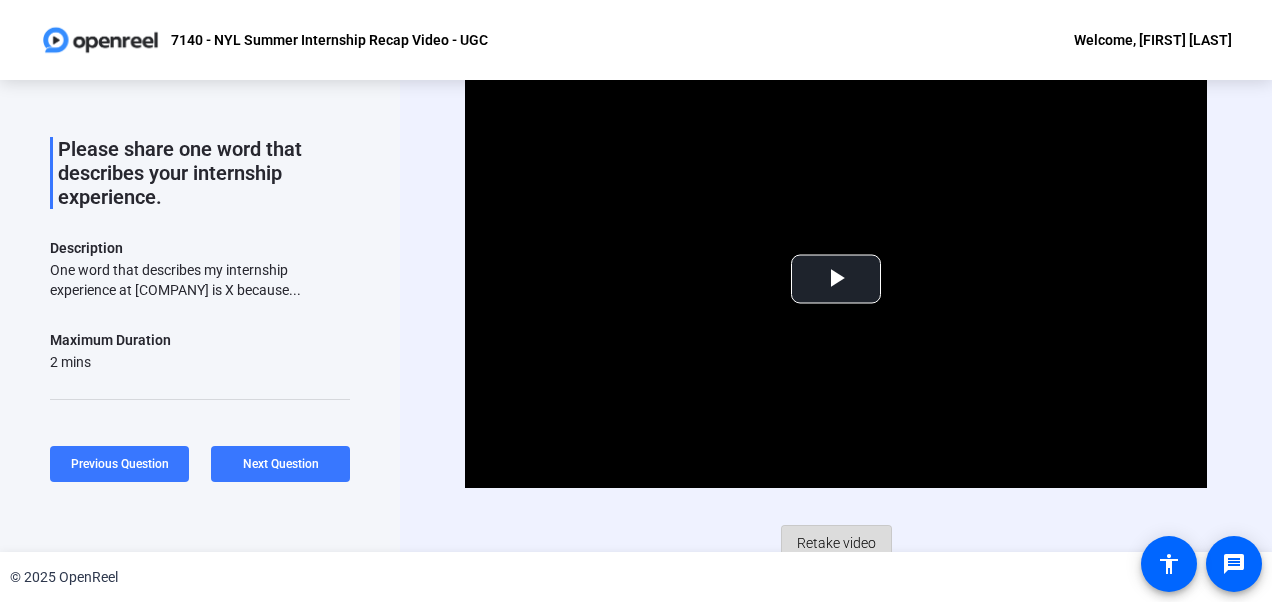 click on "Retake video" 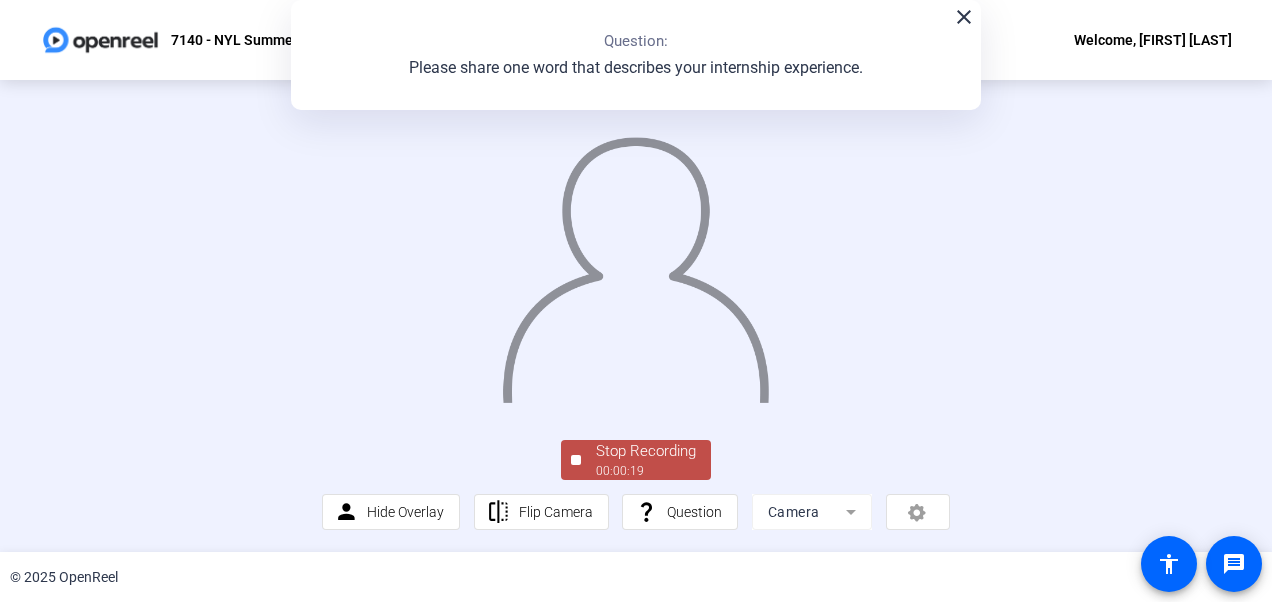 scroll, scrollTop: 124, scrollLeft: 0, axis: vertical 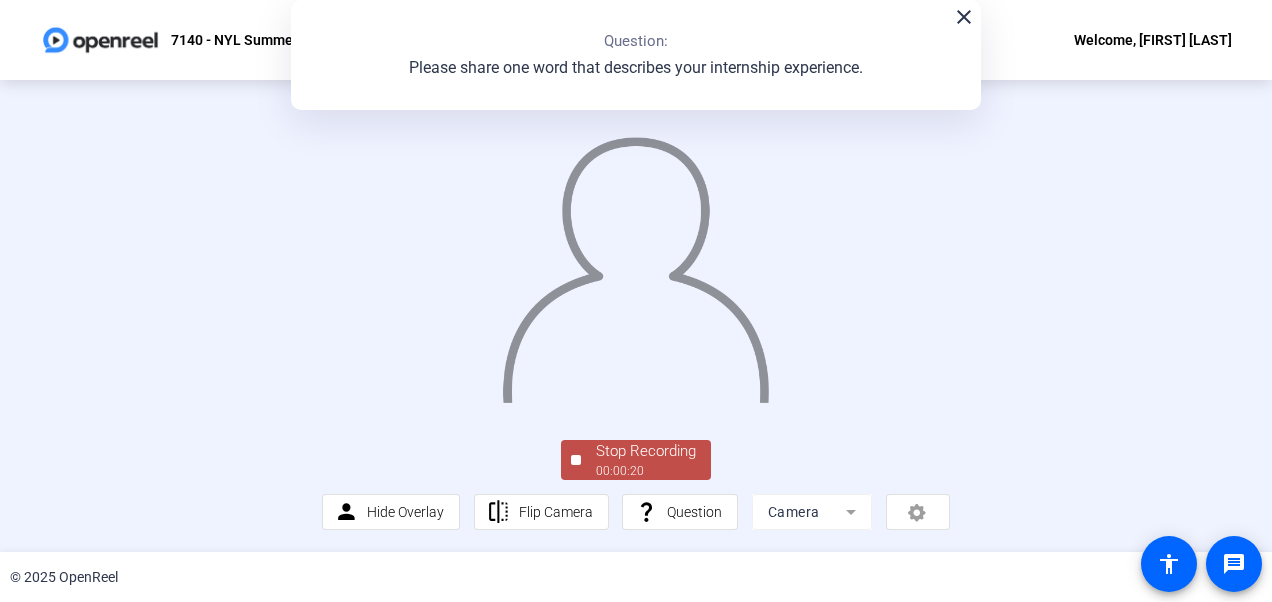 click on "Stop Recording" 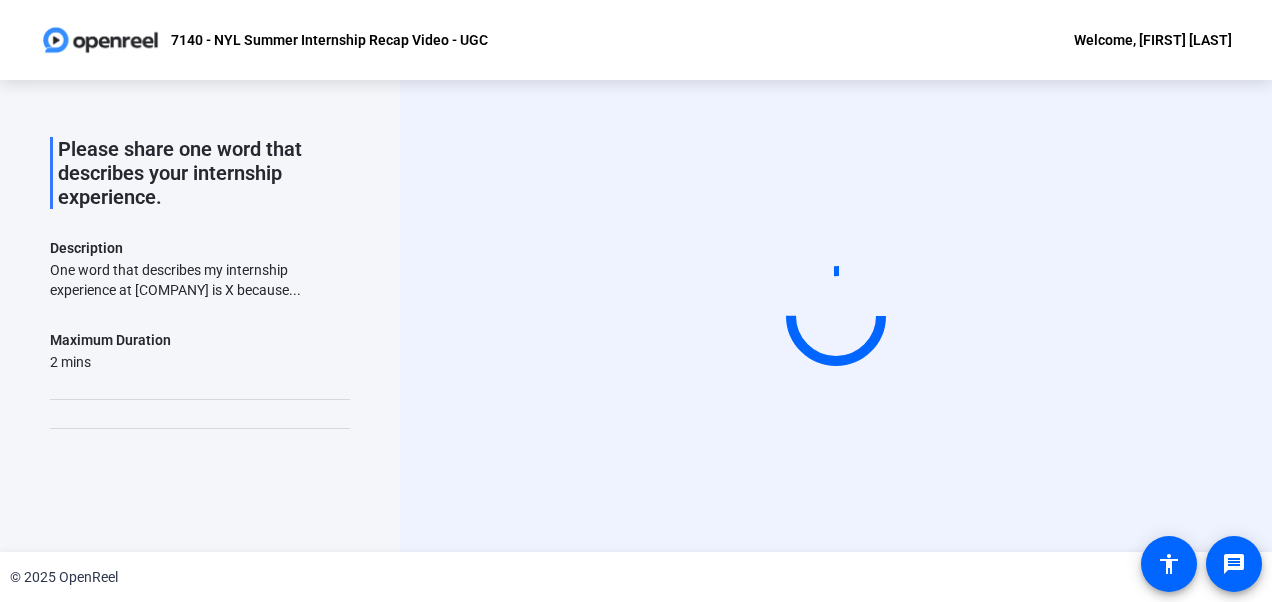 scroll, scrollTop: 0, scrollLeft: 0, axis: both 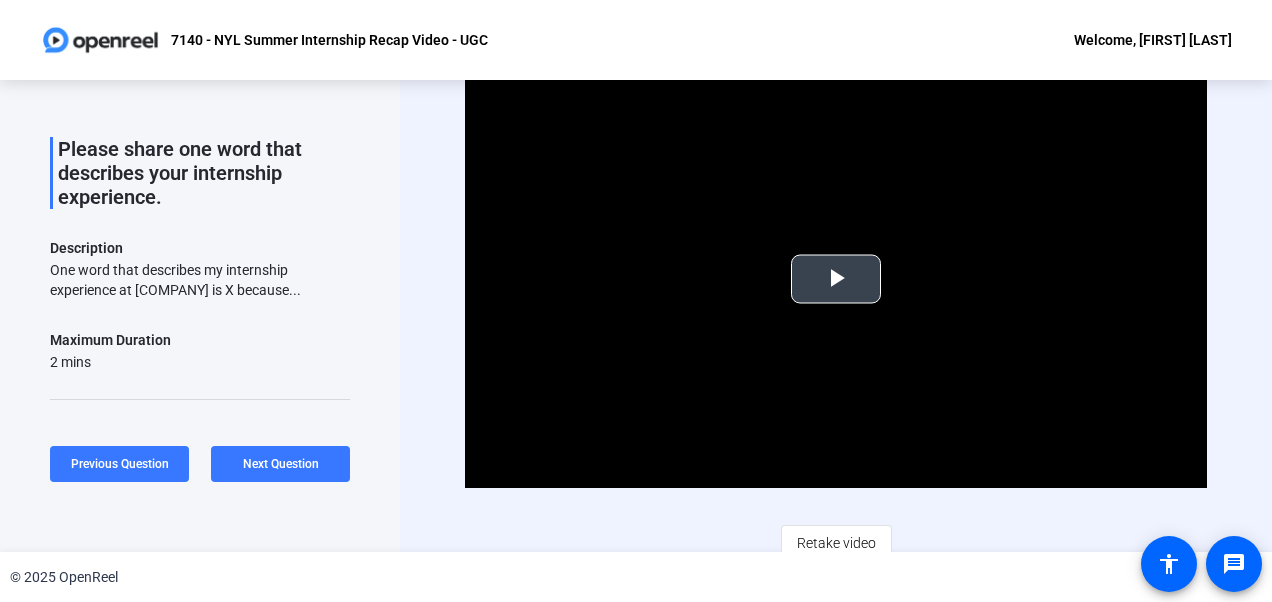 click at bounding box center [836, 279] 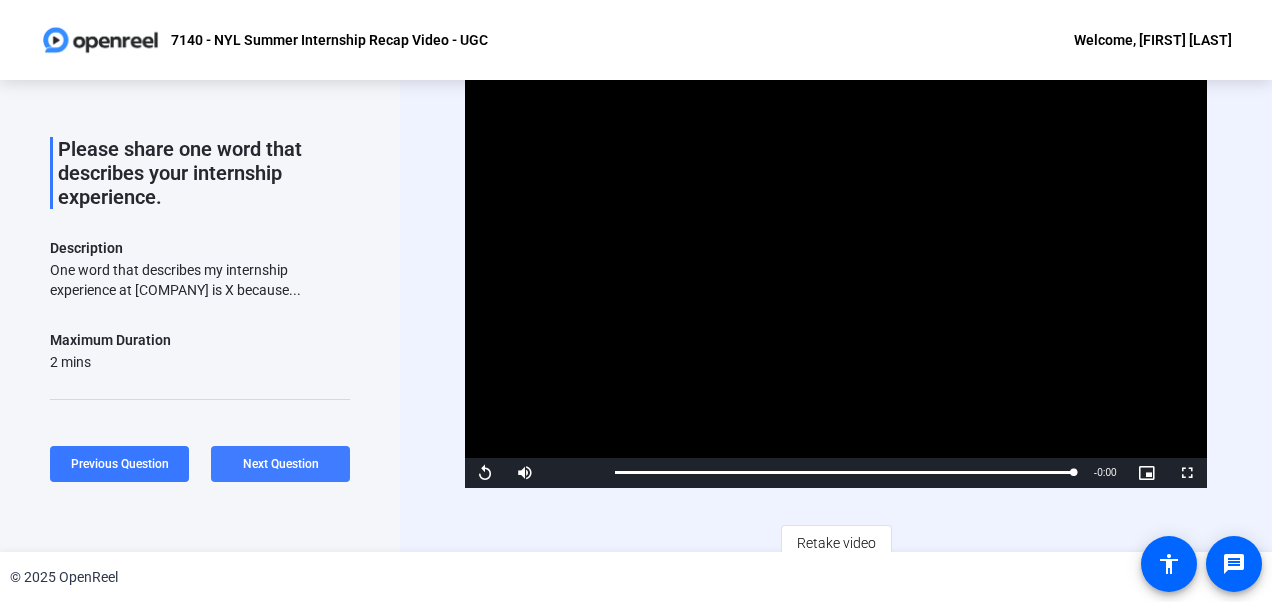 click on "Next Question" 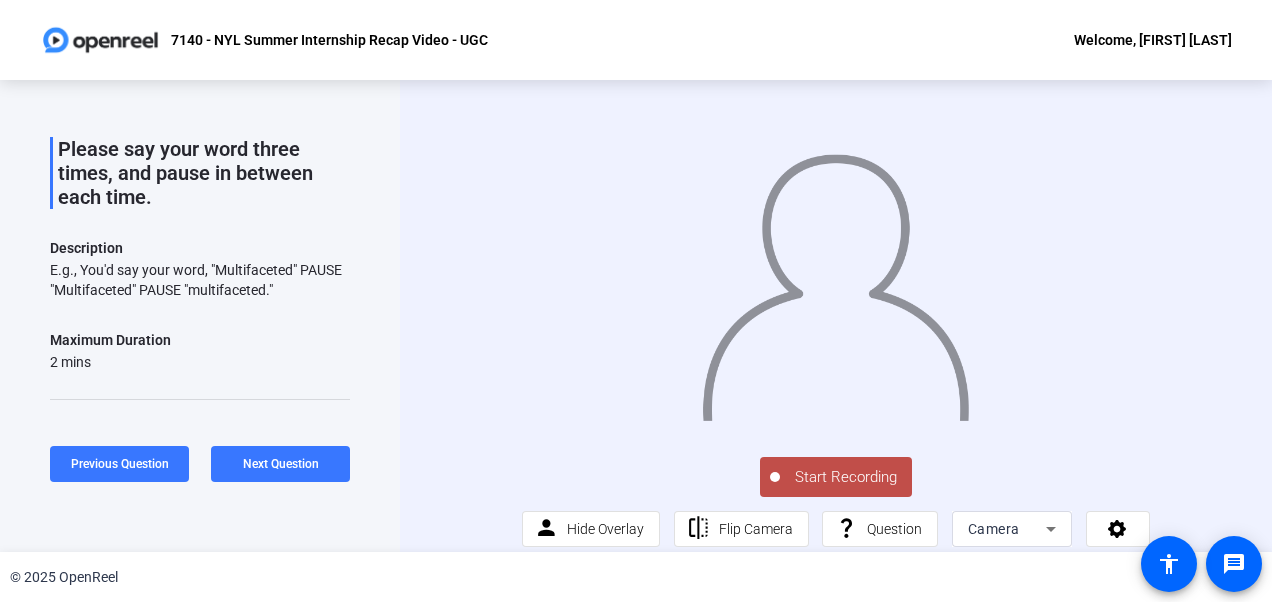 click on "Start Recording" 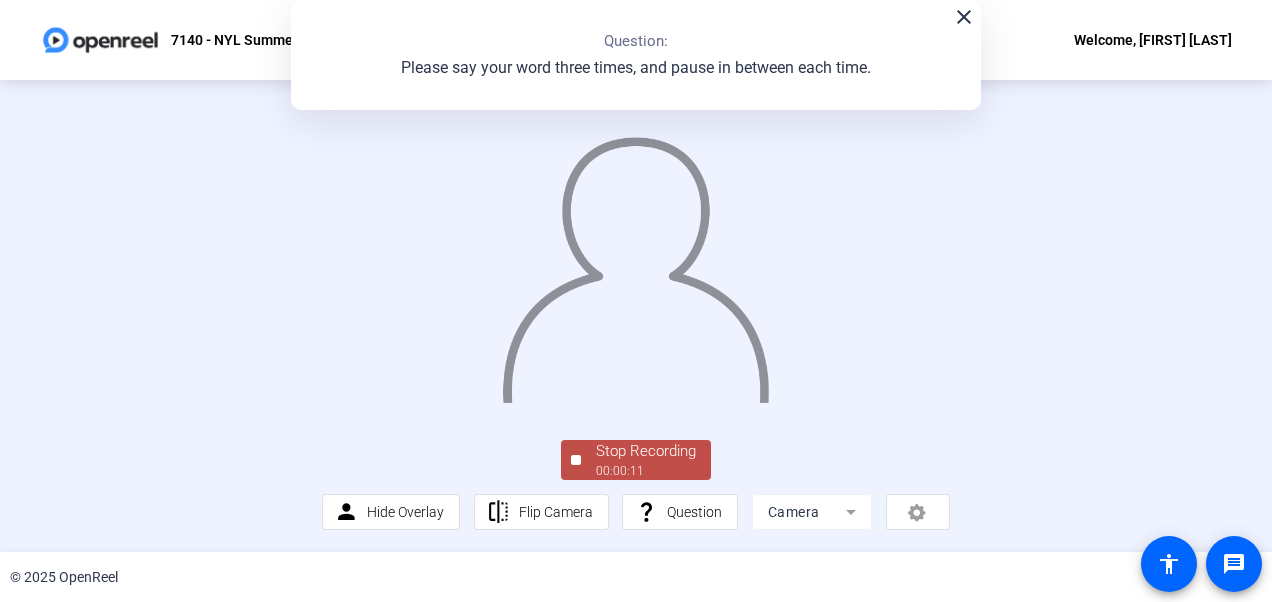 scroll, scrollTop: 84, scrollLeft: 0, axis: vertical 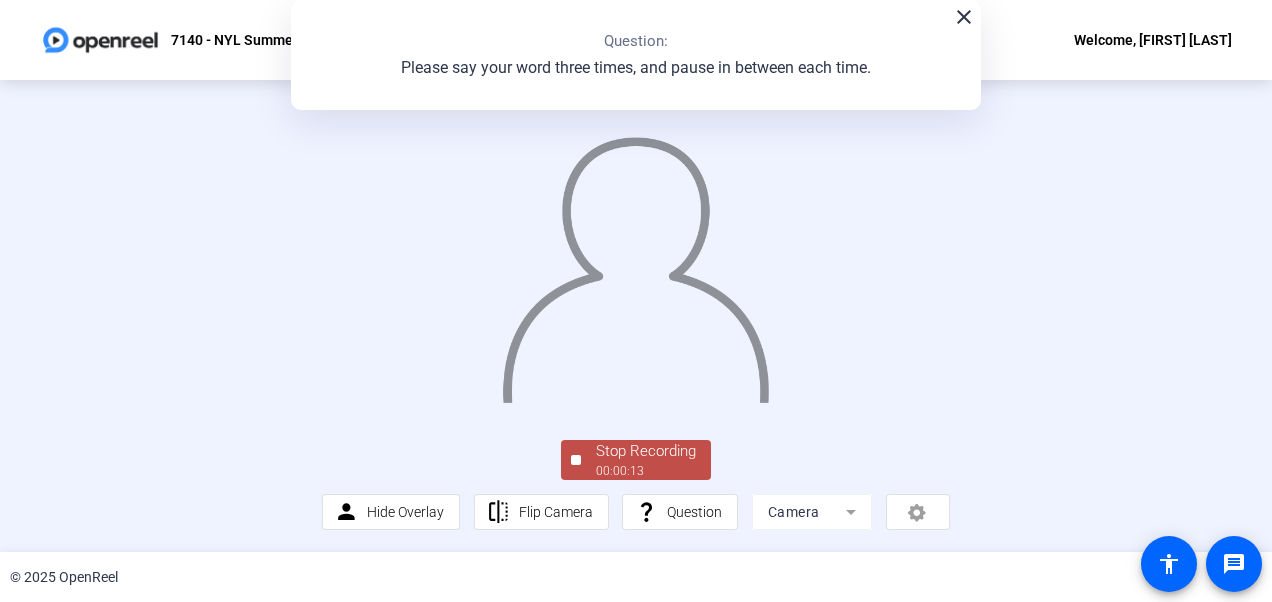 click on "close" 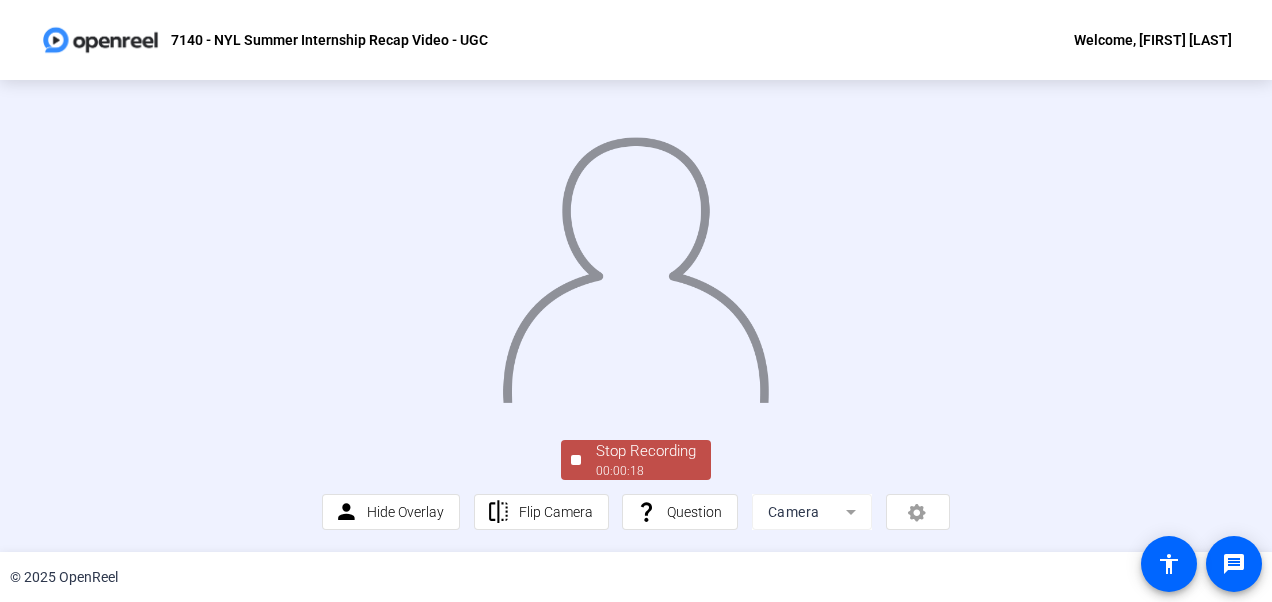 scroll, scrollTop: 126, scrollLeft: 0, axis: vertical 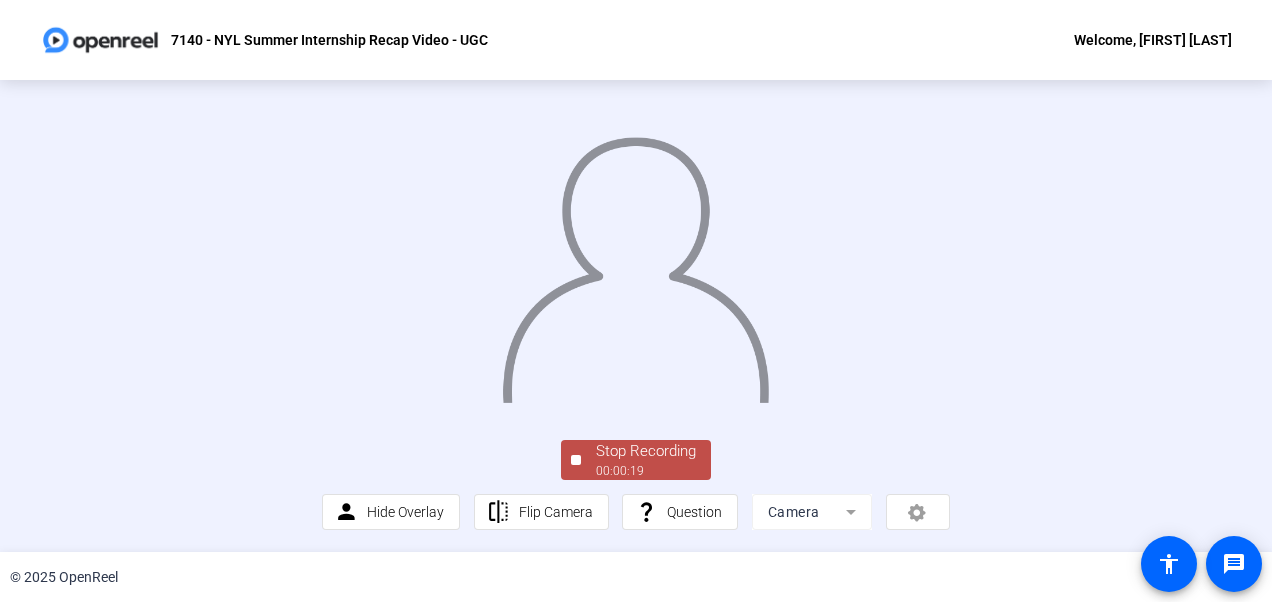 click on "00:00:19" 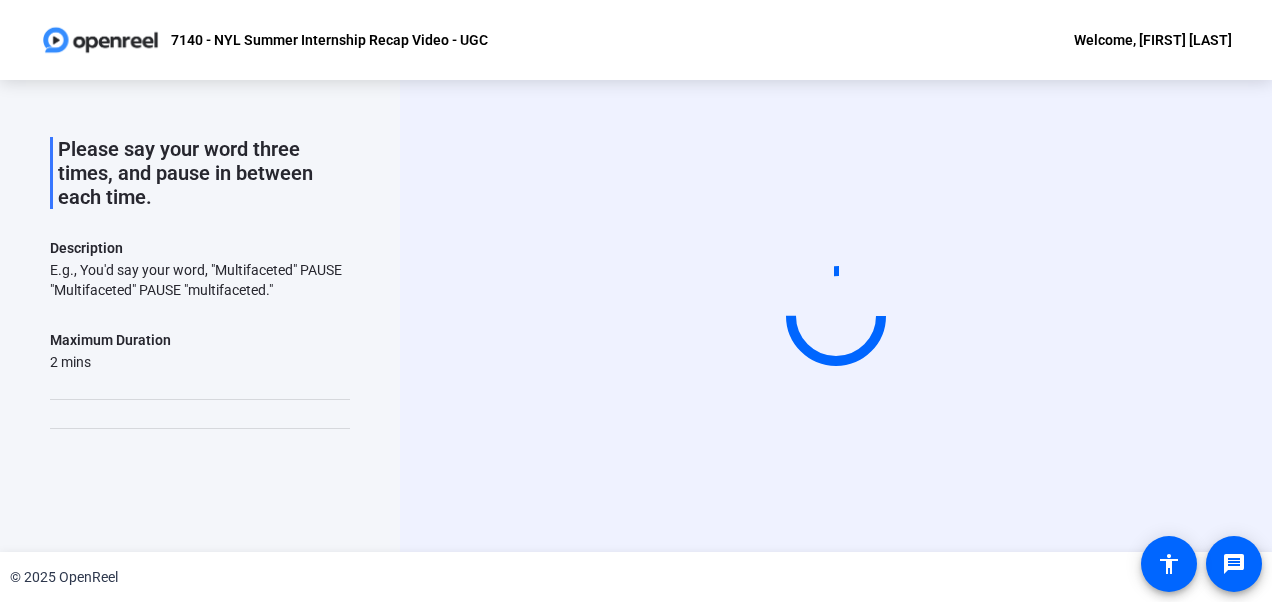 scroll, scrollTop: 0, scrollLeft: 0, axis: both 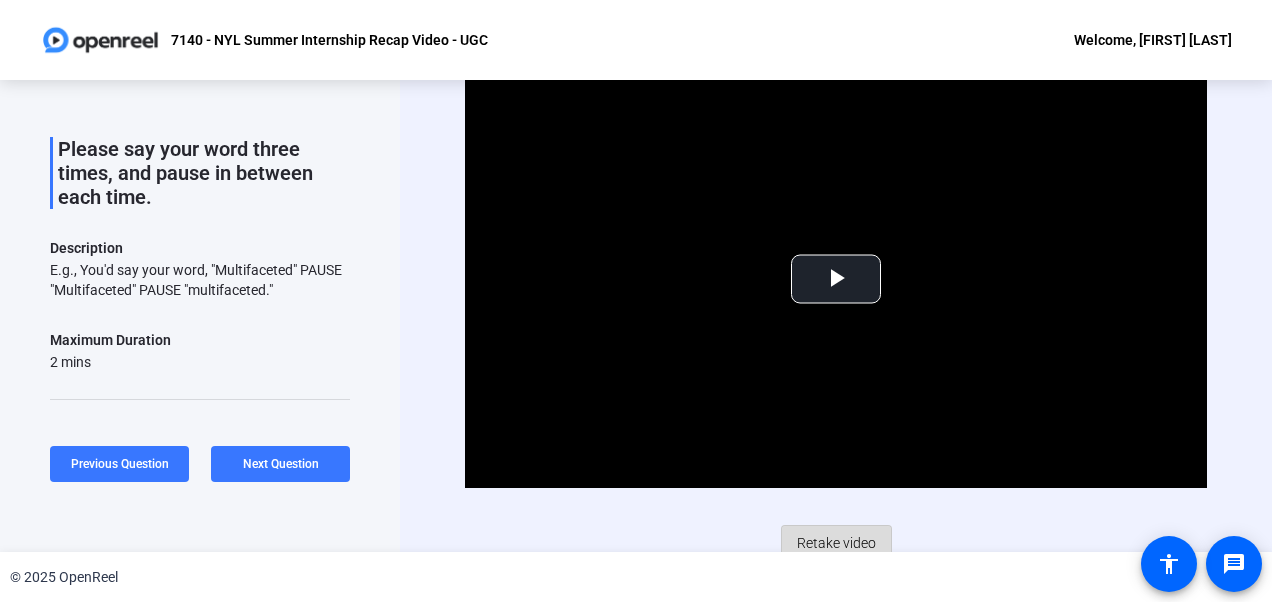 click on "Retake video" 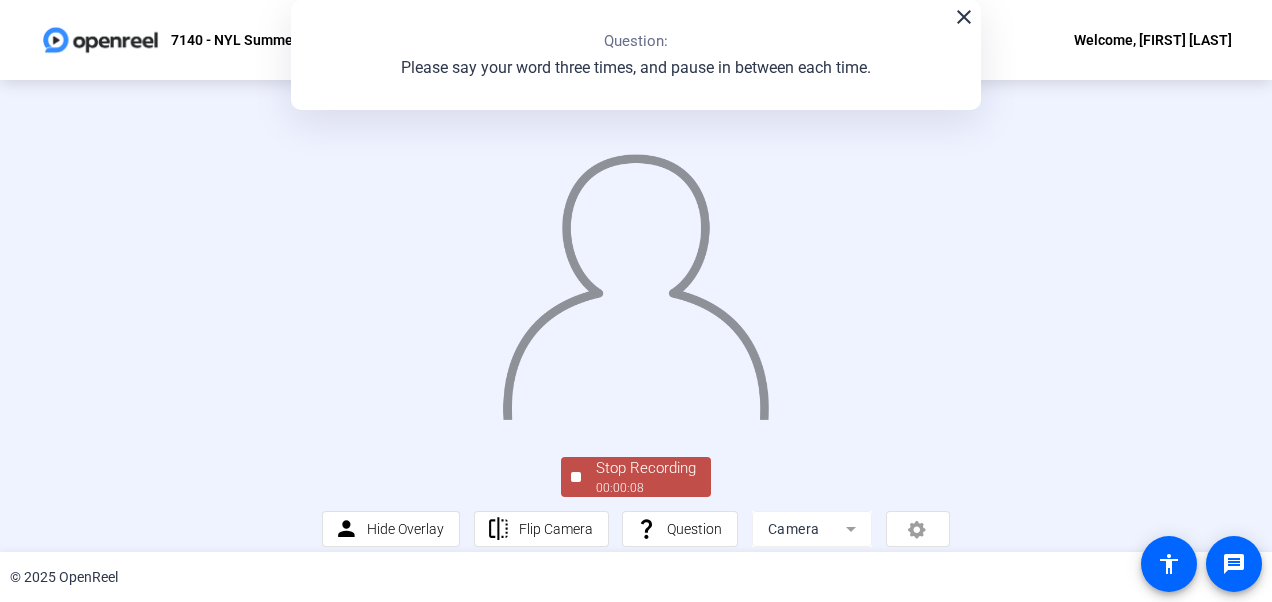 scroll, scrollTop: 125, scrollLeft: 0, axis: vertical 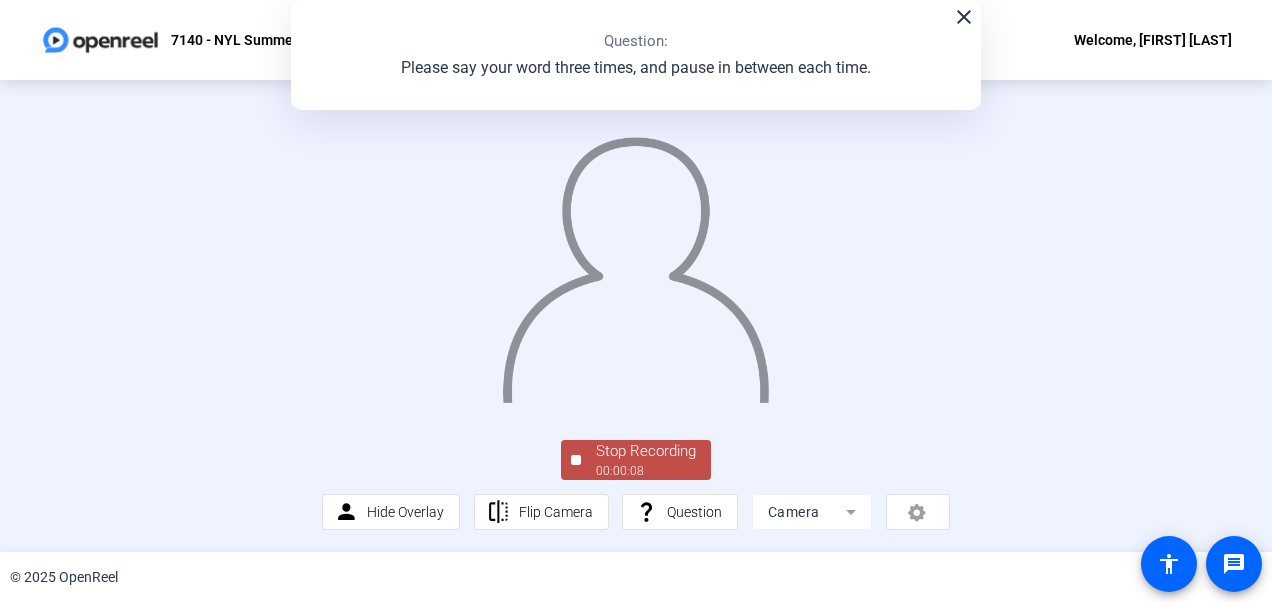 click on "Stop Recording" 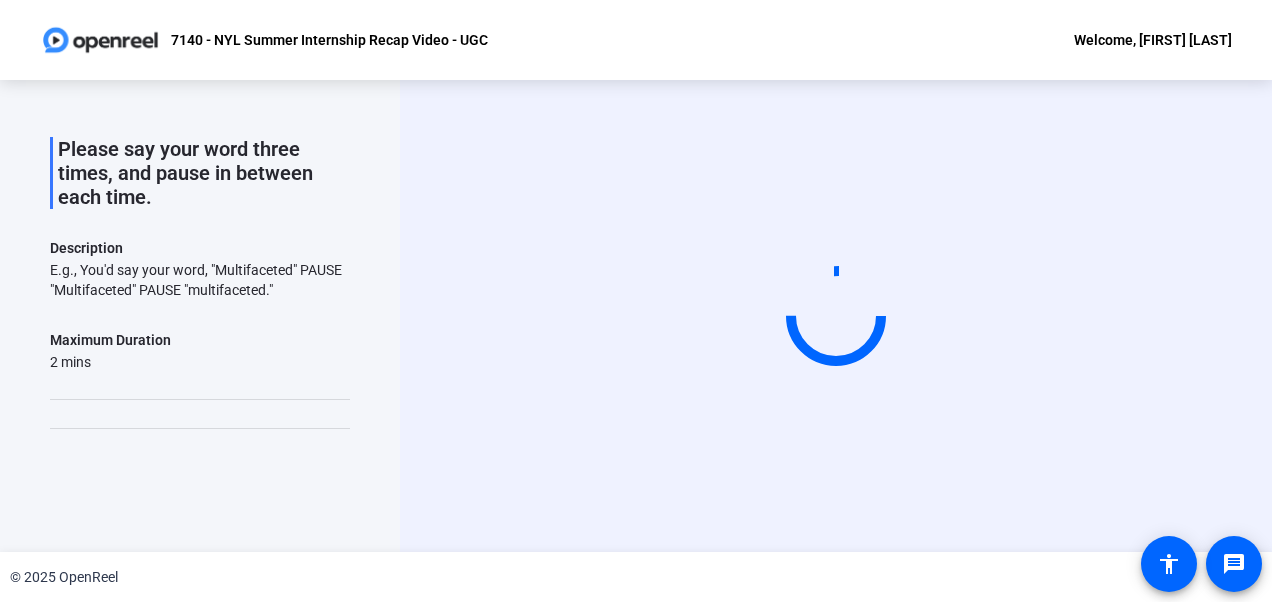 scroll, scrollTop: 0, scrollLeft: 0, axis: both 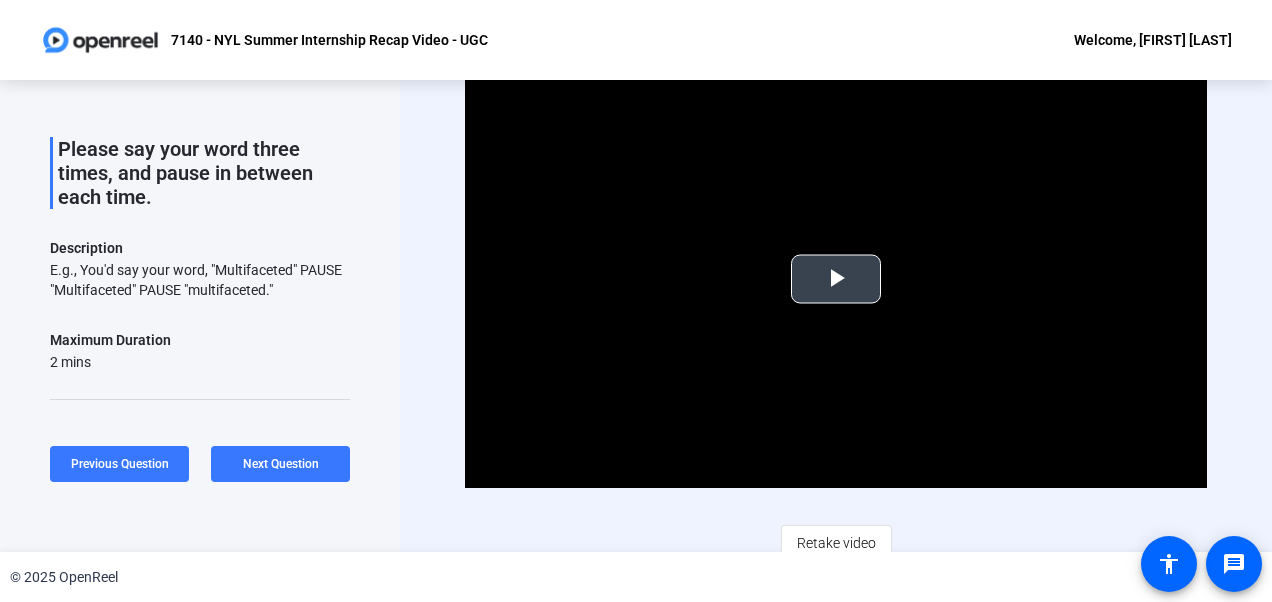 click at bounding box center (836, 279) 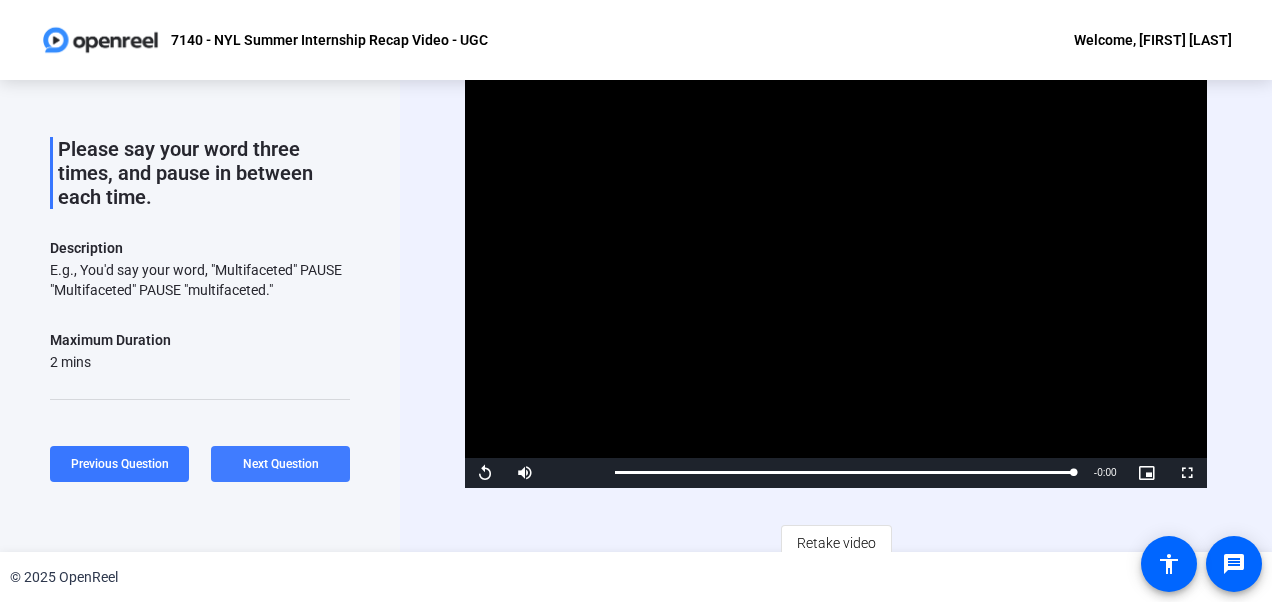 click on "Next Question" 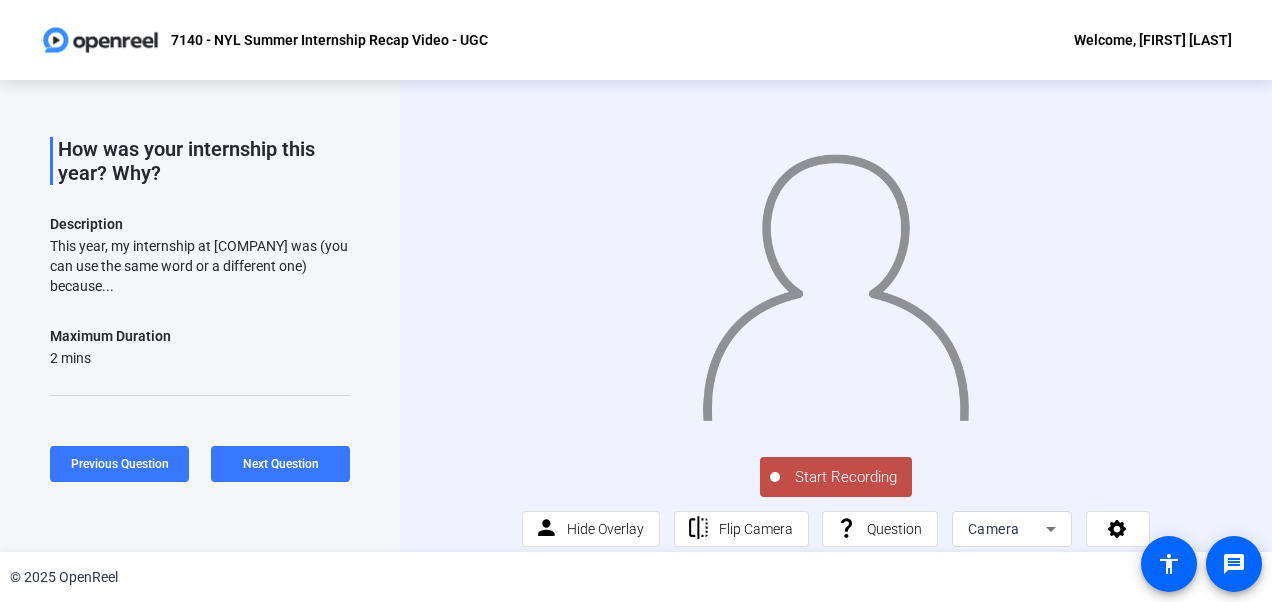 click on "Start Recording" 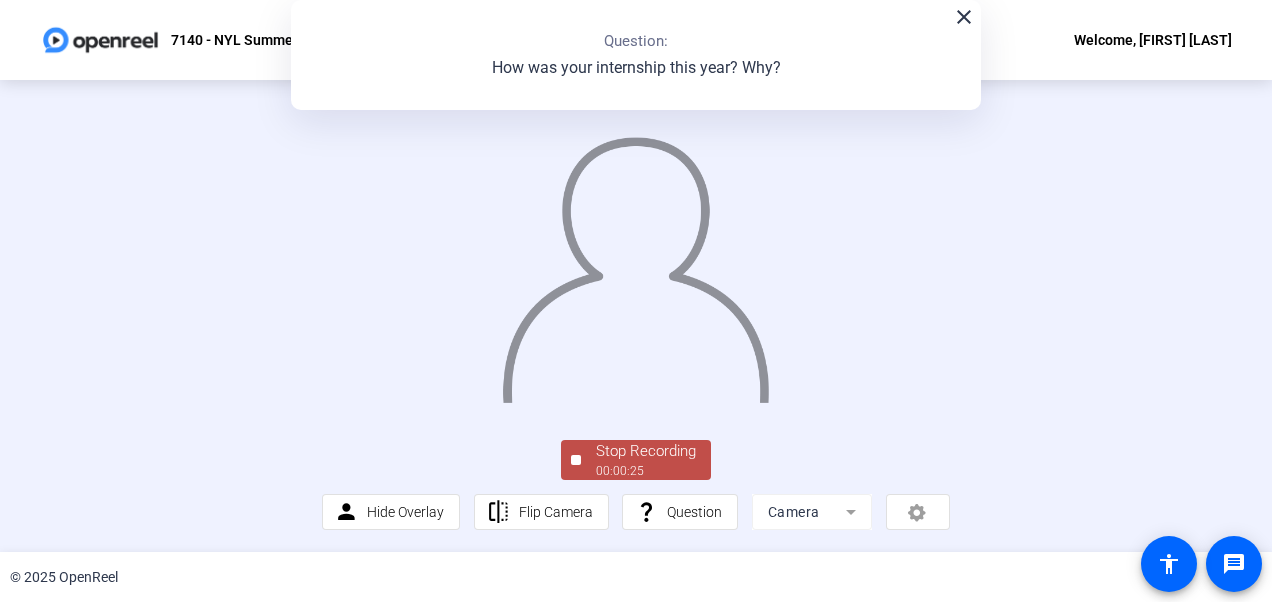 scroll, scrollTop: 108, scrollLeft: 0, axis: vertical 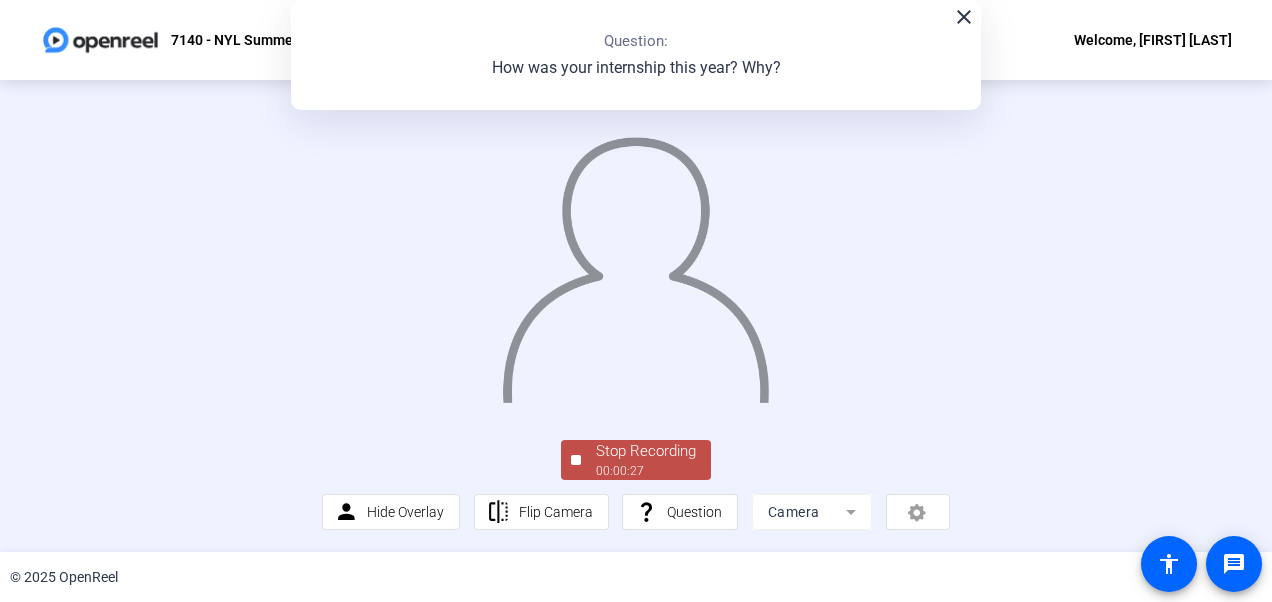 click on "Stop Recording" 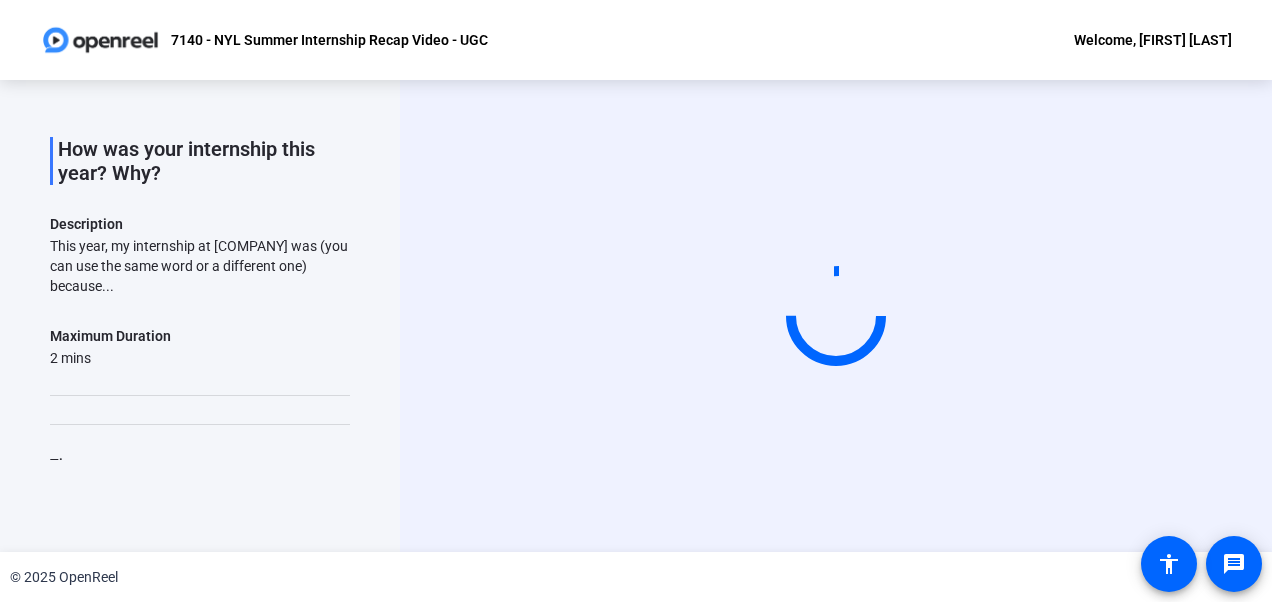scroll, scrollTop: 0, scrollLeft: 0, axis: both 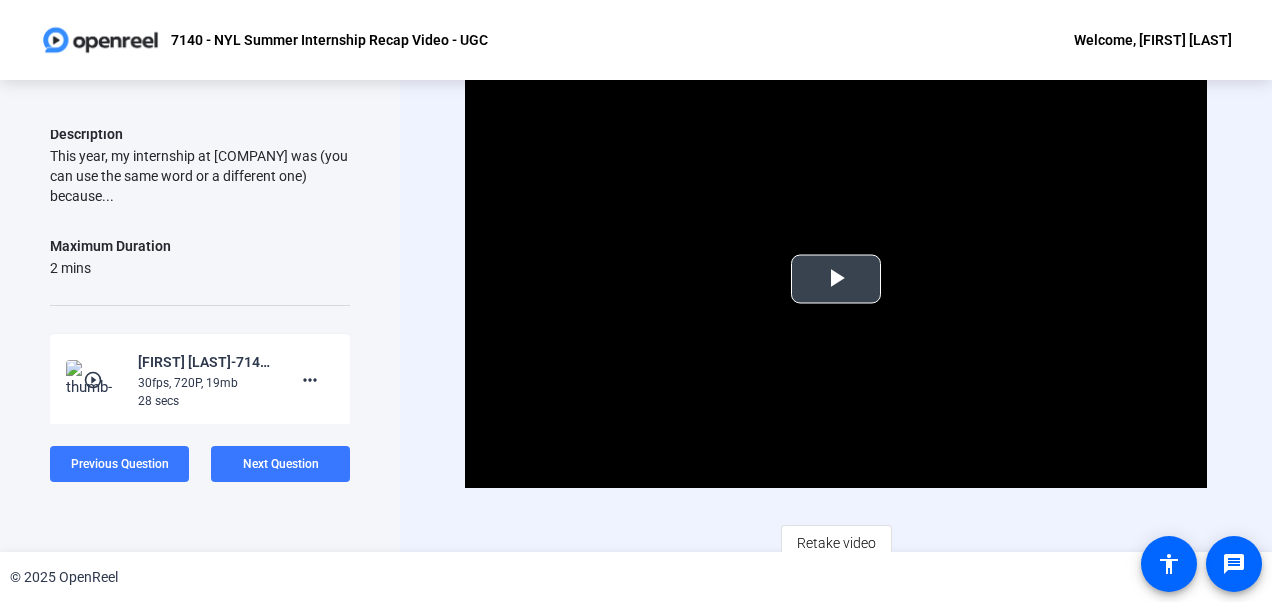 click at bounding box center (836, 279) 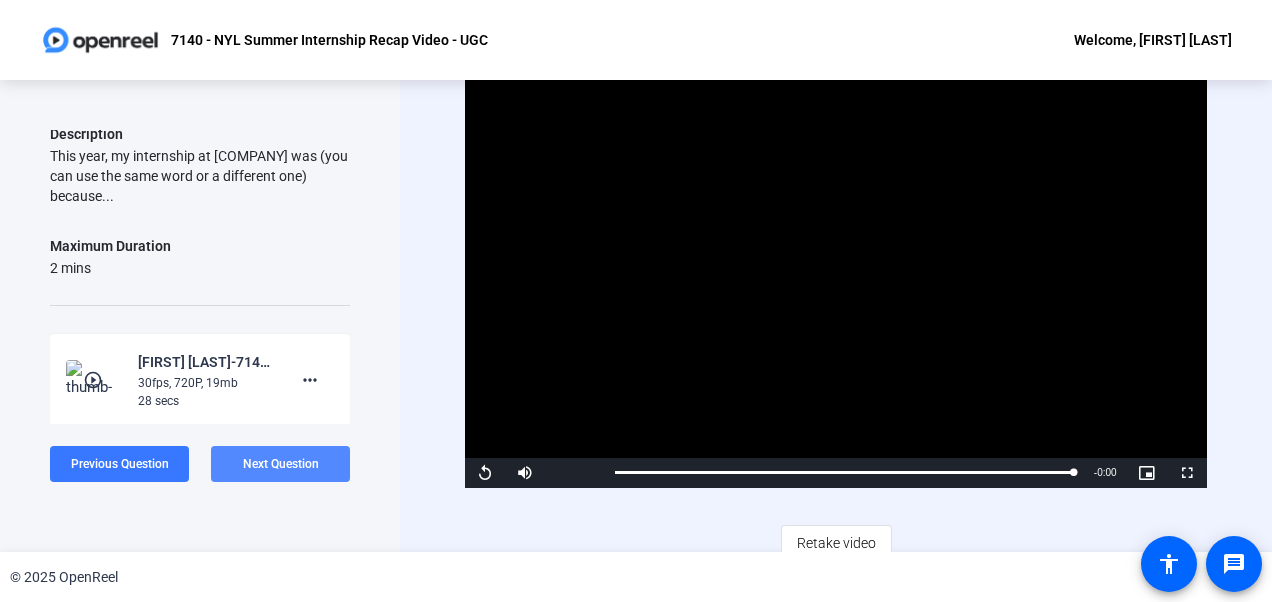 drag, startPoint x: 298, startPoint y: 459, endPoint x: 230, endPoint y: 468, distance: 68.593 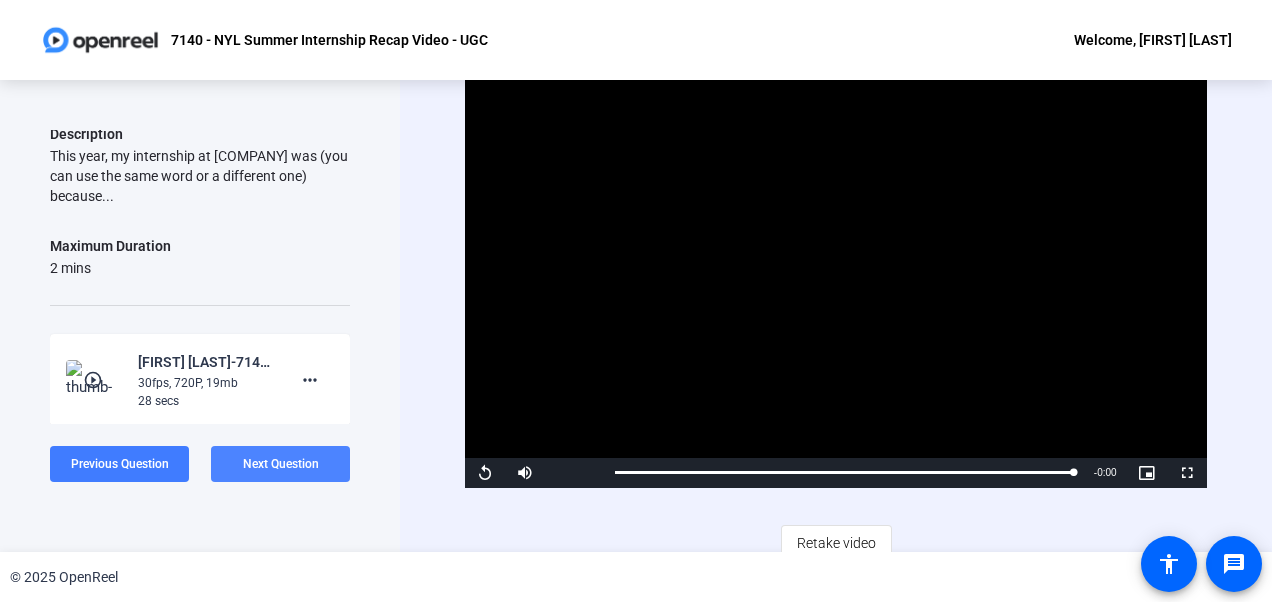 scroll, scrollTop: 196, scrollLeft: 0, axis: vertical 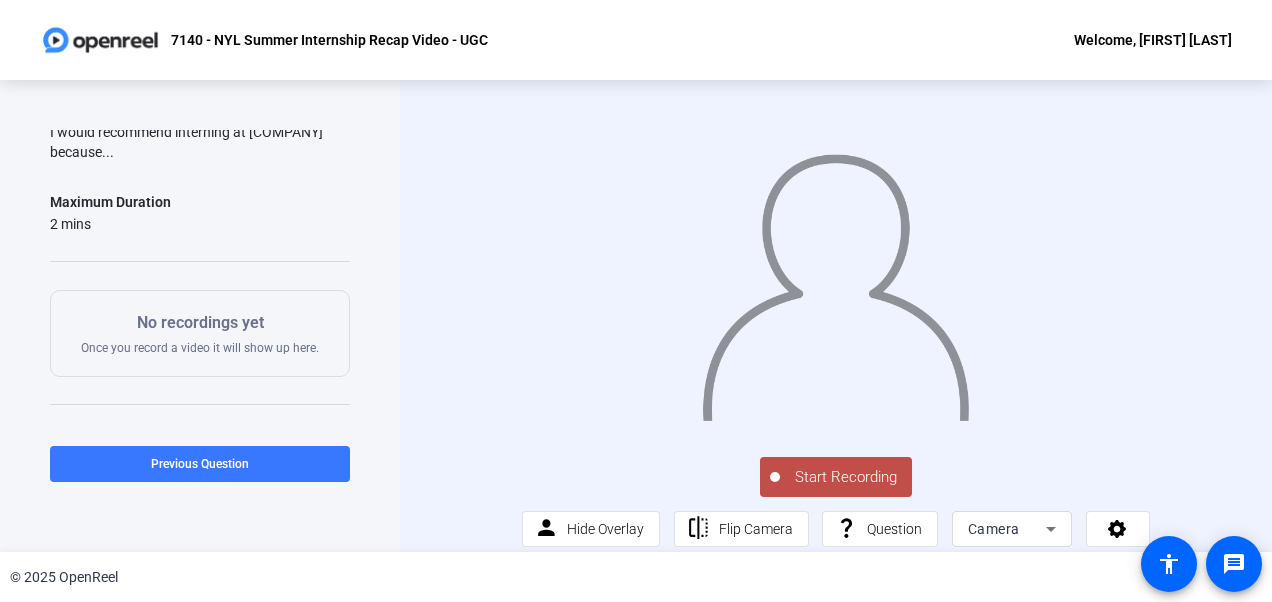 click on "Start Recording" 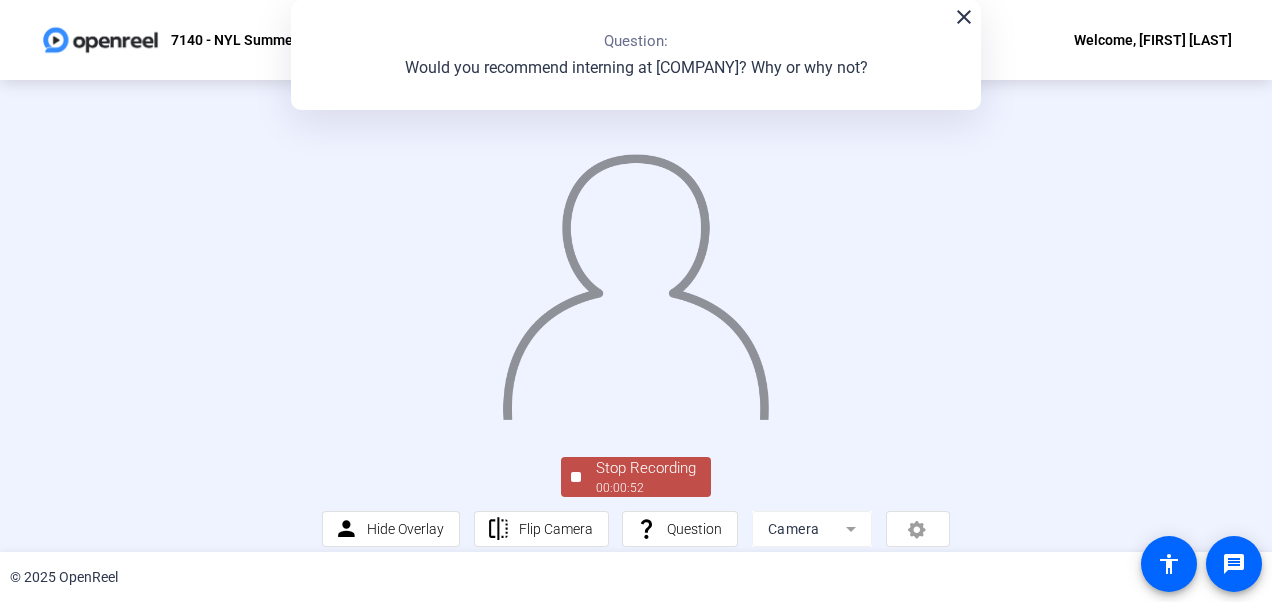 scroll, scrollTop: 134, scrollLeft: 0, axis: vertical 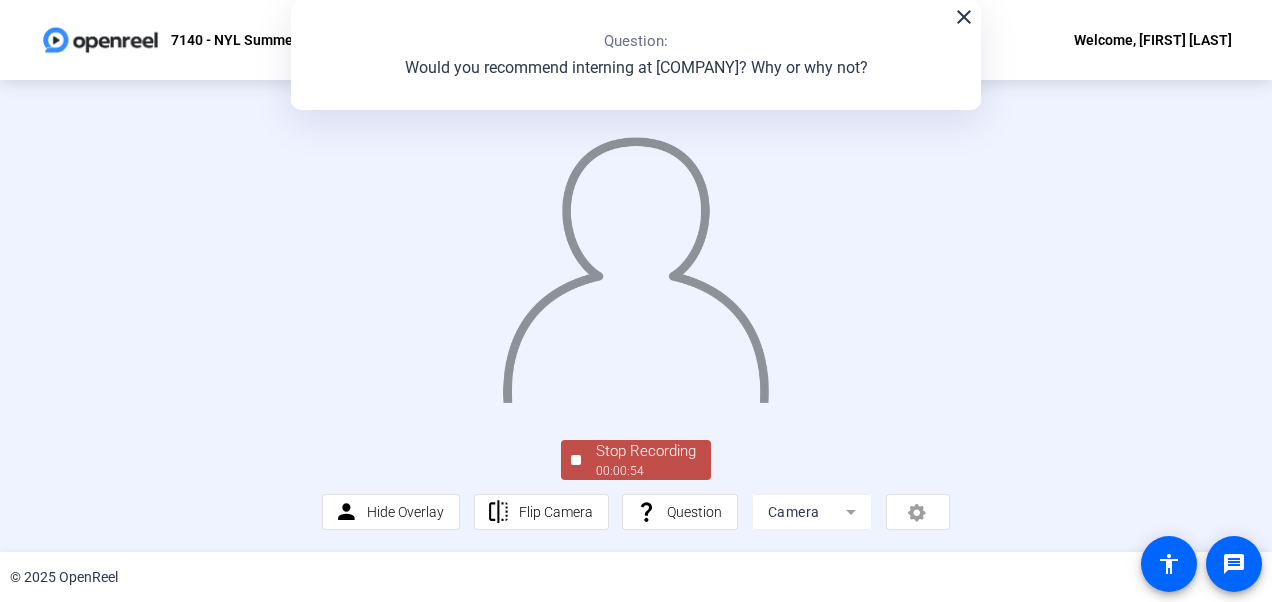 click on "00:00:54" 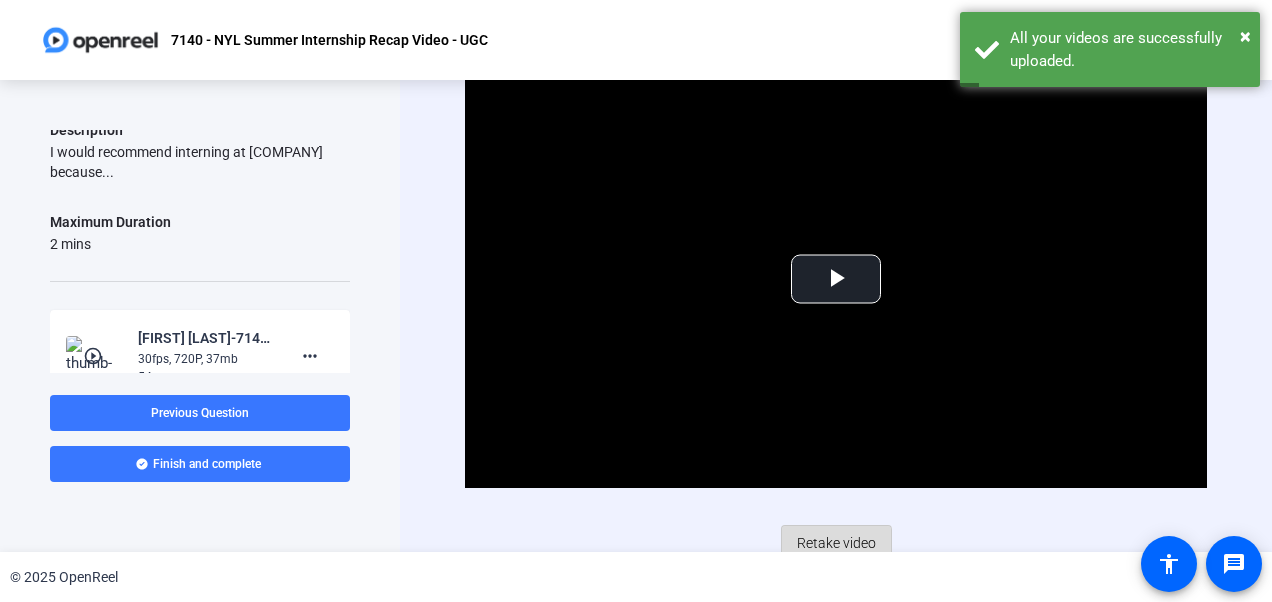 click on "Retake video" 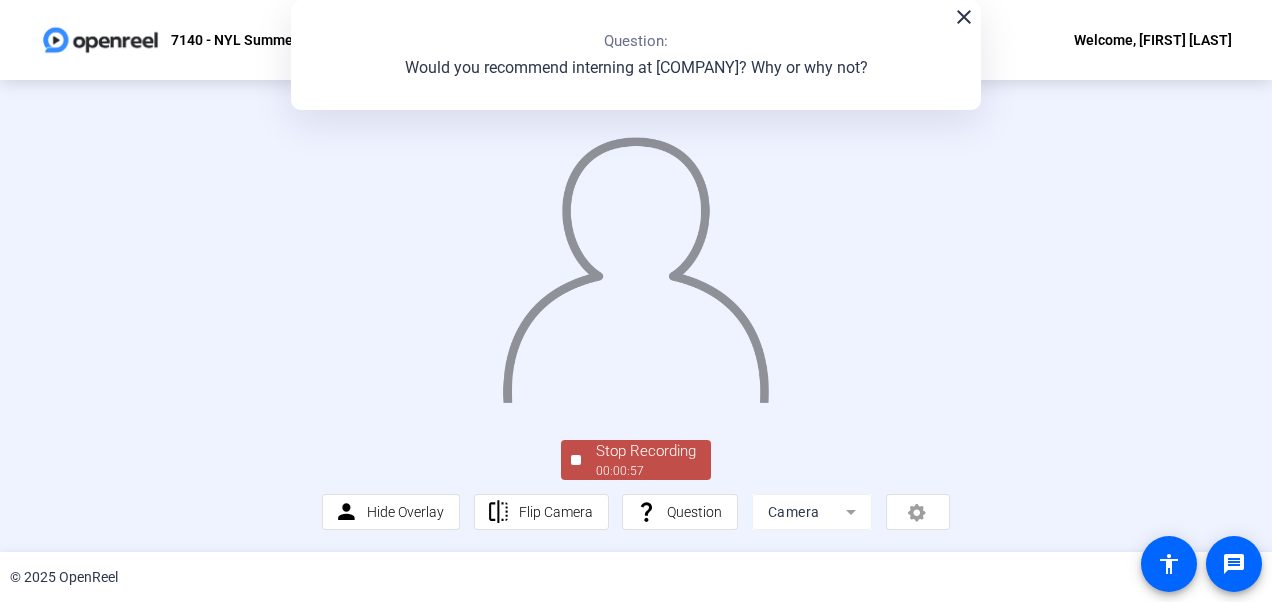 scroll, scrollTop: 122, scrollLeft: 0, axis: vertical 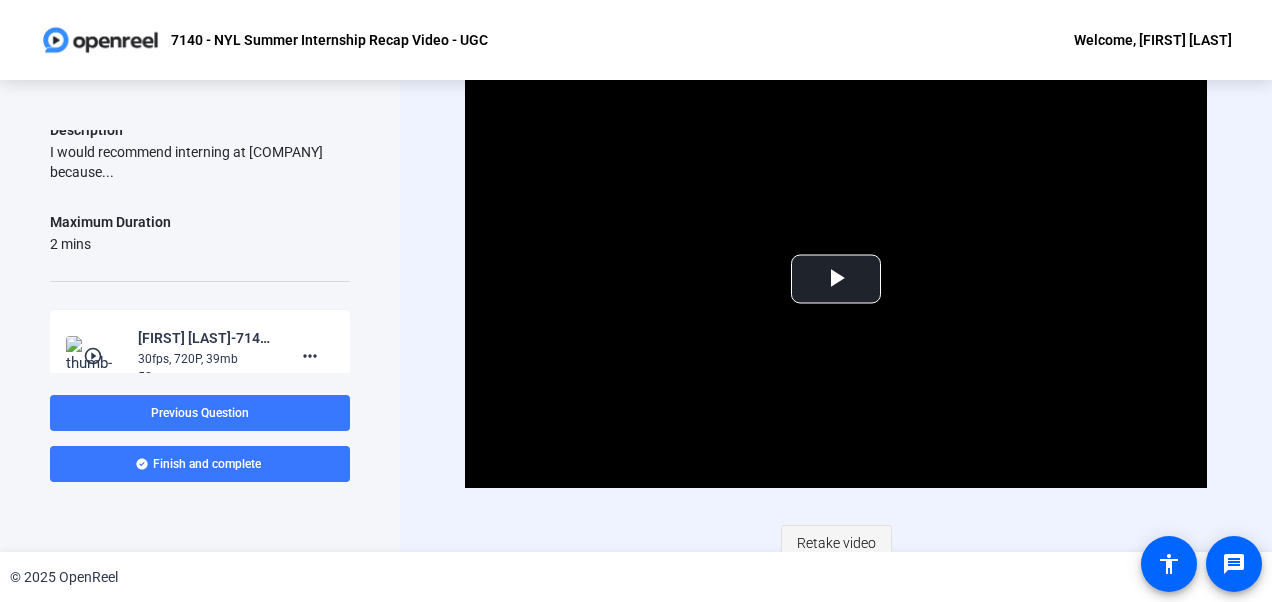 click on "Retake video" 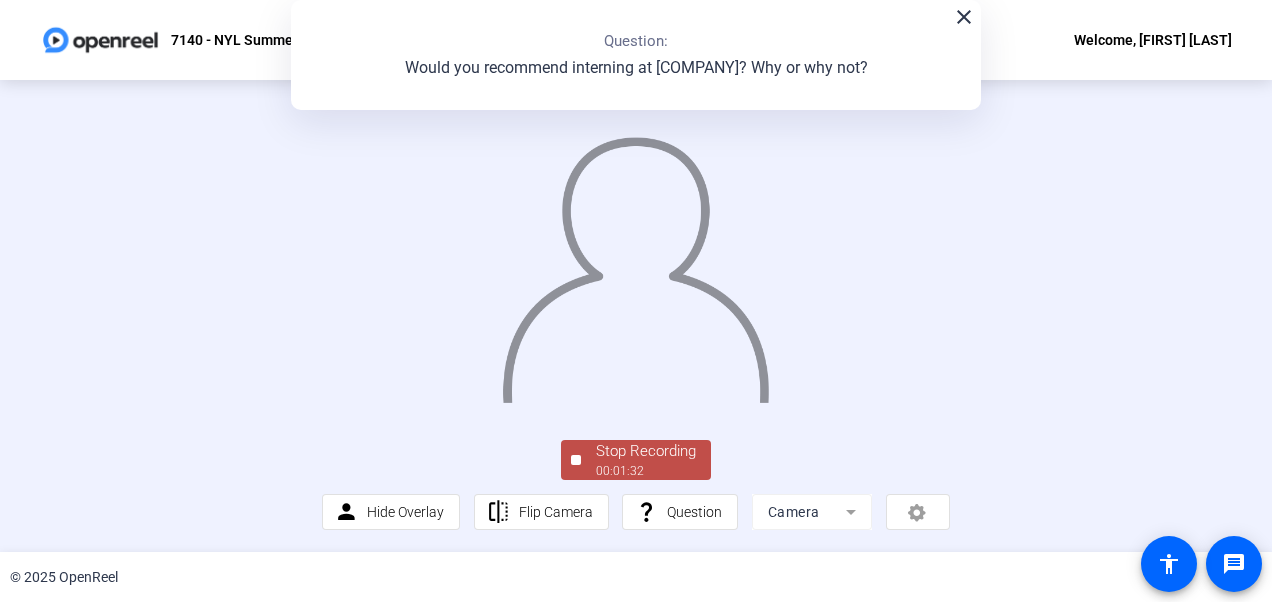 scroll, scrollTop: 142, scrollLeft: 0, axis: vertical 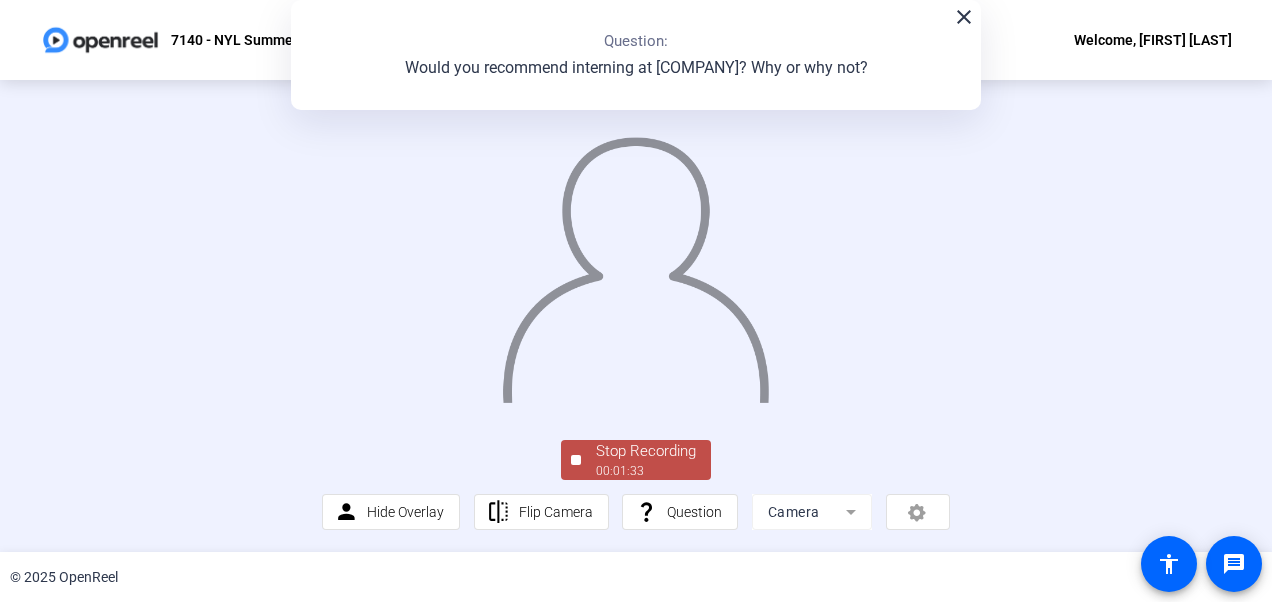 click on "Stop Recording" 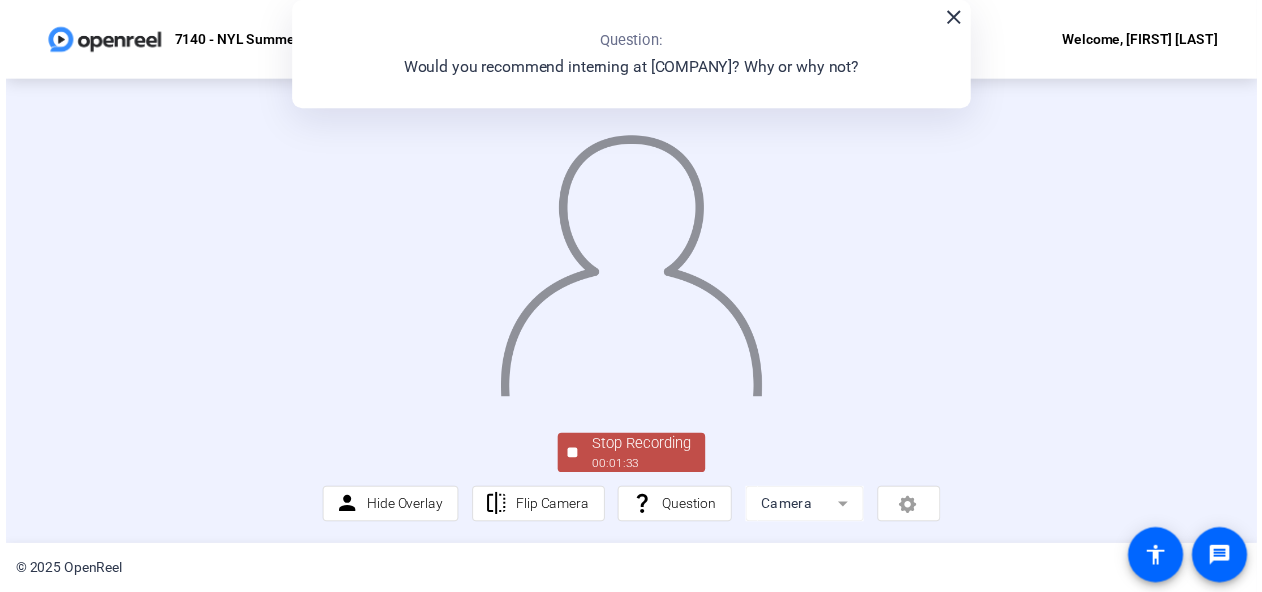 scroll, scrollTop: 0, scrollLeft: 0, axis: both 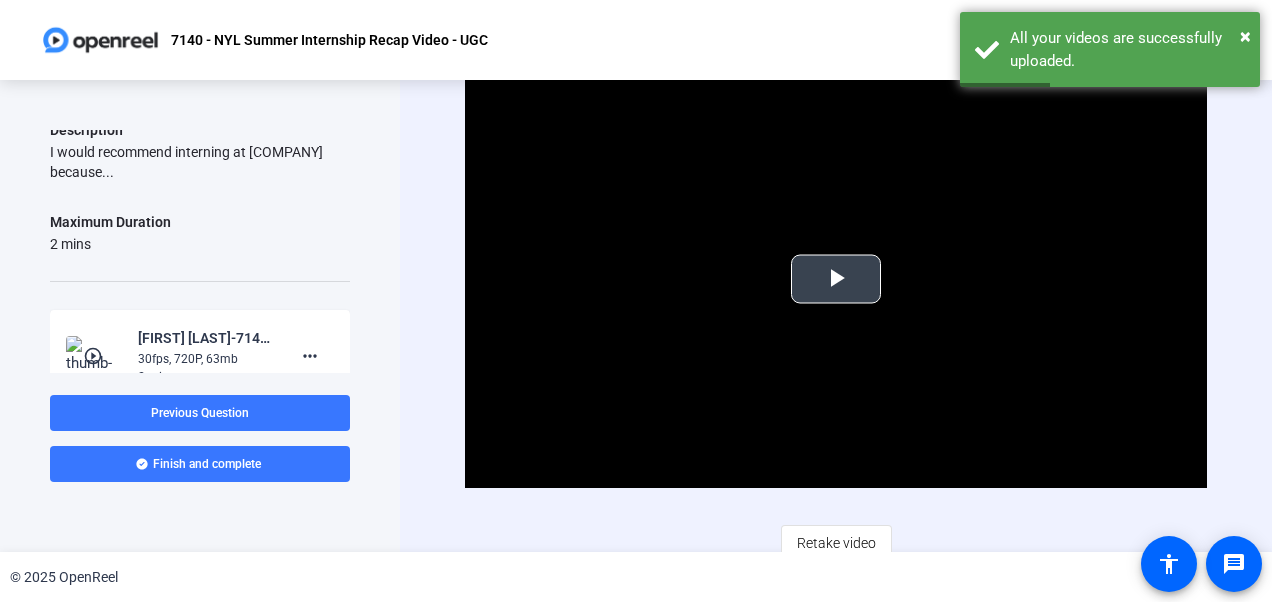 click at bounding box center [836, 279] 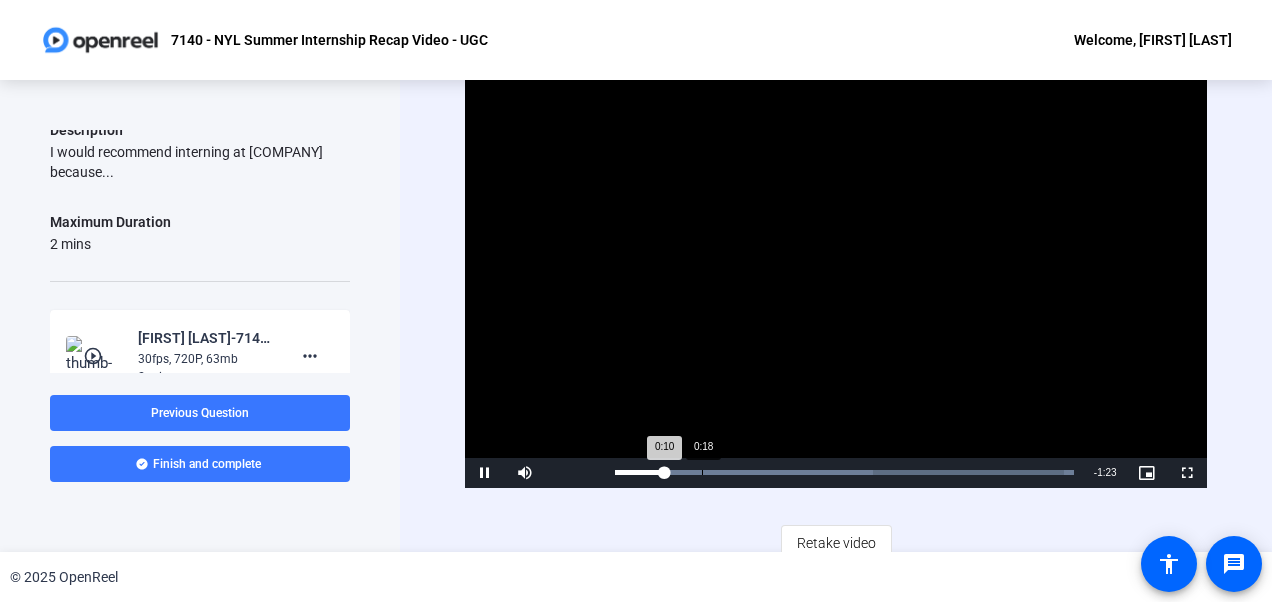 click on "Loaded :  100.00% 0:18 0:10" at bounding box center [844, 473] 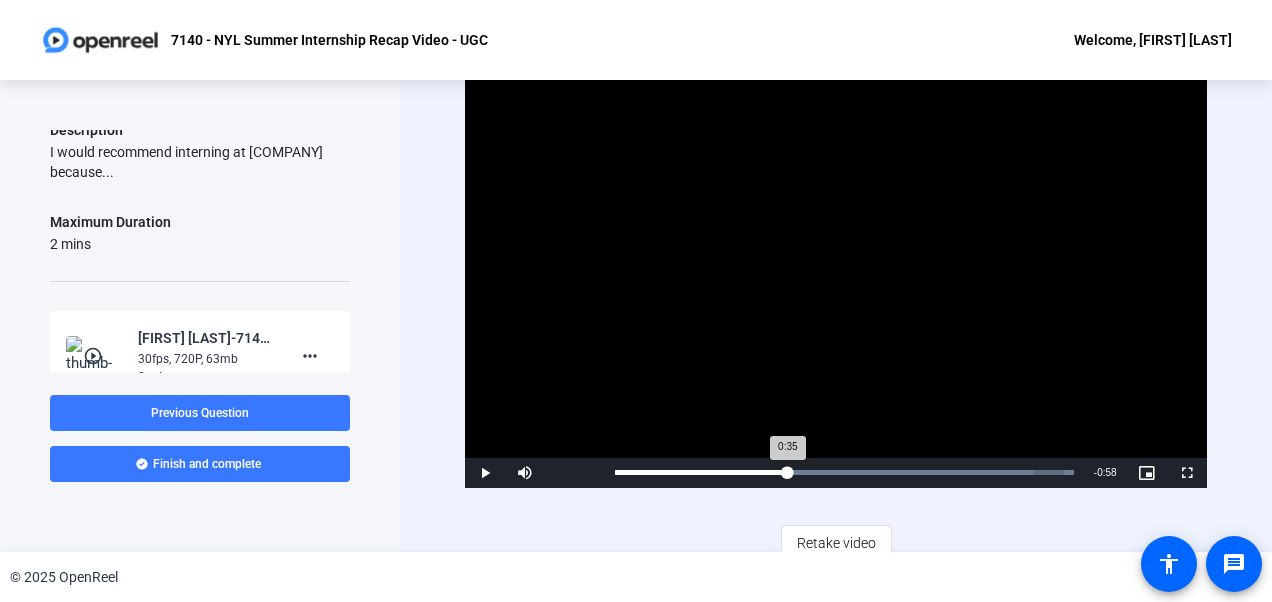 drag, startPoint x: 730, startPoint y: 468, endPoint x: 785, endPoint y: 474, distance: 55.326305 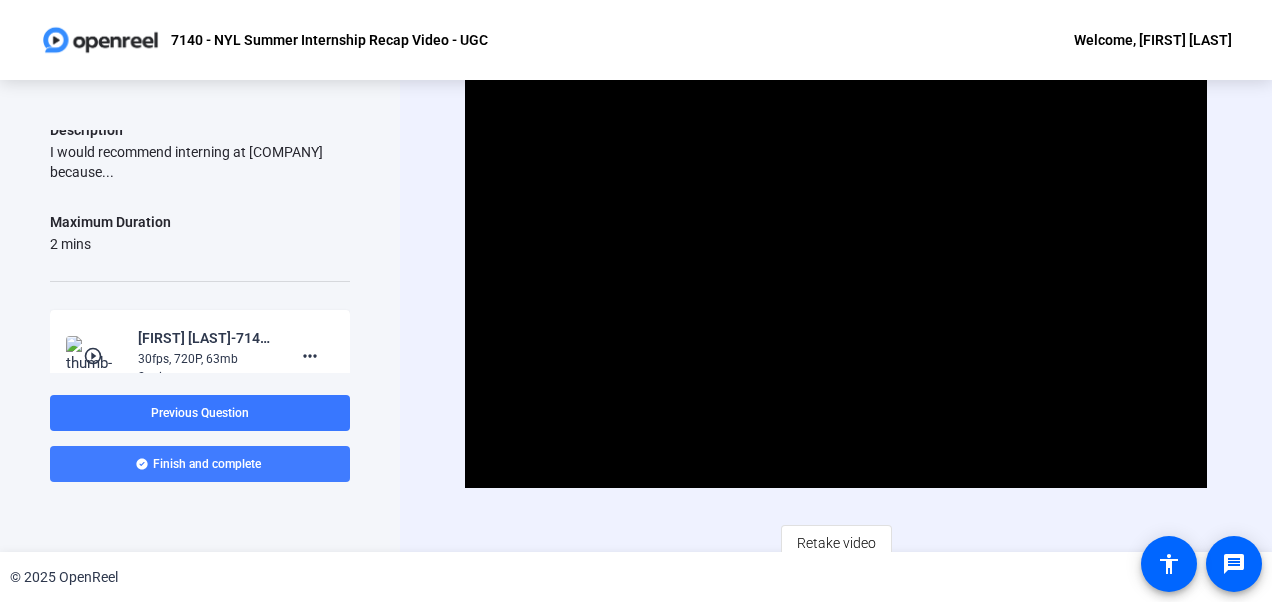 click on "Finish and complete" 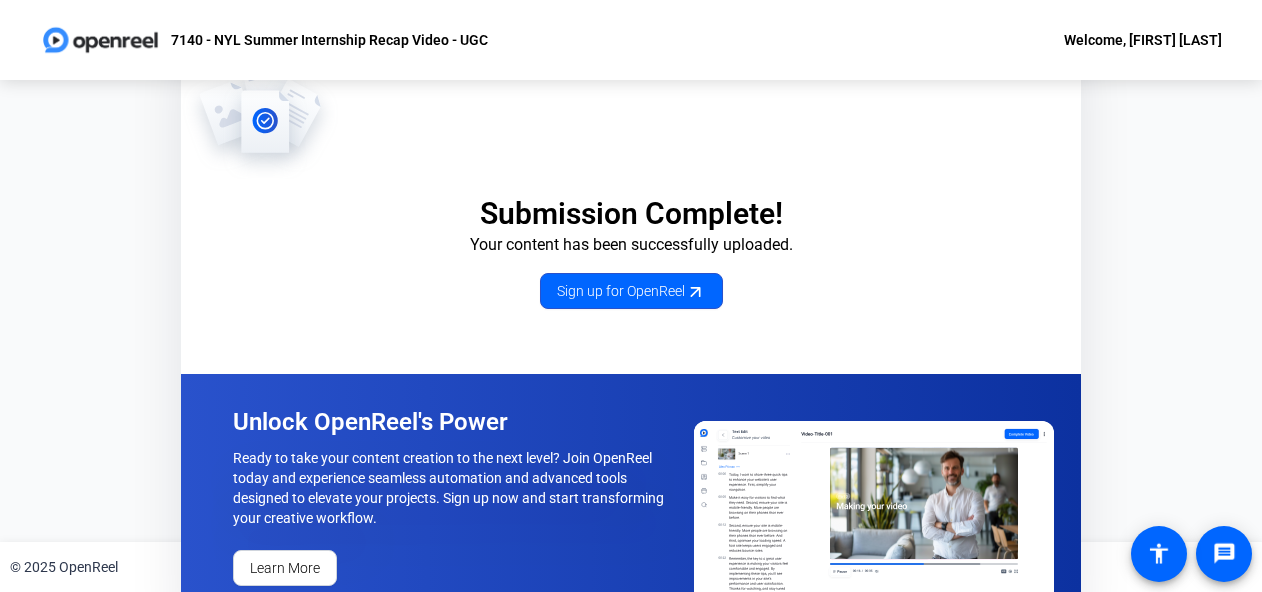 scroll, scrollTop: 38, scrollLeft: 0, axis: vertical 